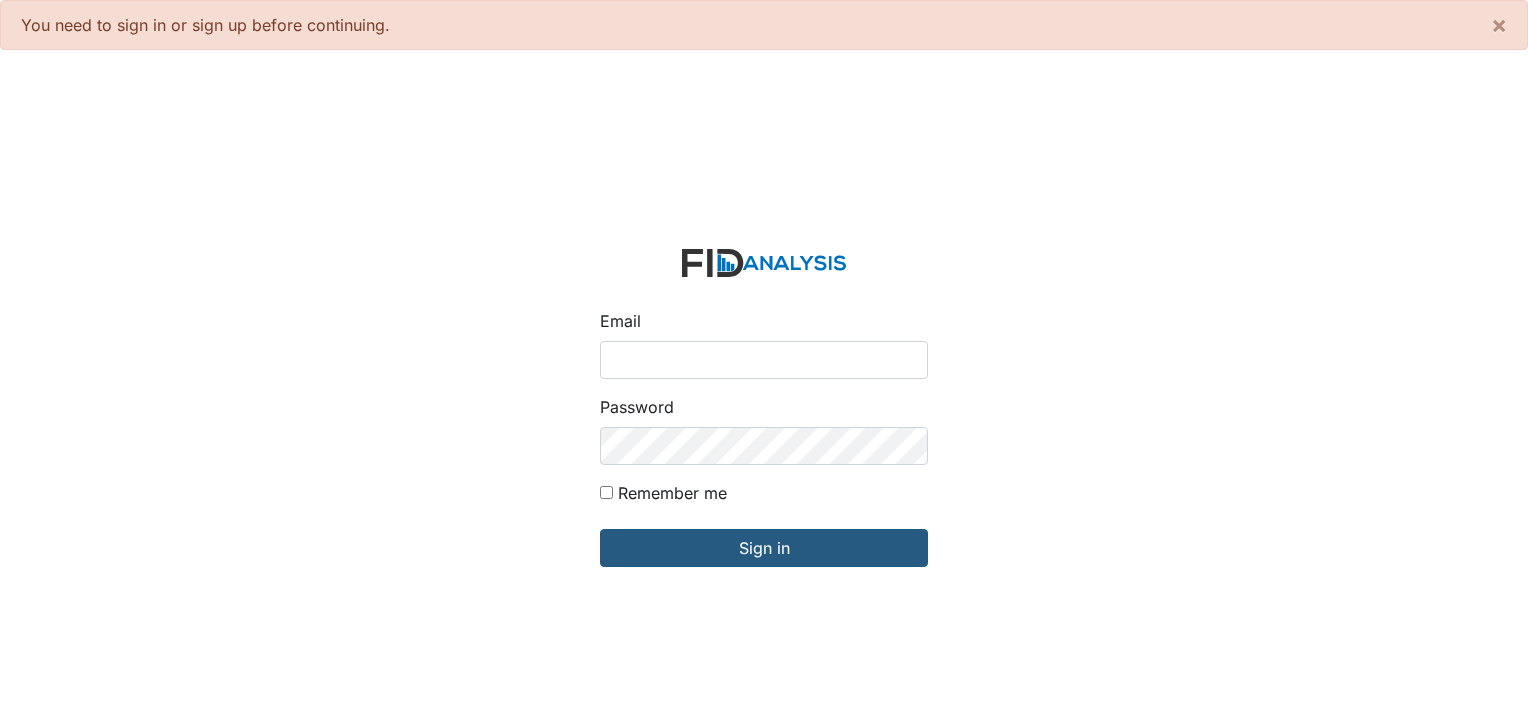 scroll, scrollTop: 0, scrollLeft: 0, axis: both 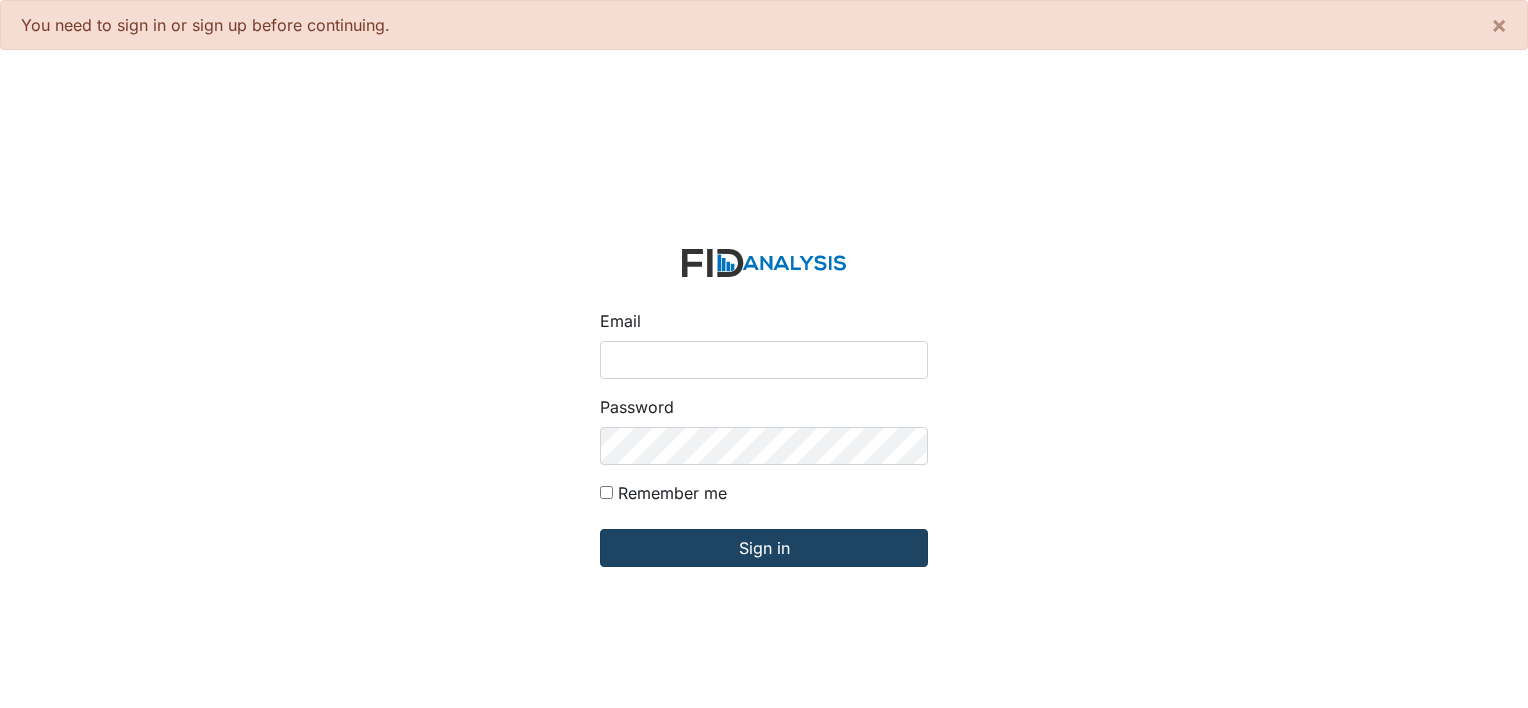 type on "[EMAIL]" 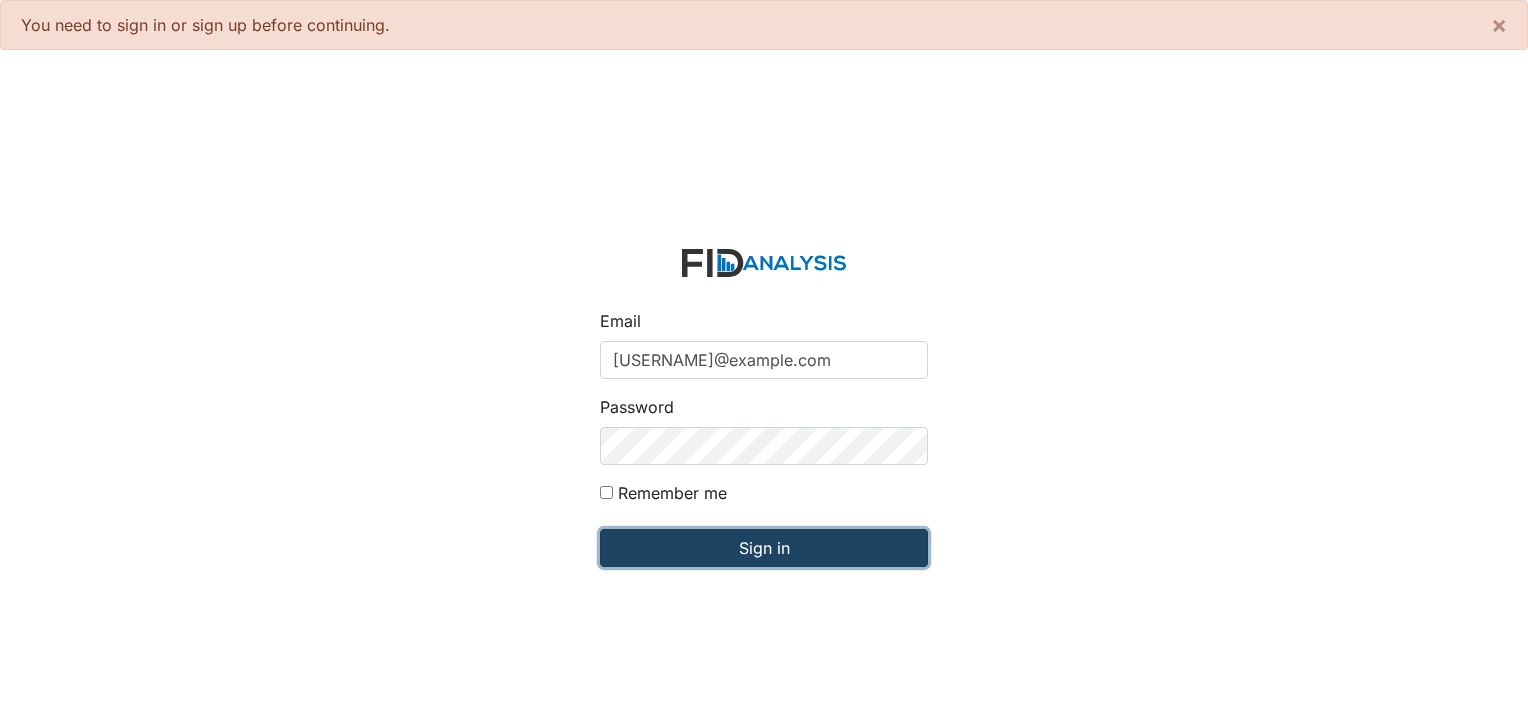 click on "Sign in" at bounding box center (764, 548) 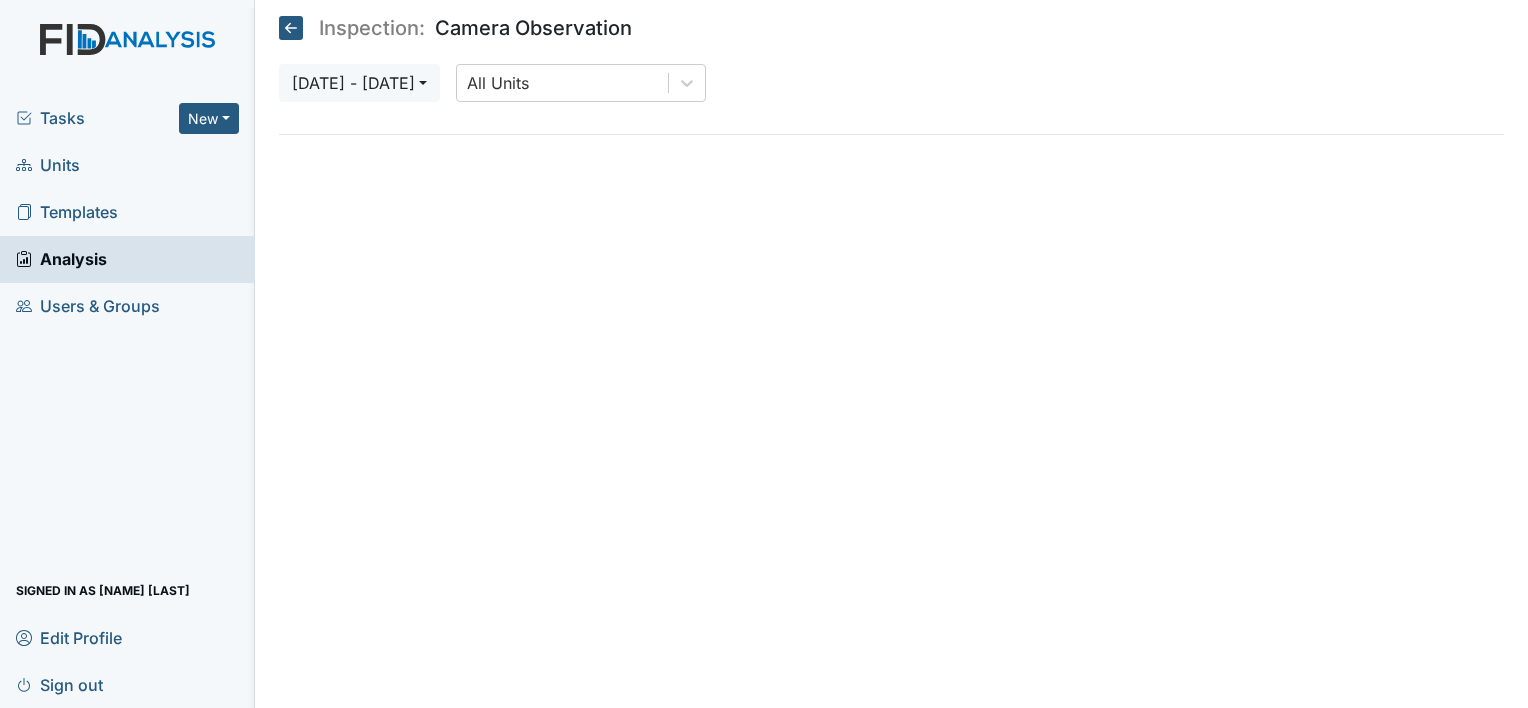 scroll, scrollTop: 0, scrollLeft: 0, axis: both 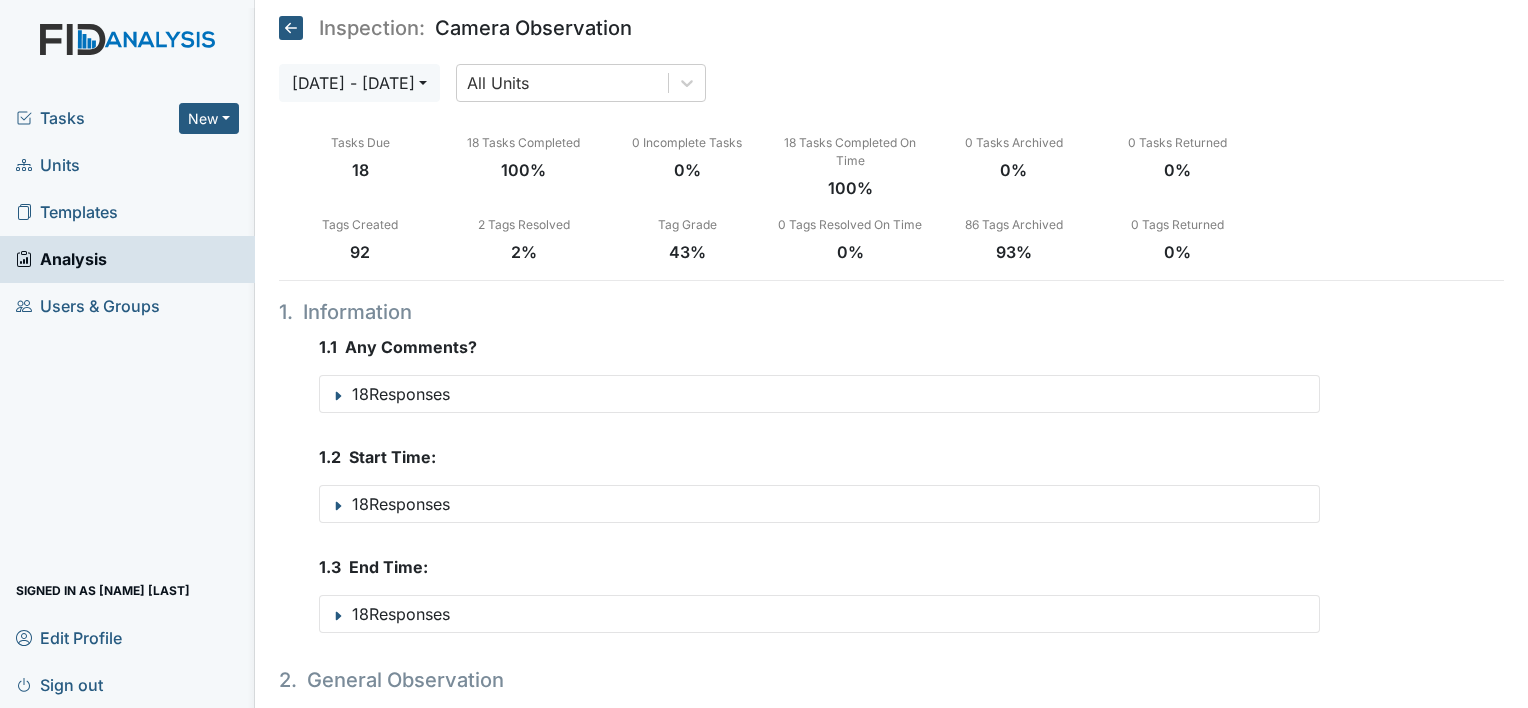 click on "Units" at bounding box center (48, 165) 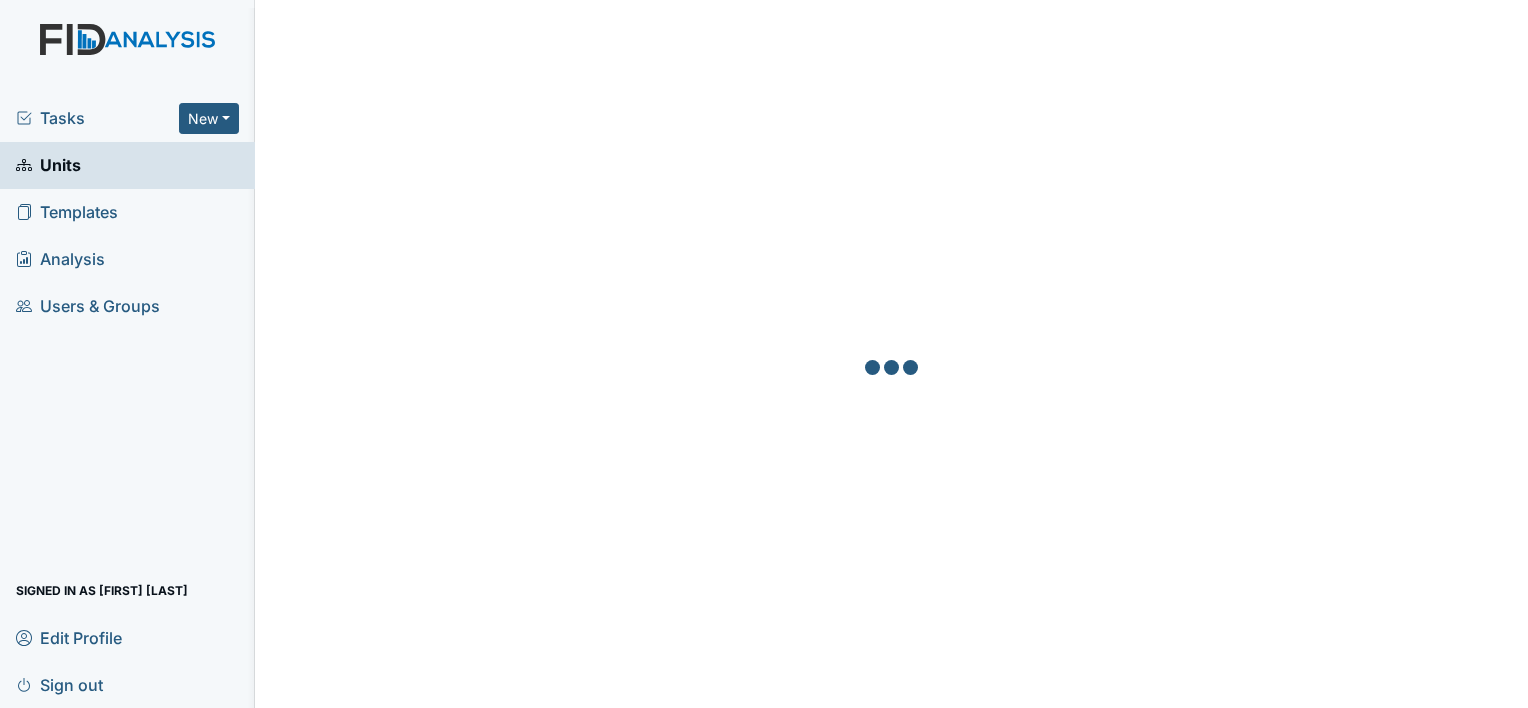 scroll, scrollTop: 0, scrollLeft: 0, axis: both 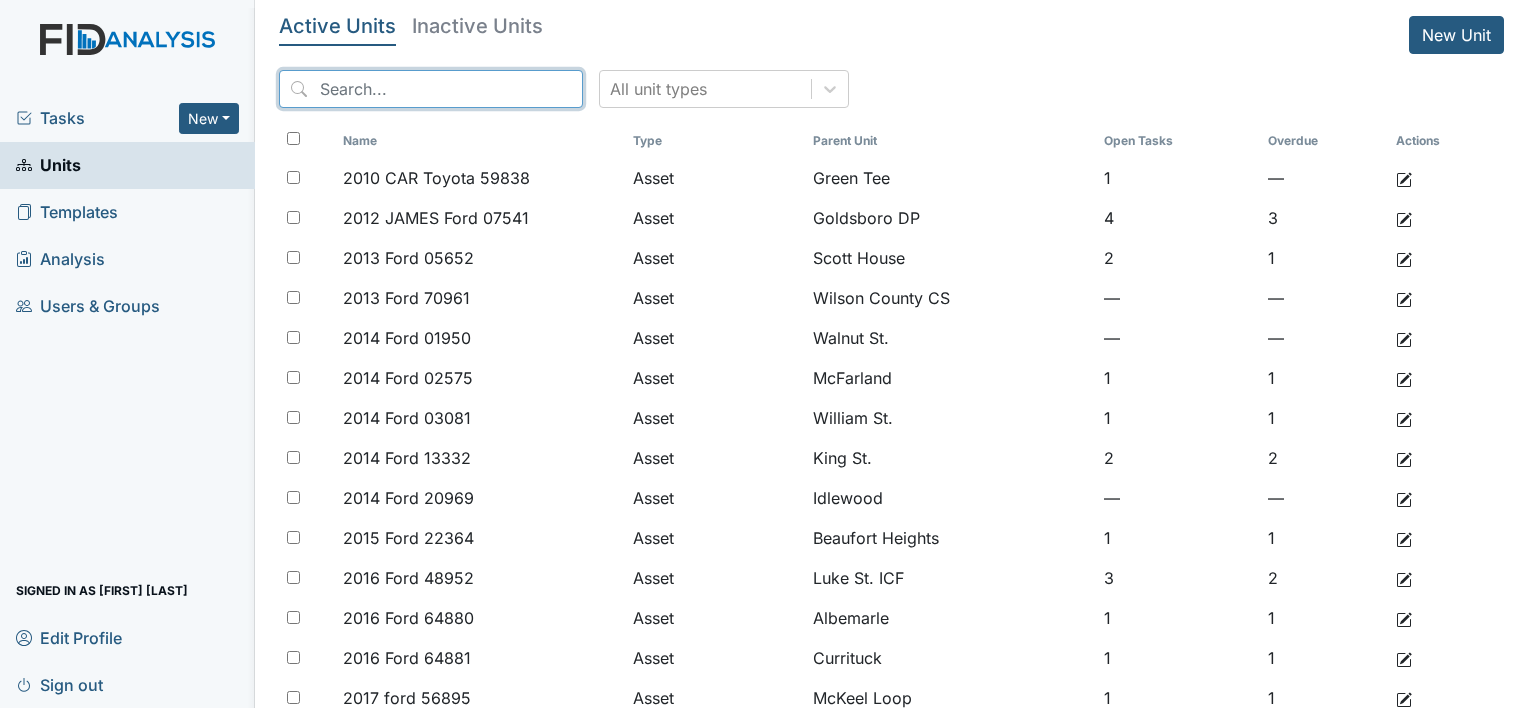 click at bounding box center (431, 89) 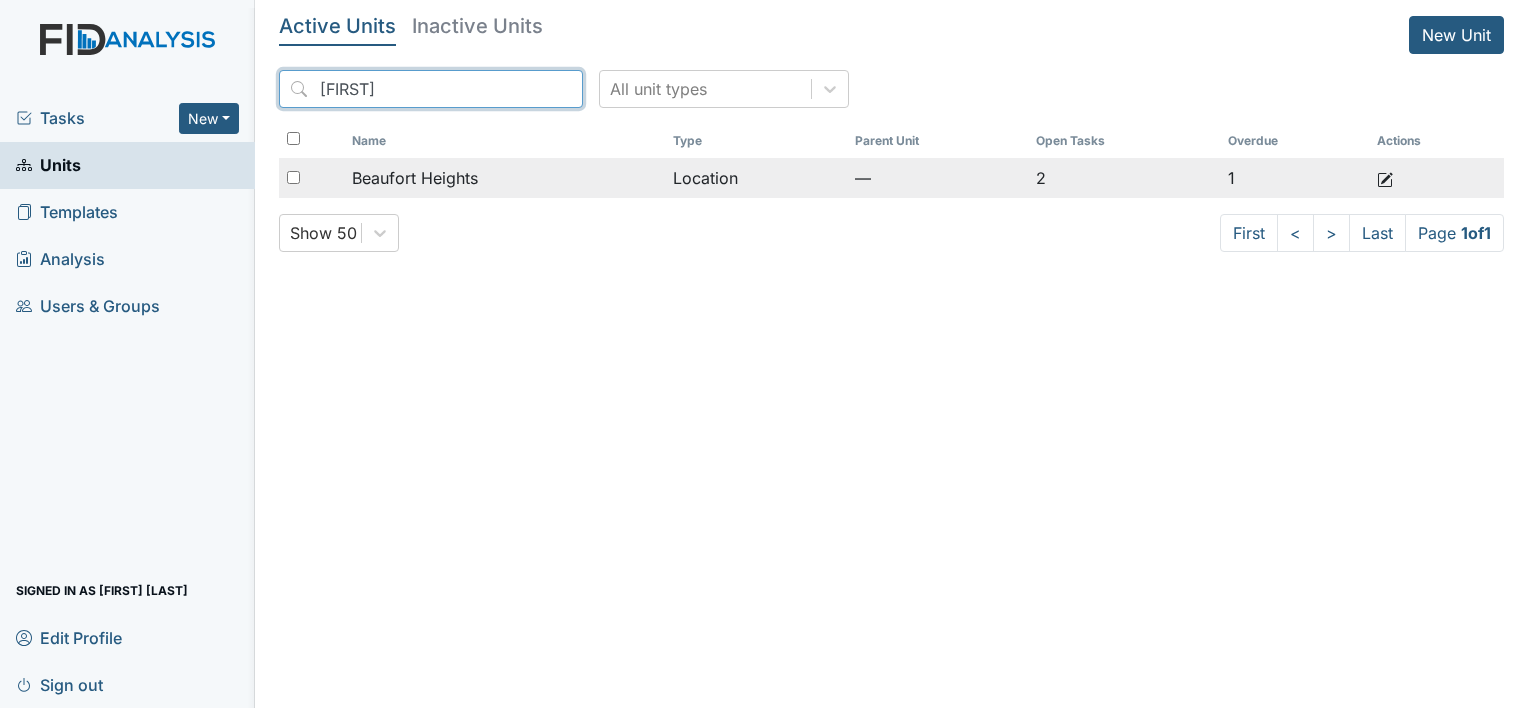 type on "[FIRST]" 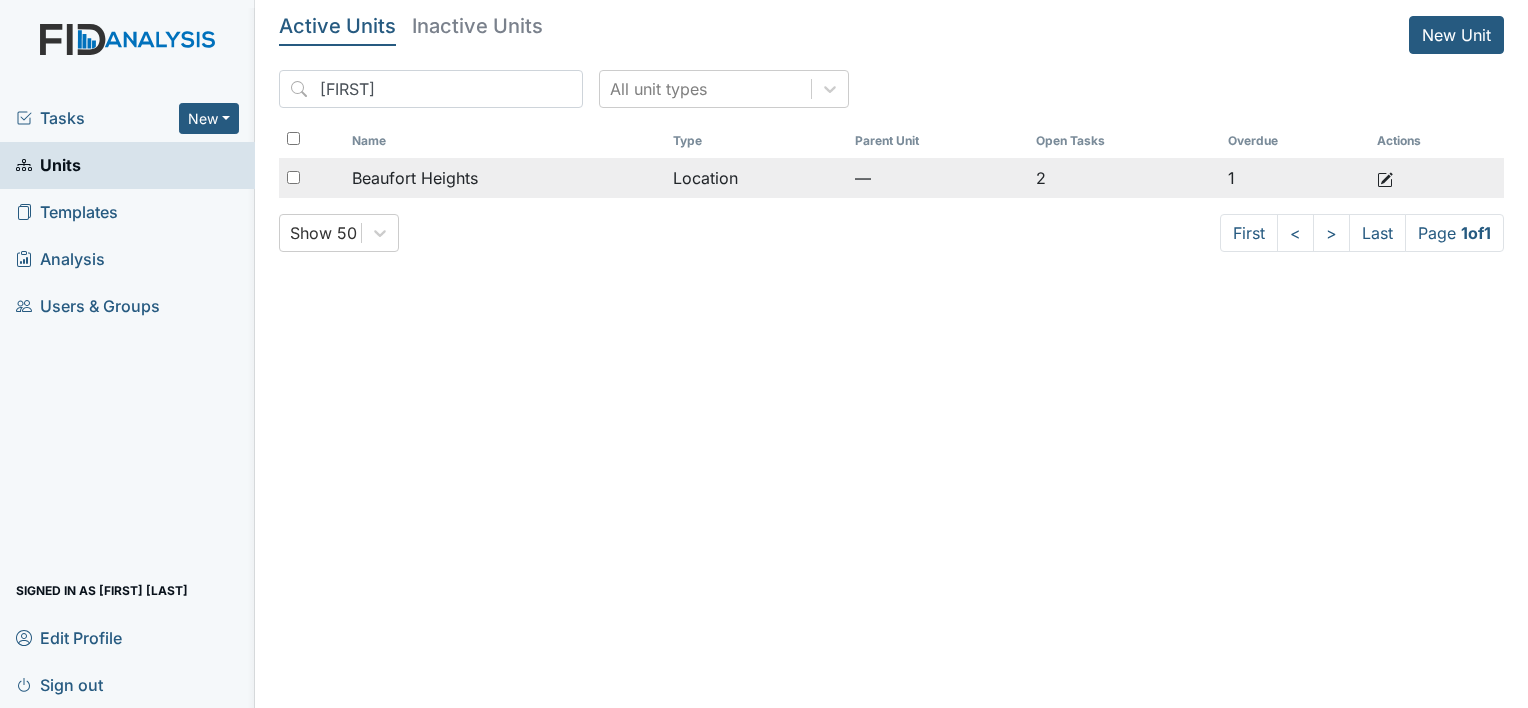 click on "Beaufort Heights" at bounding box center (415, 178) 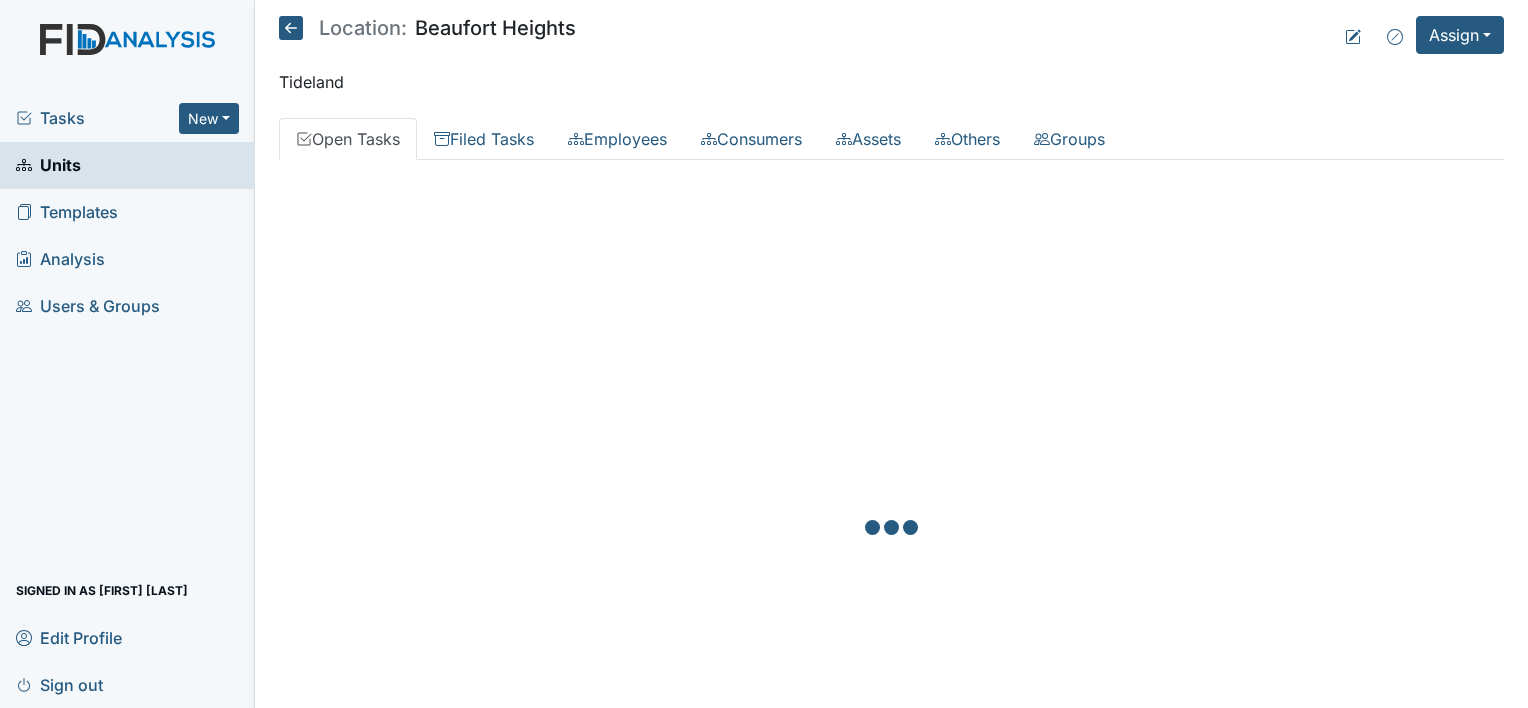 scroll, scrollTop: 0, scrollLeft: 0, axis: both 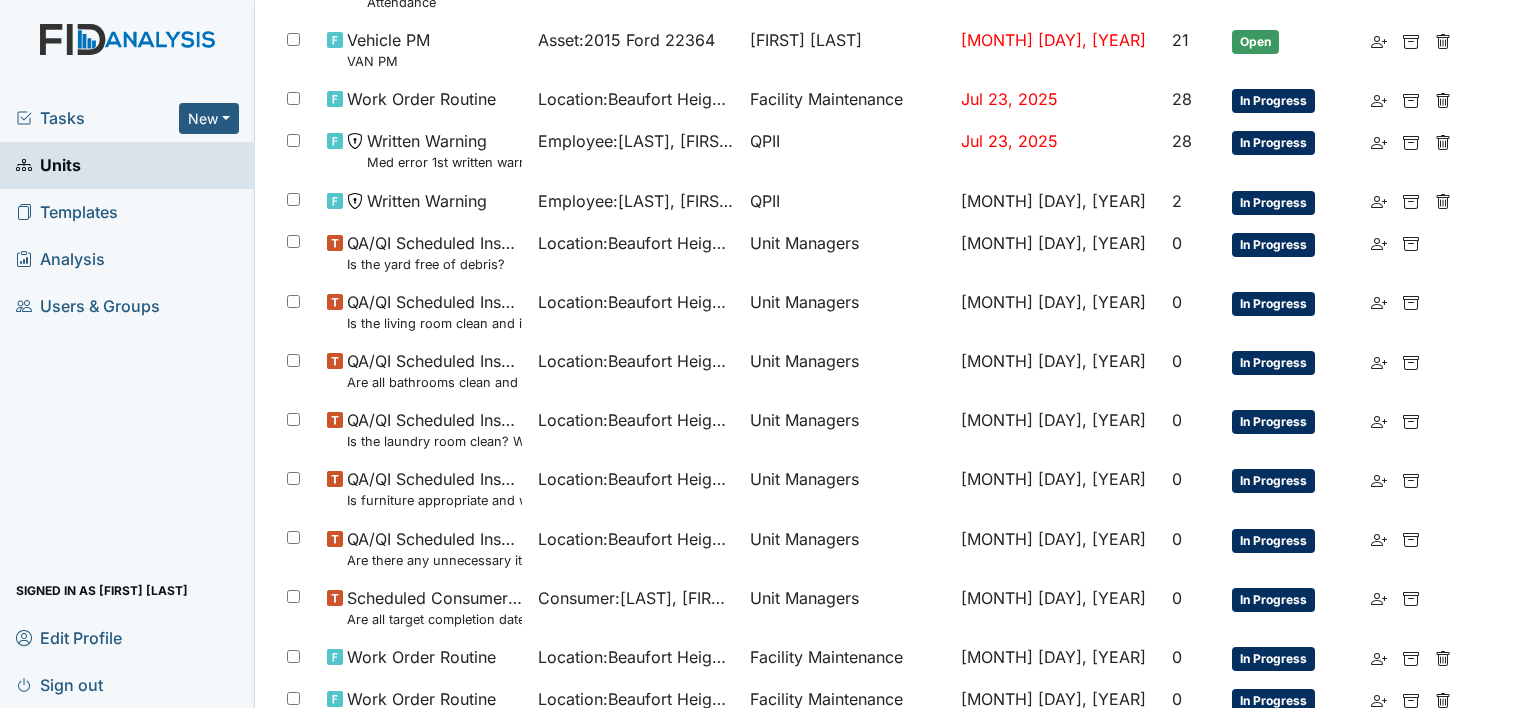 click on "Units" at bounding box center [48, 165] 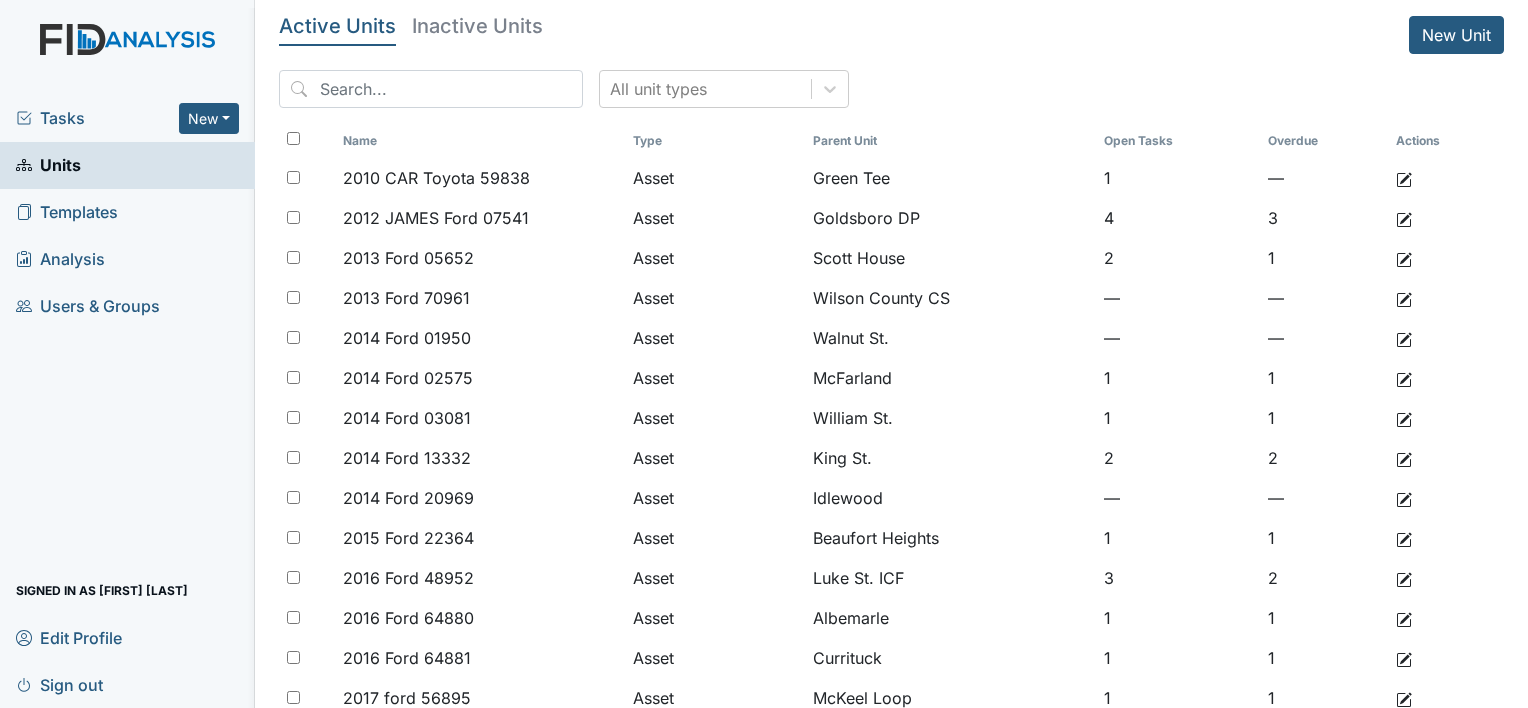 scroll, scrollTop: 0, scrollLeft: 0, axis: both 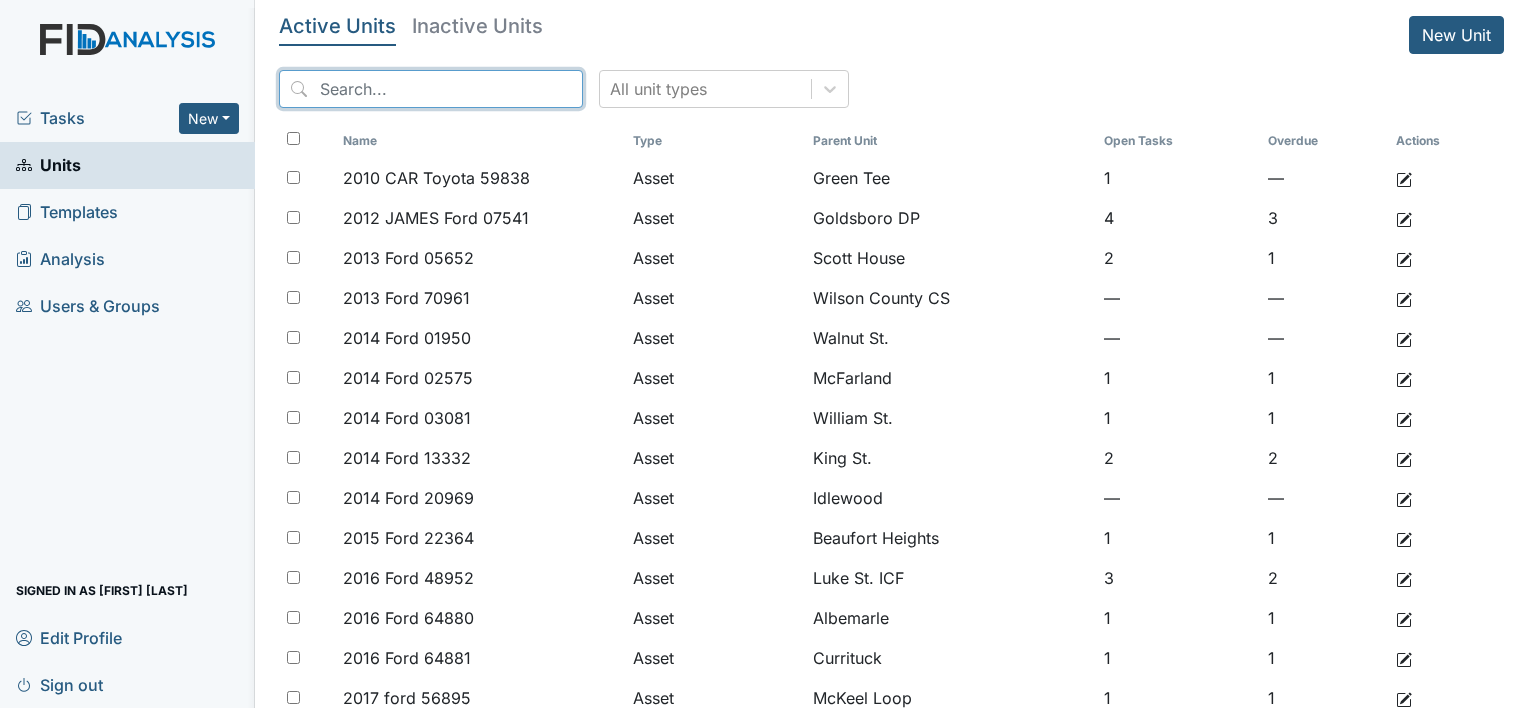 click at bounding box center (431, 89) 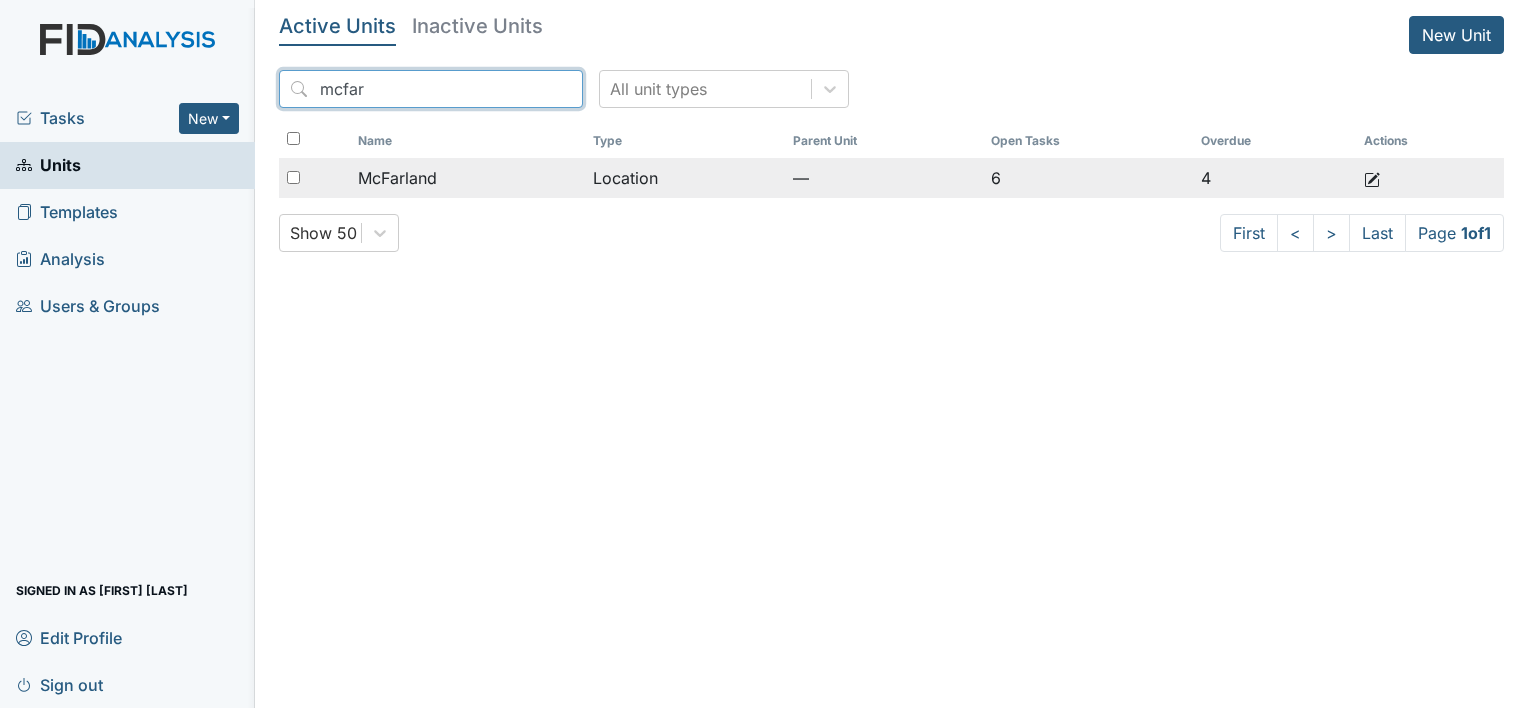 type on "mcfar" 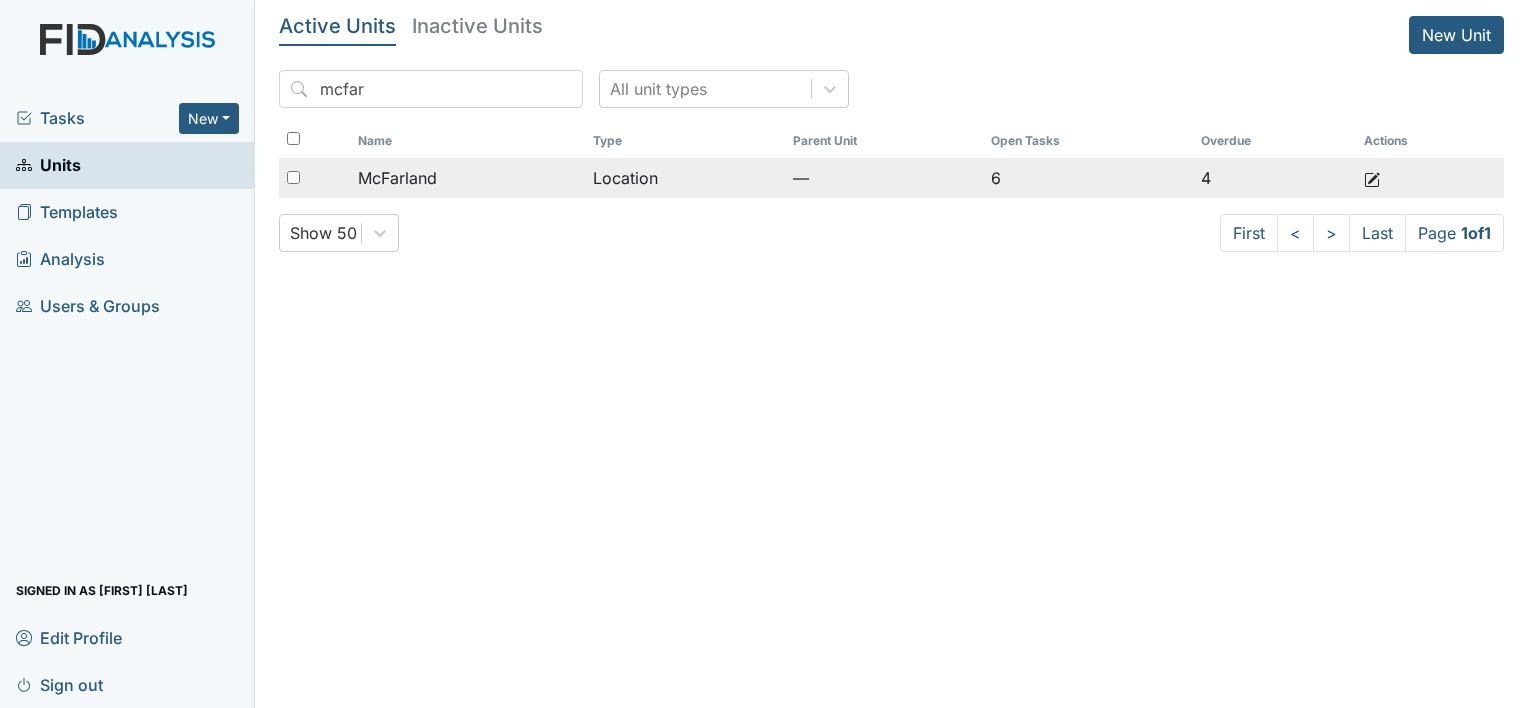 click on "McFarland" at bounding box center (397, 178) 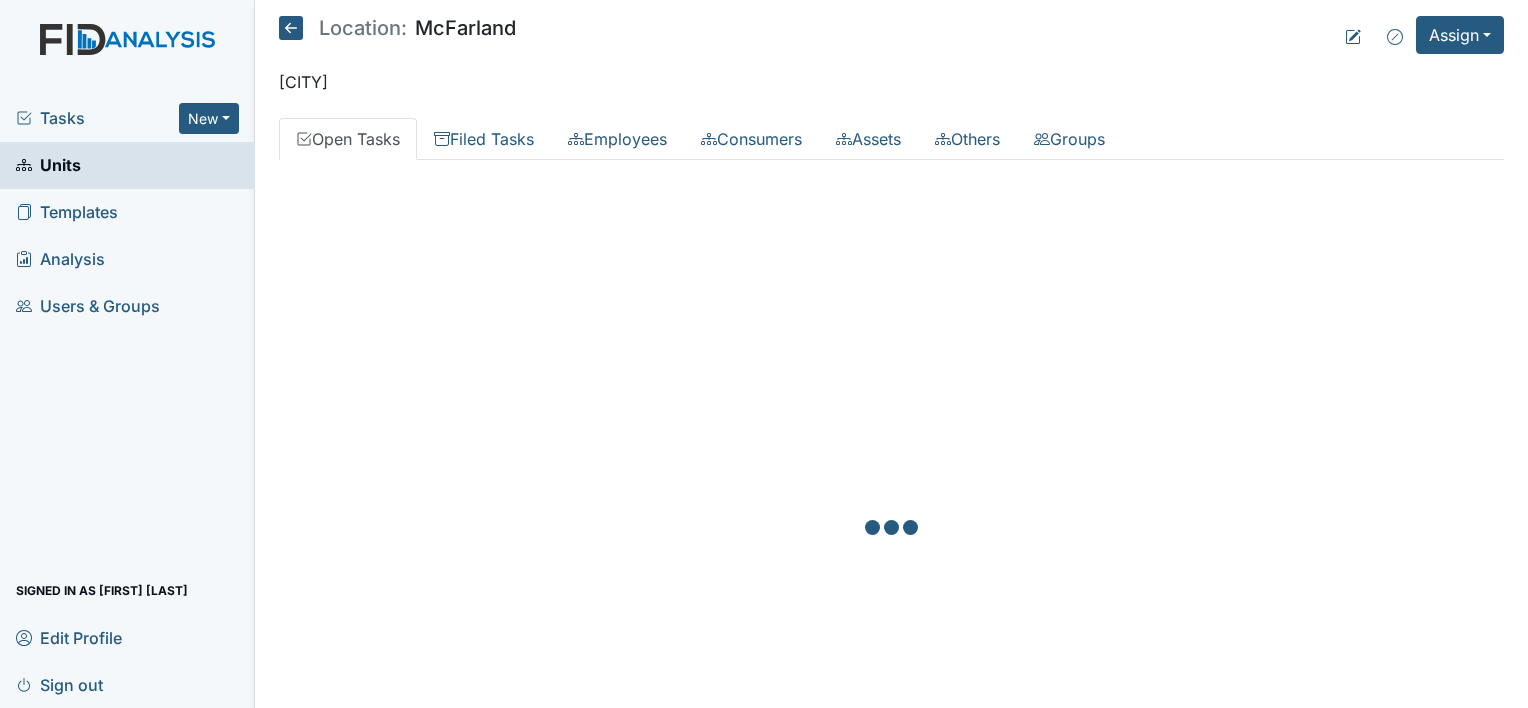 scroll, scrollTop: 0, scrollLeft: 0, axis: both 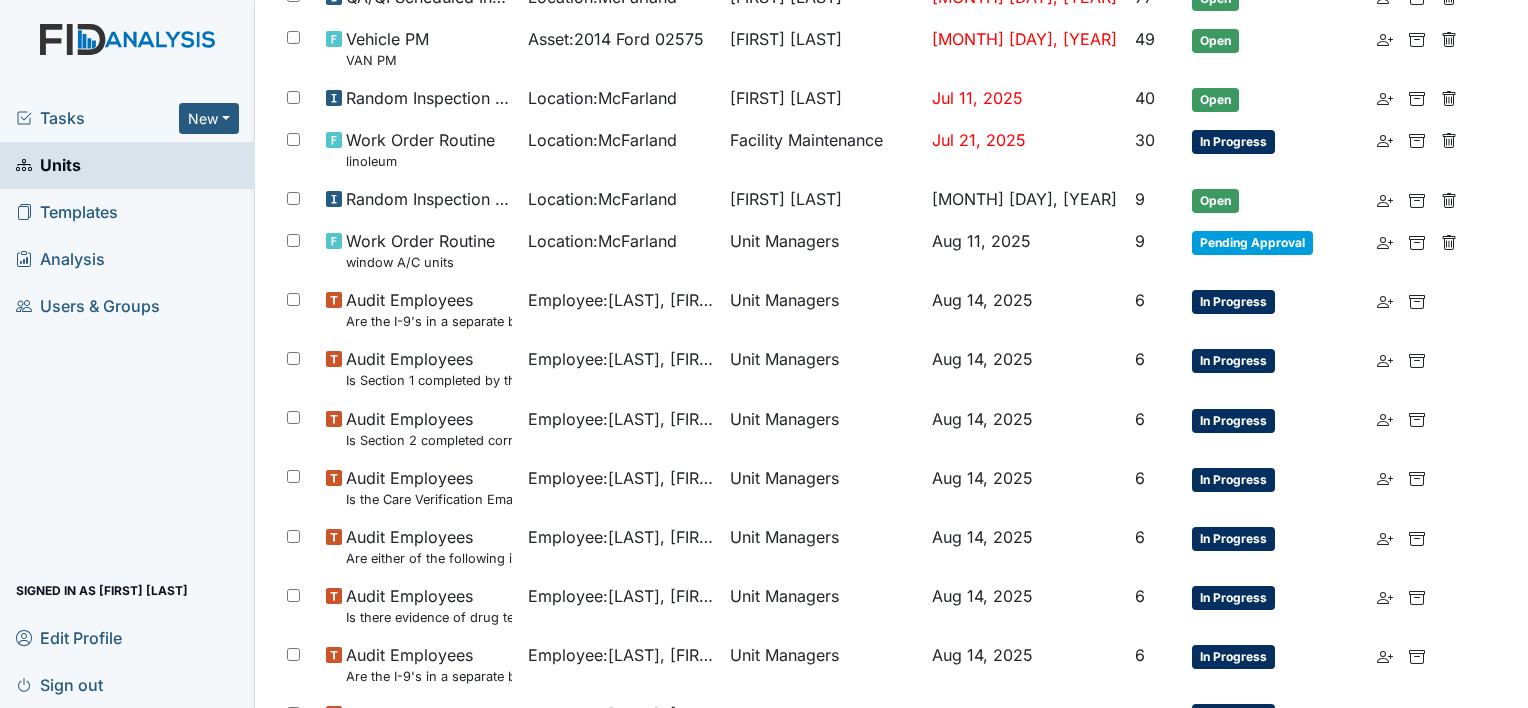 click on "Units" at bounding box center (48, 165) 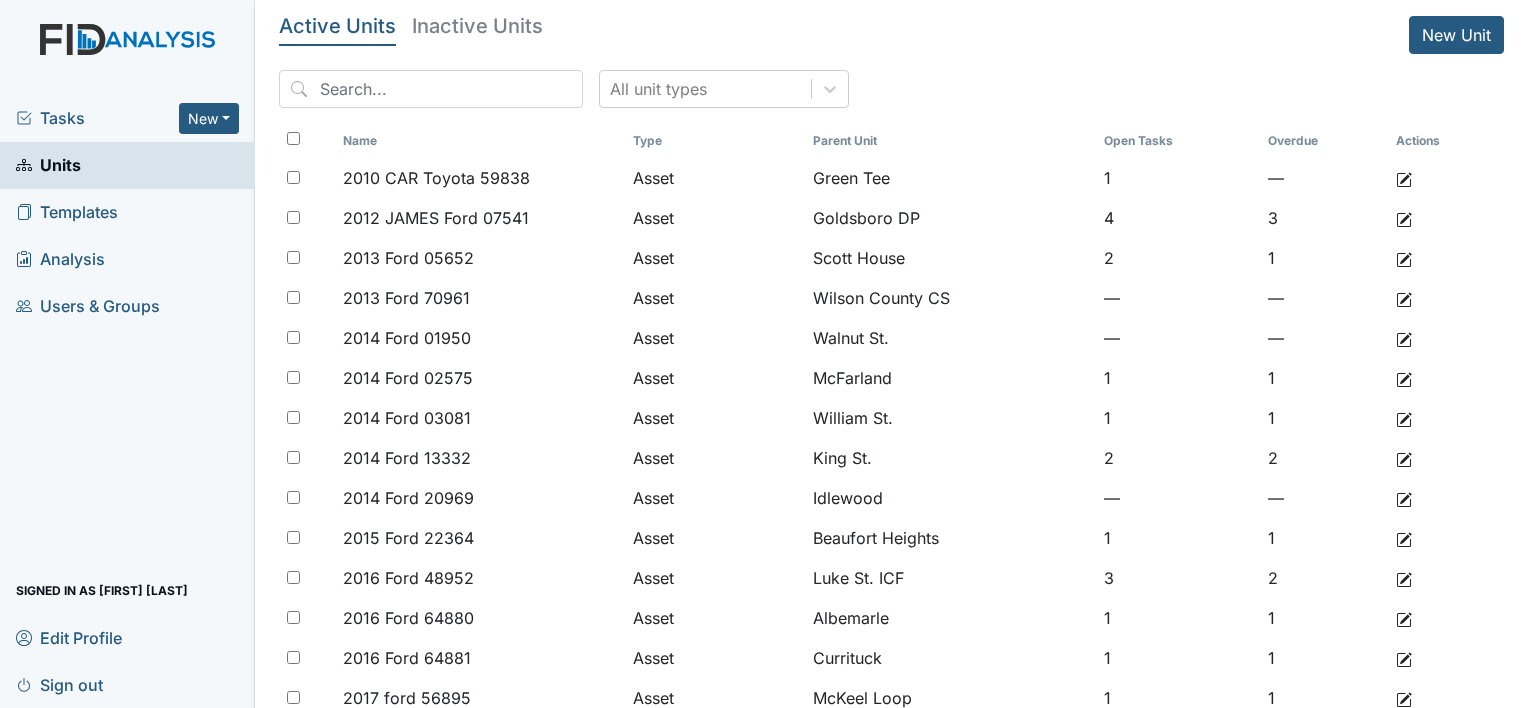 scroll, scrollTop: 0, scrollLeft: 0, axis: both 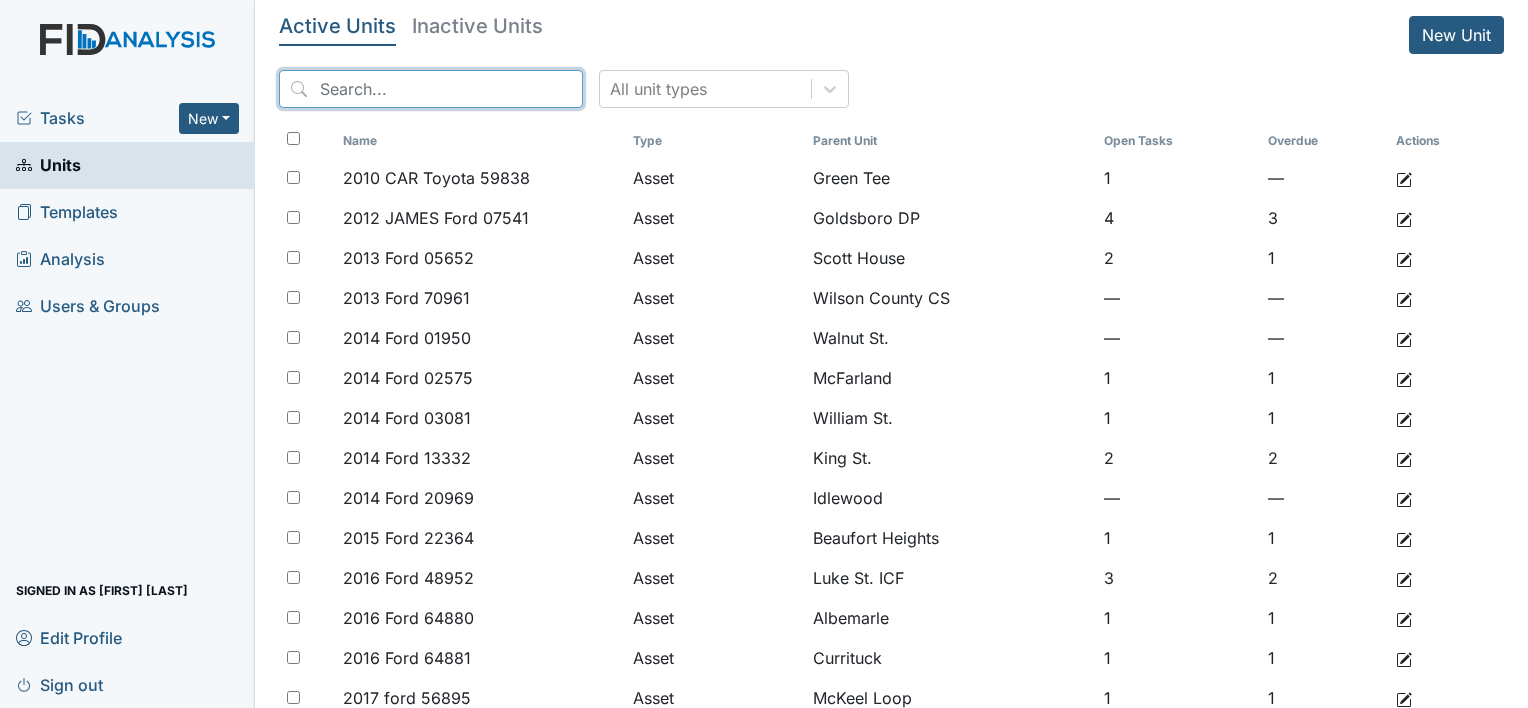 click at bounding box center [431, 89] 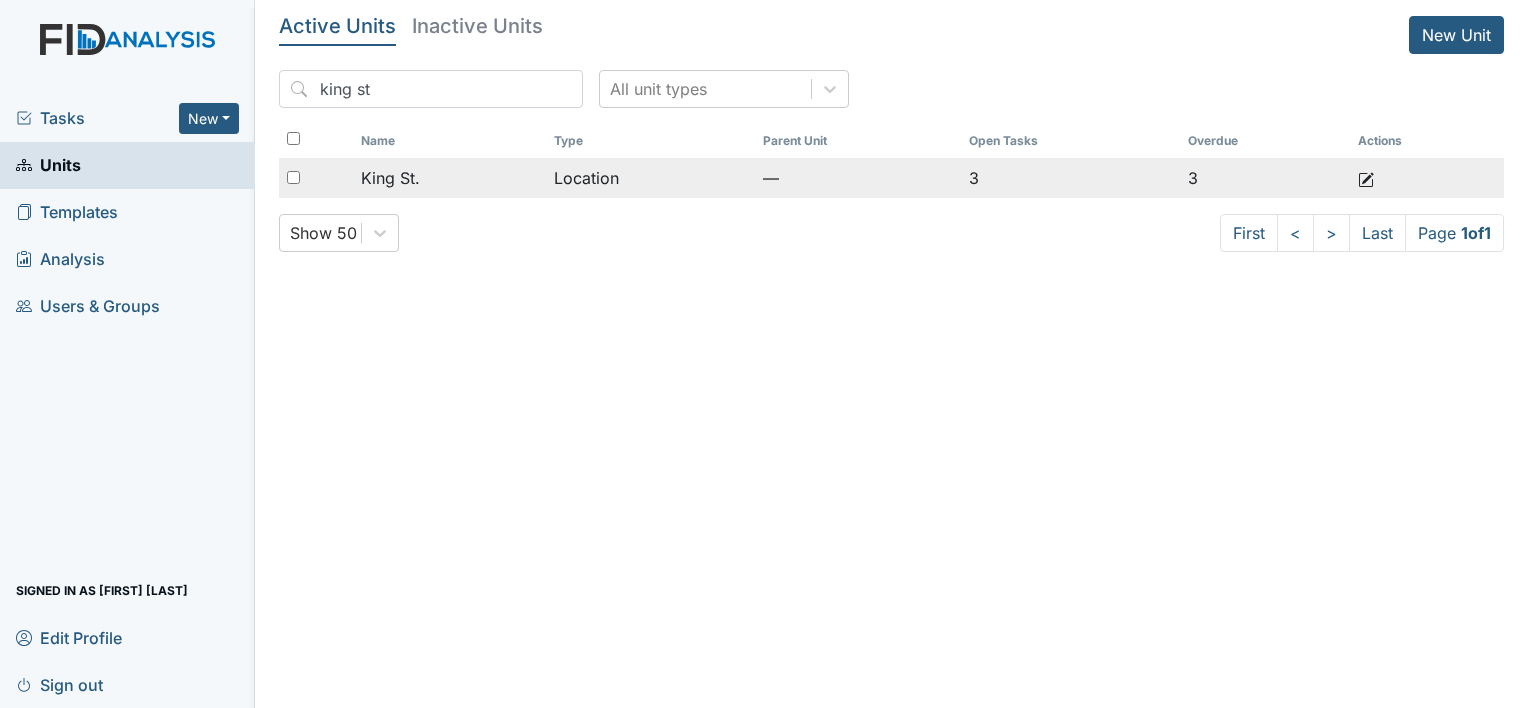 click on "King St." at bounding box center [390, 178] 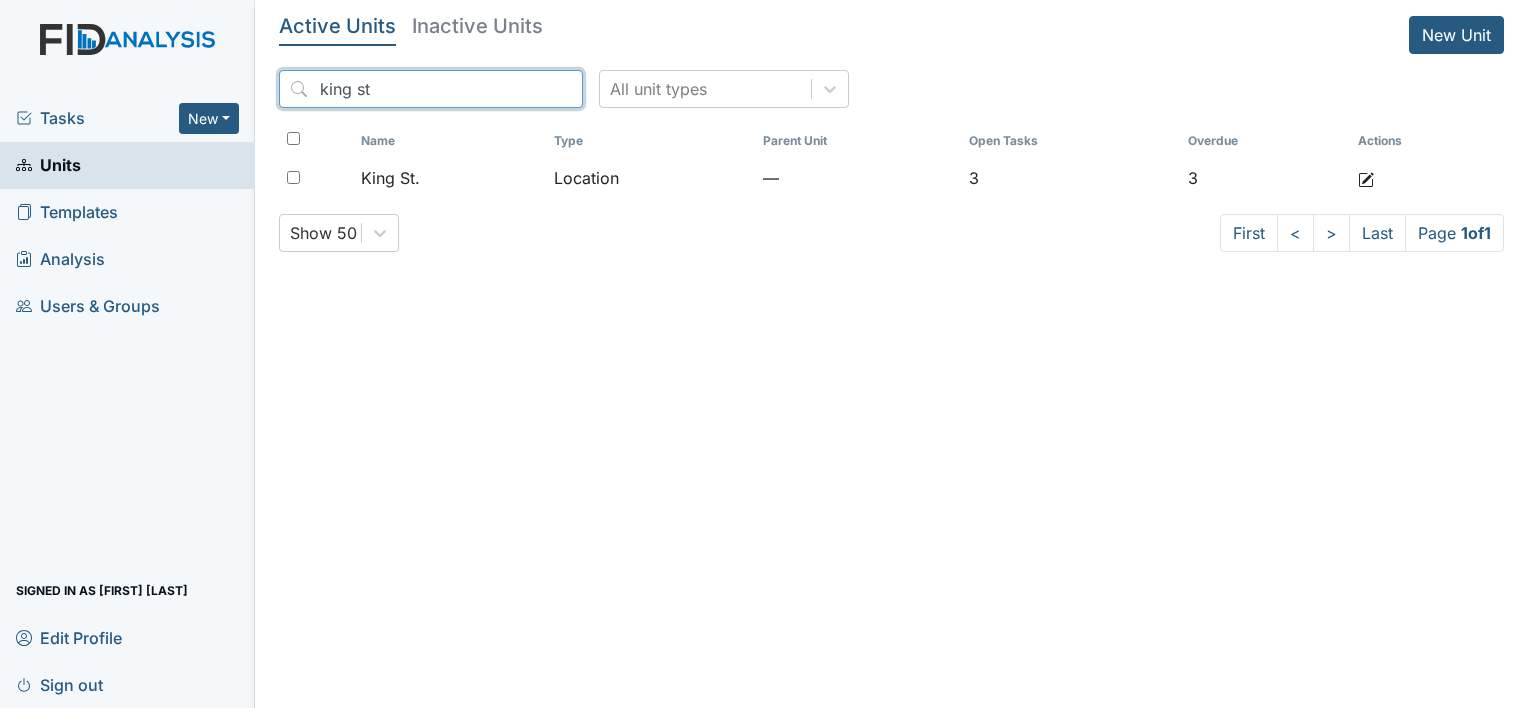 click on "king st" at bounding box center [431, 89] 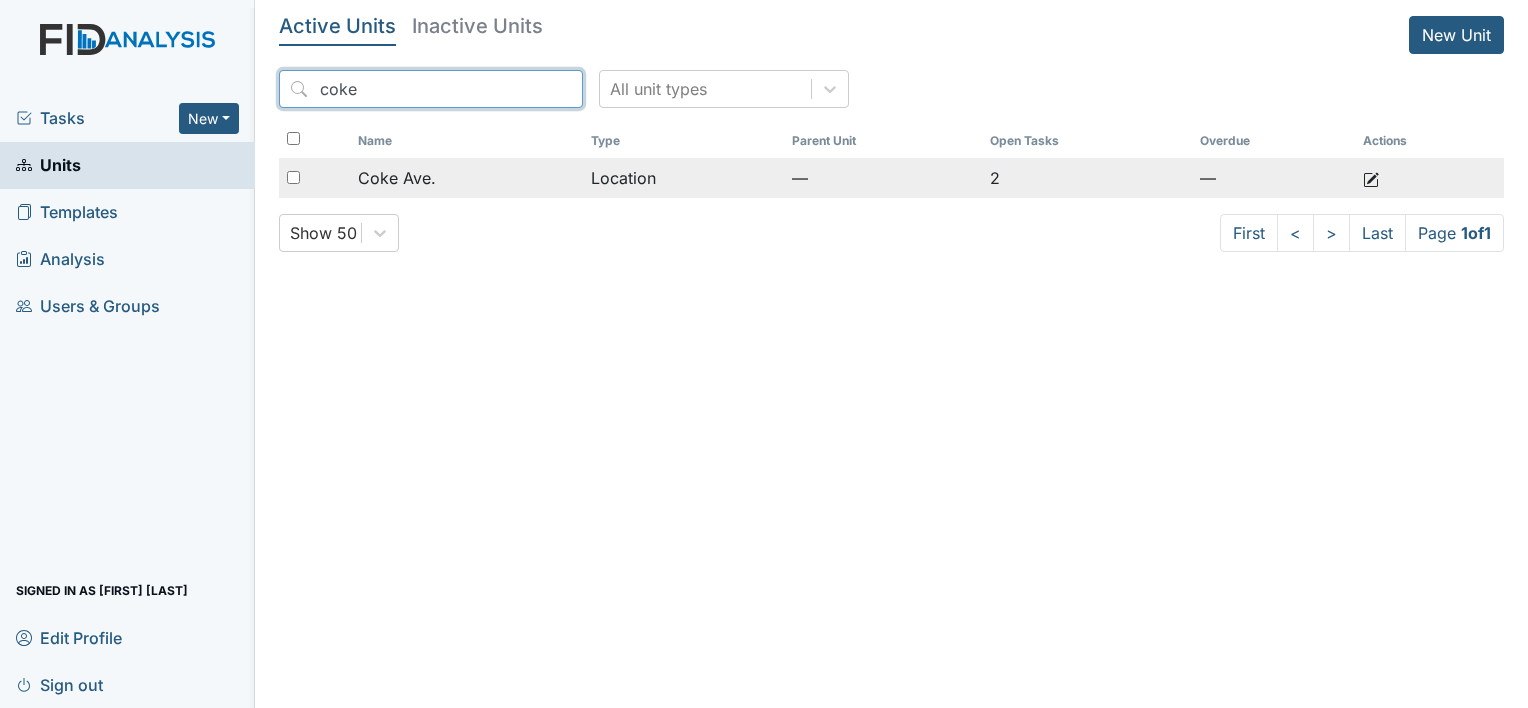 type on "coke" 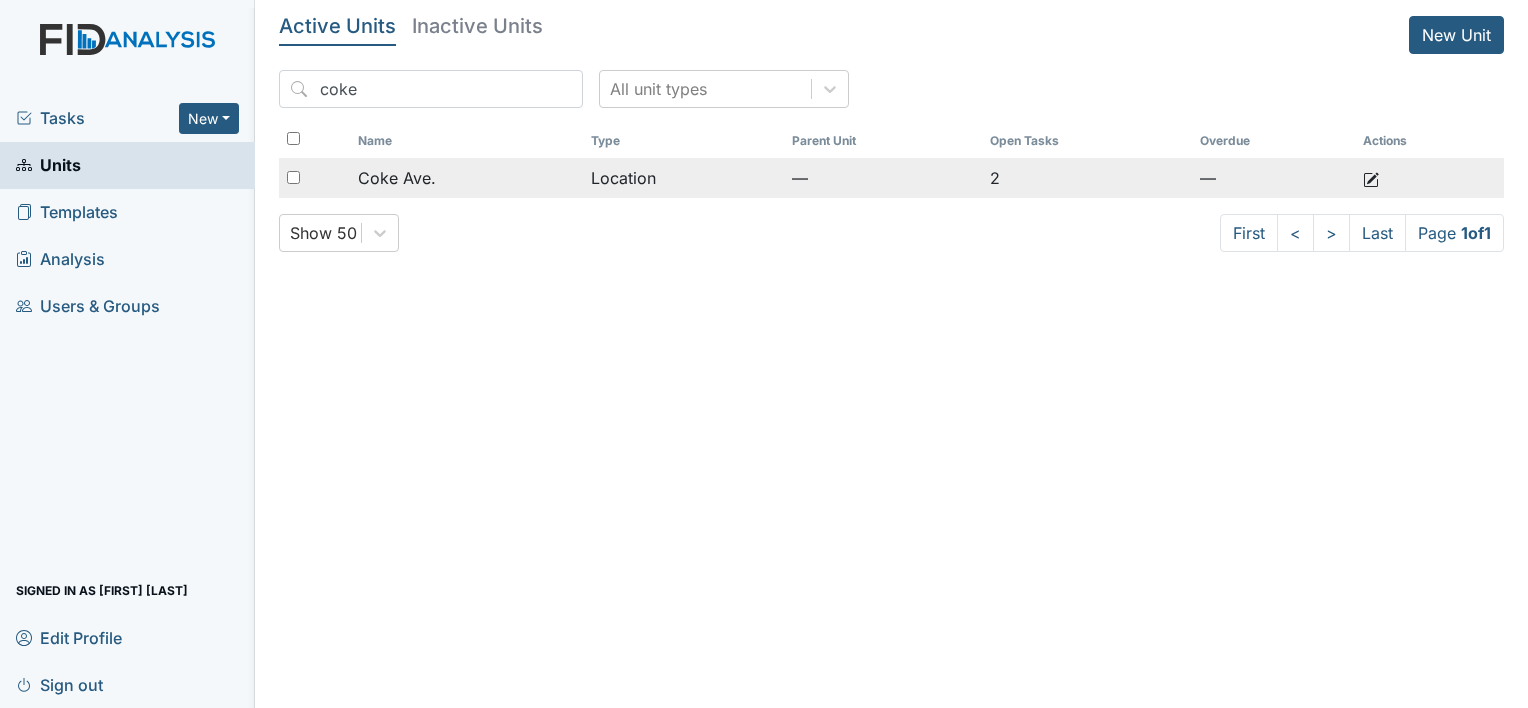 click on "Coke Ave." at bounding box center (397, 178) 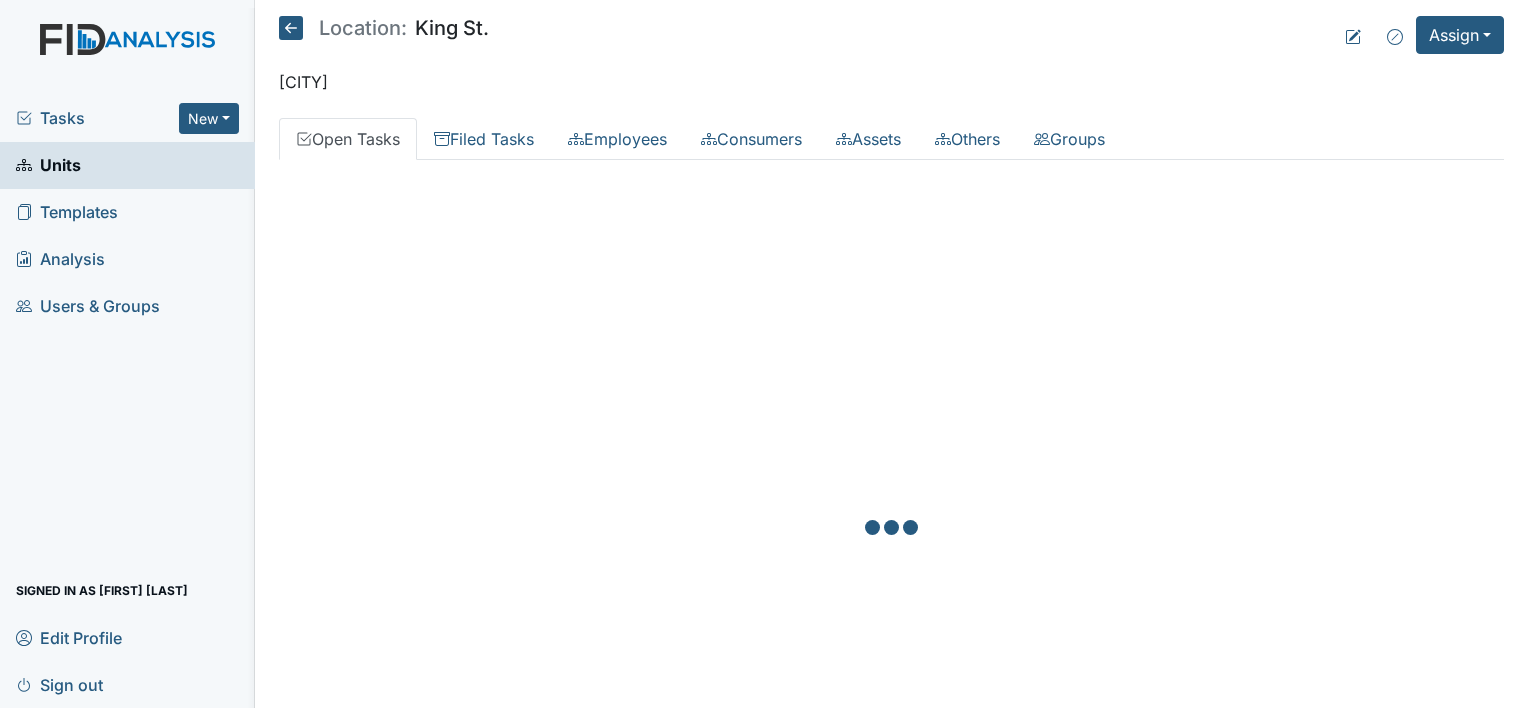 scroll, scrollTop: 0, scrollLeft: 0, axis: both 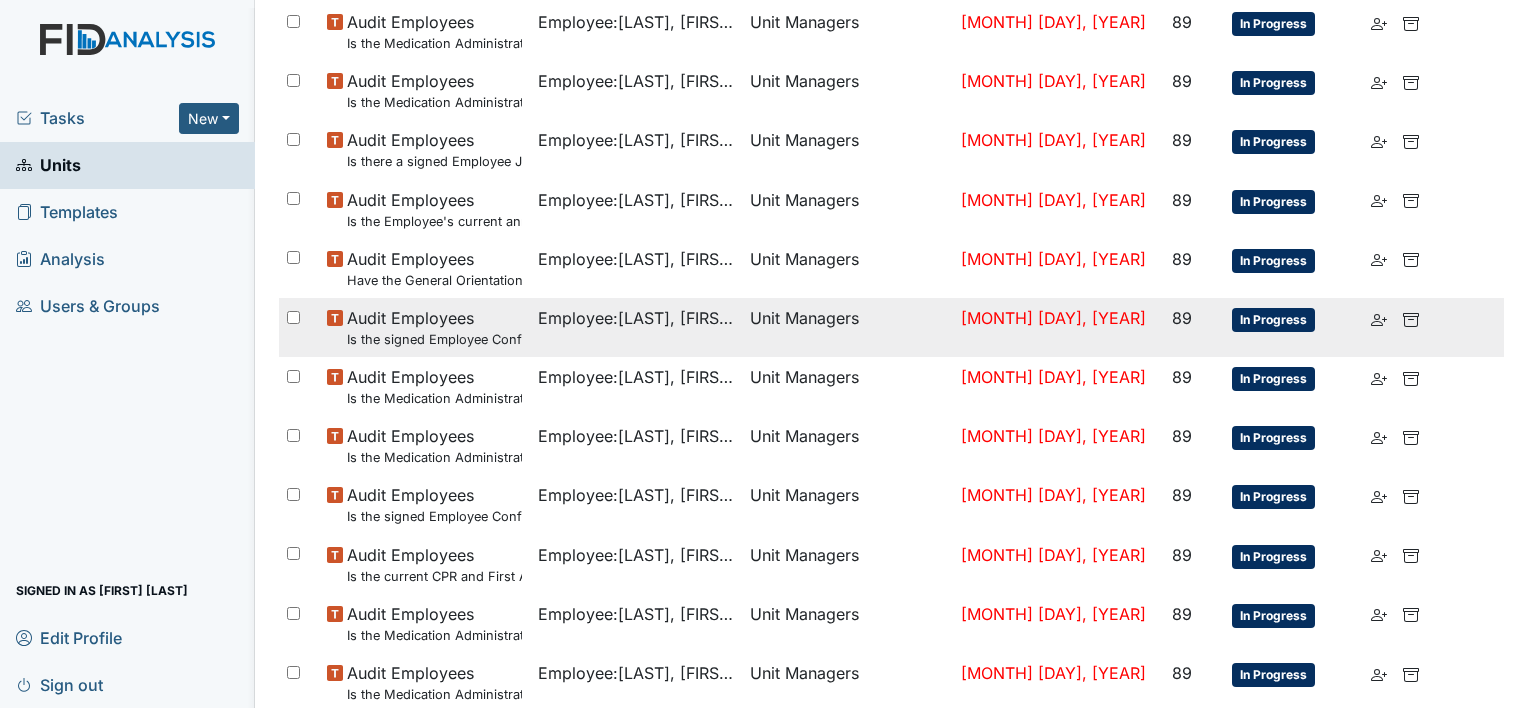 click on "In Progress" at bounding box center (1273, 320) 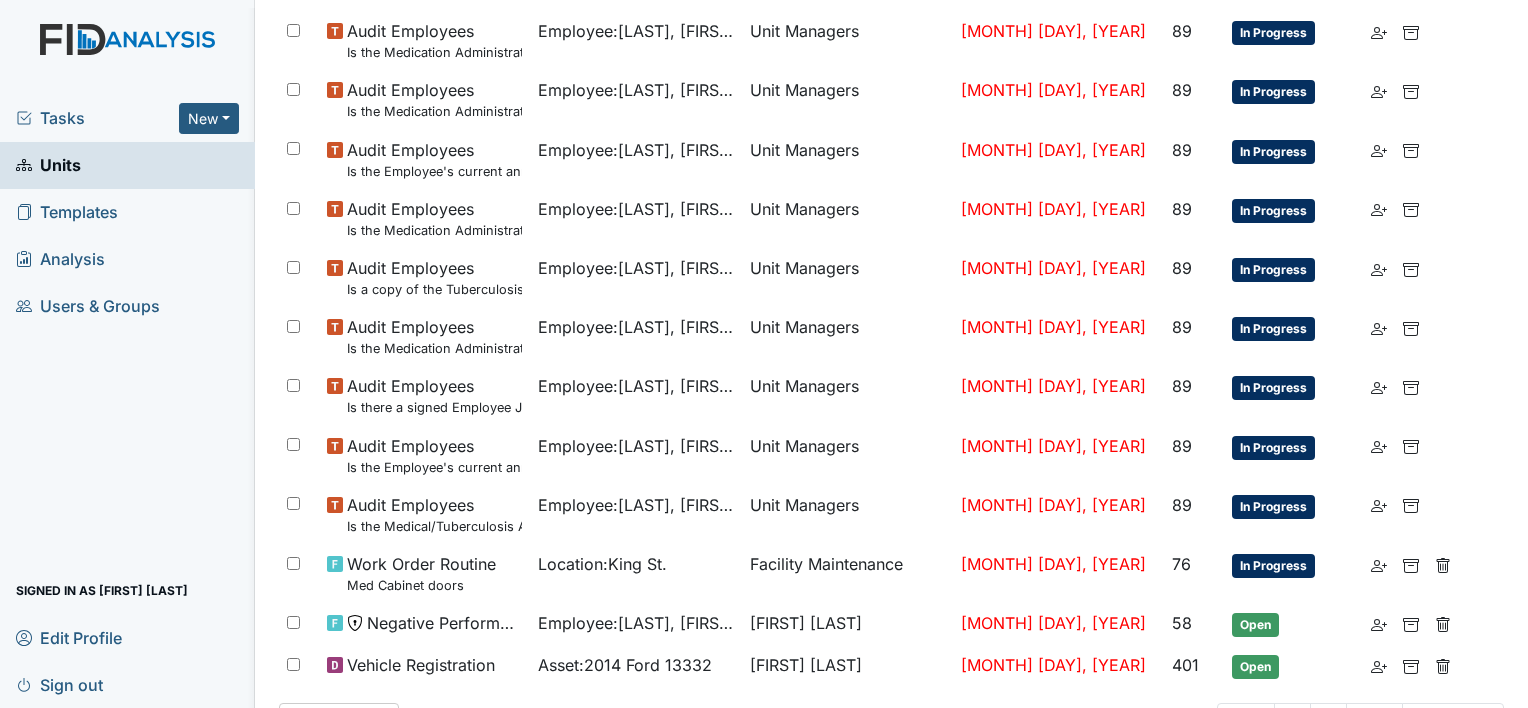 scroll, scrollTop: 1379, scrollLeft: 0, axis: vertical 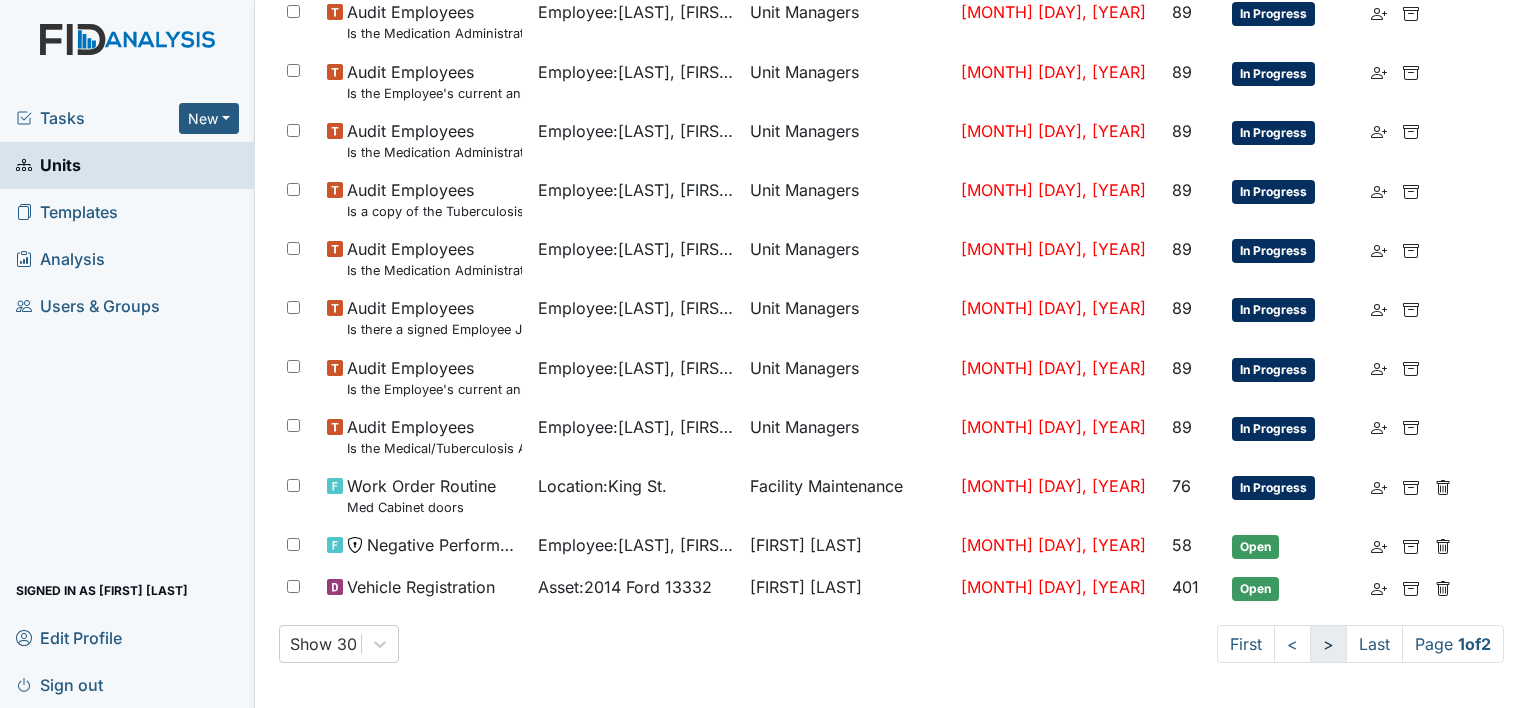 click on ">" at bounding box center (1328, 644) 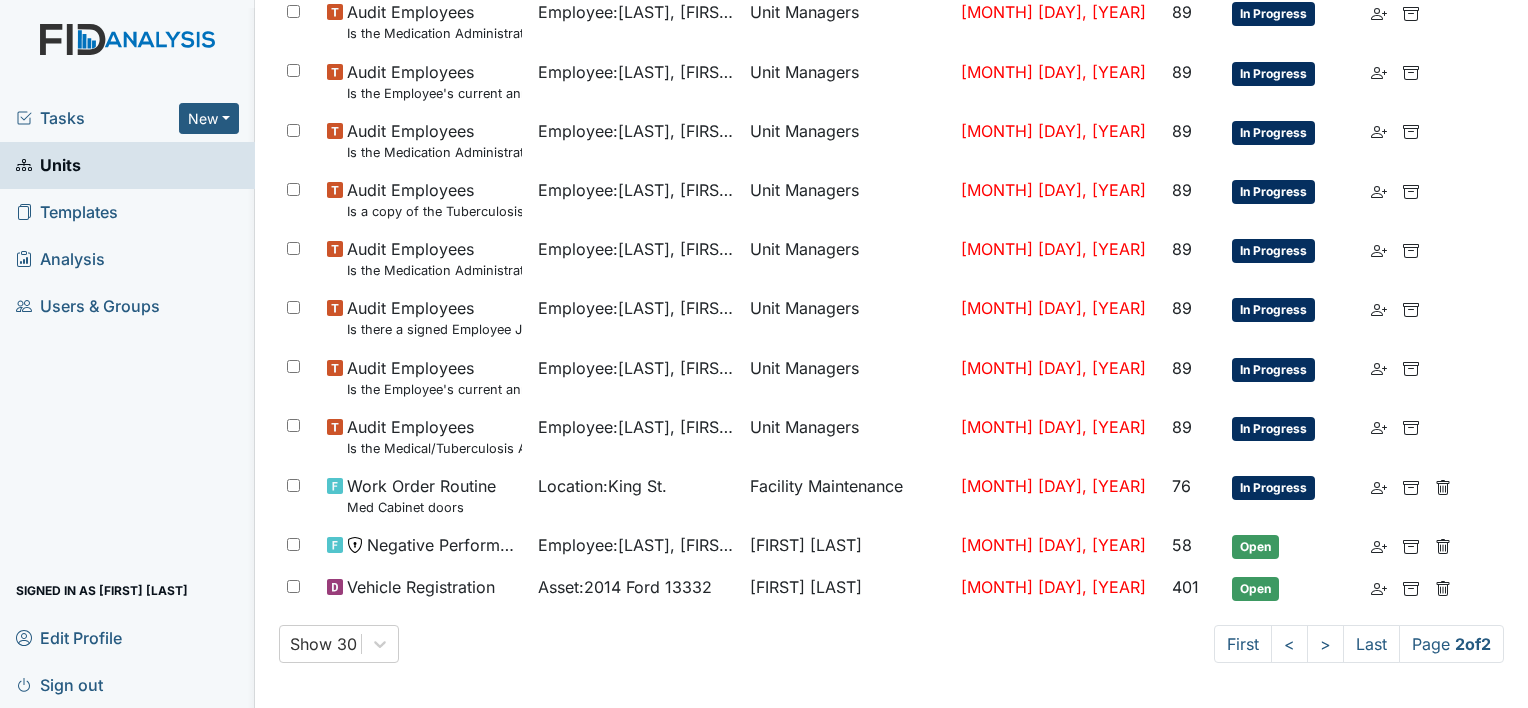 scroll, scrollTop: 0, scrollLeft: 0, axis: both 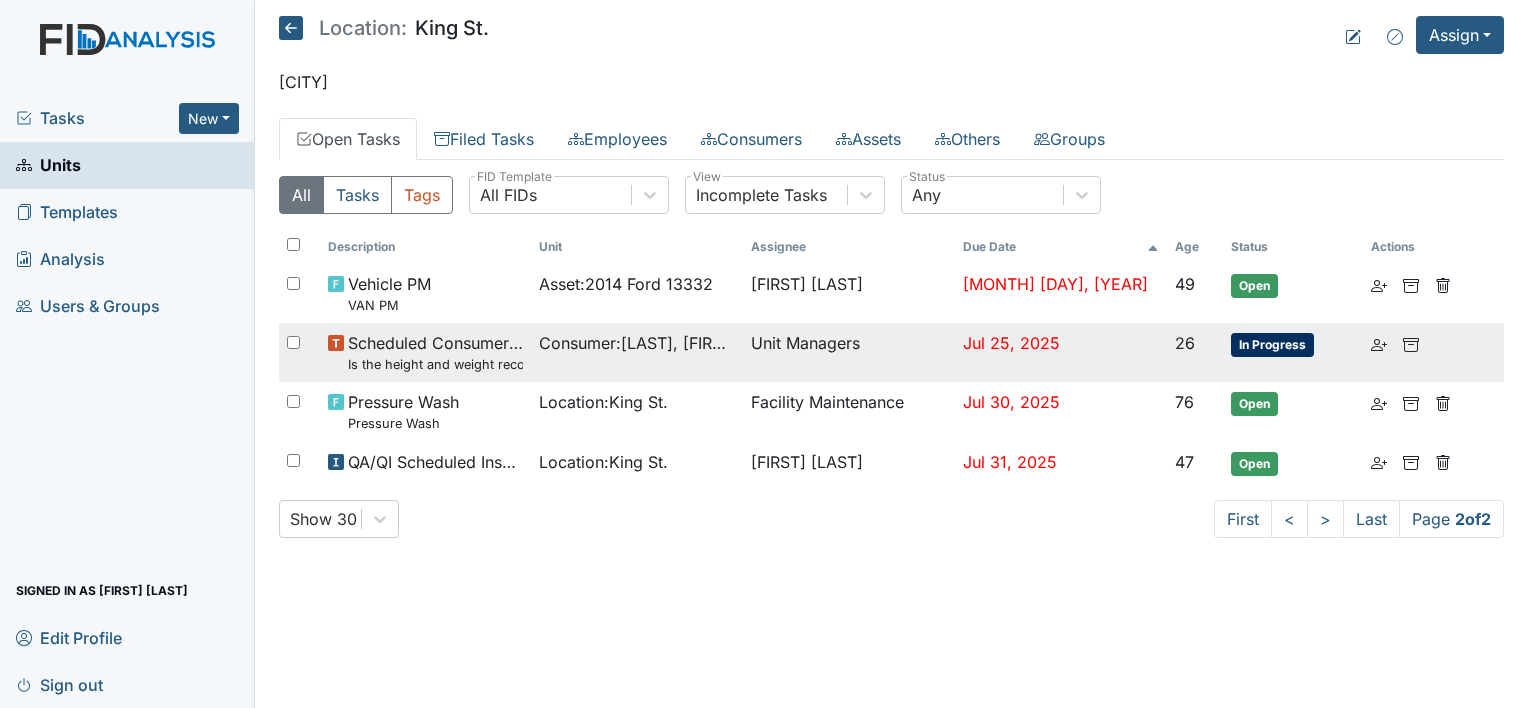 click on "Is the height and weight record current through the previous month?" at bounding box center [436, 364] 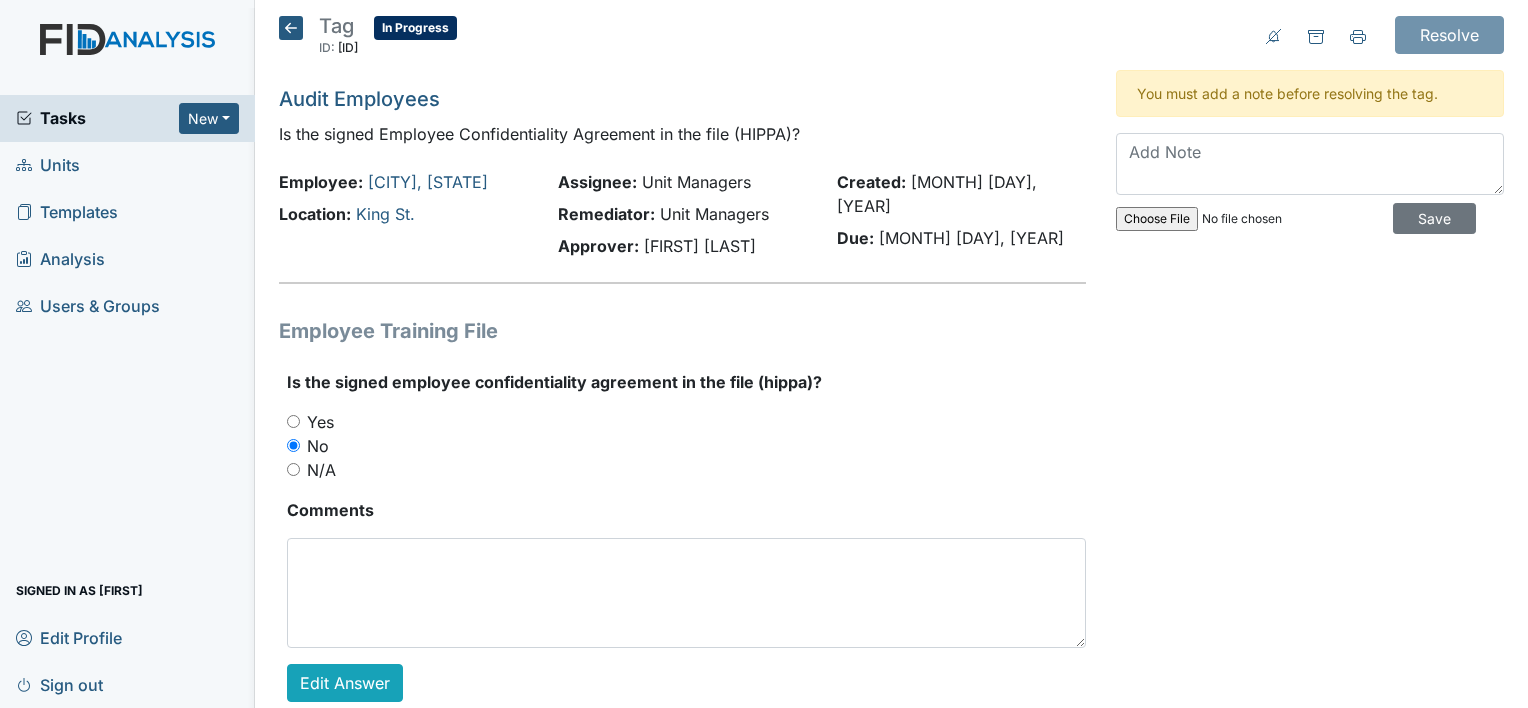 scroll, scrollTop: 0, scrollLeft: 0, axis: both 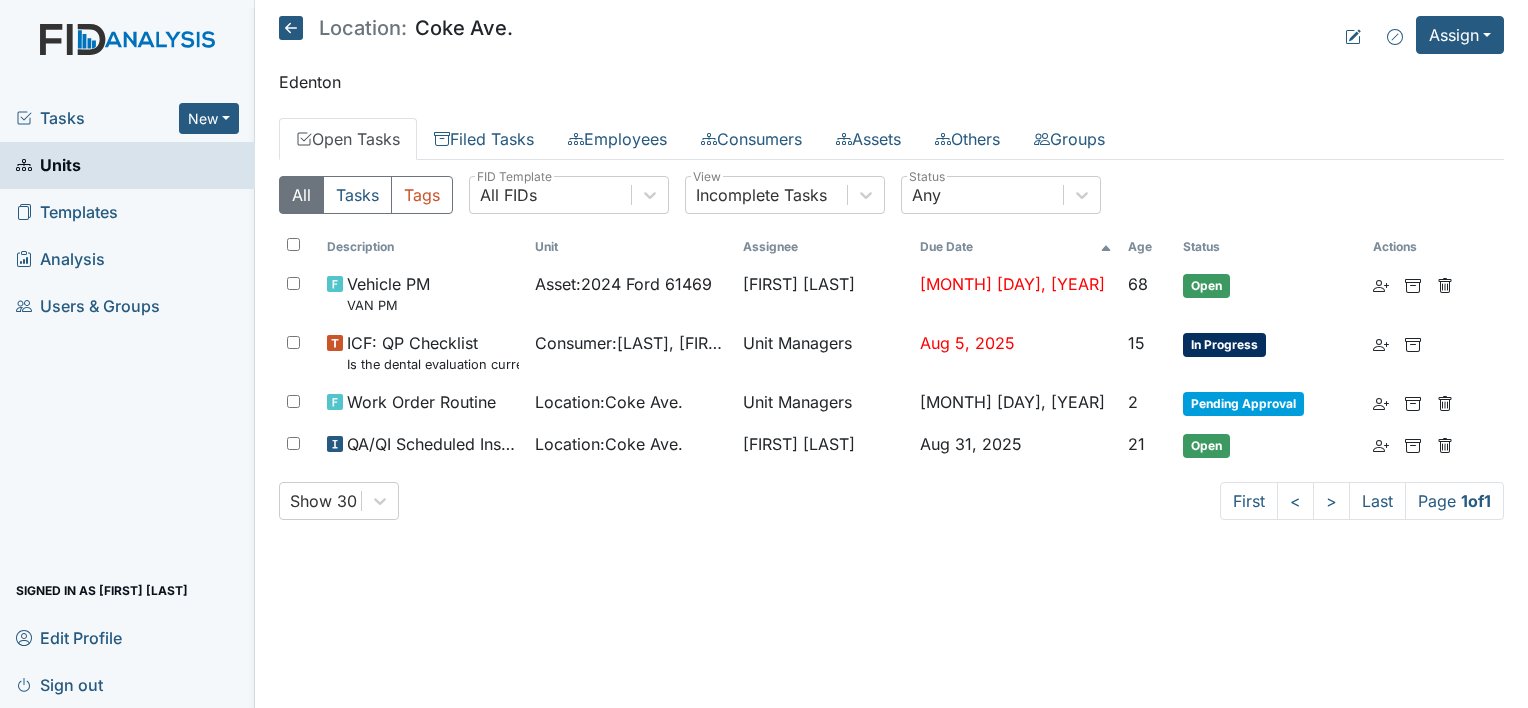 click on "Units" at bounding box center (48, 165) 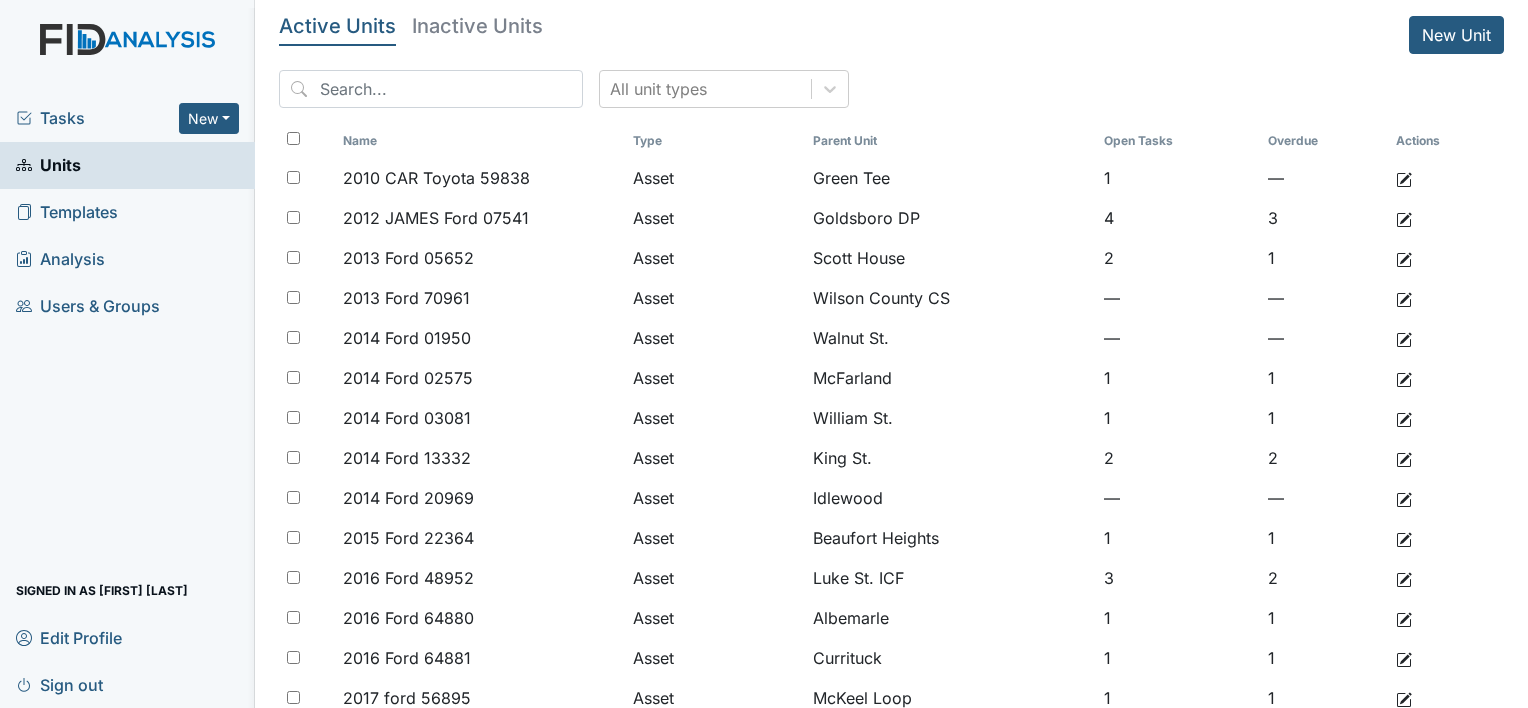 scroll, scrollTop: 0, scrollLeft: 0, axis: both 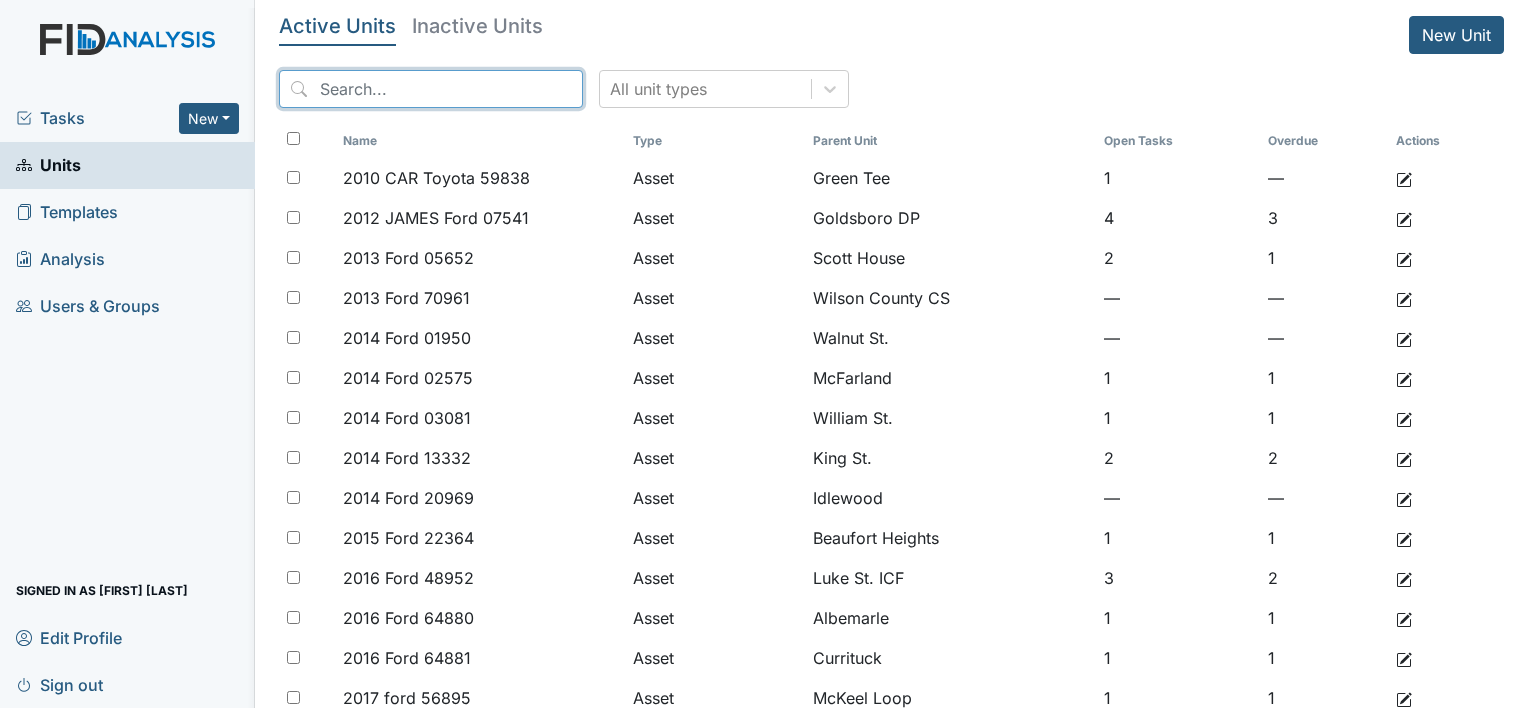 drag, startPoint x: 356, startPoint y: 87, endPoint x: 368, endPoint y: 72, distance: 19.209373 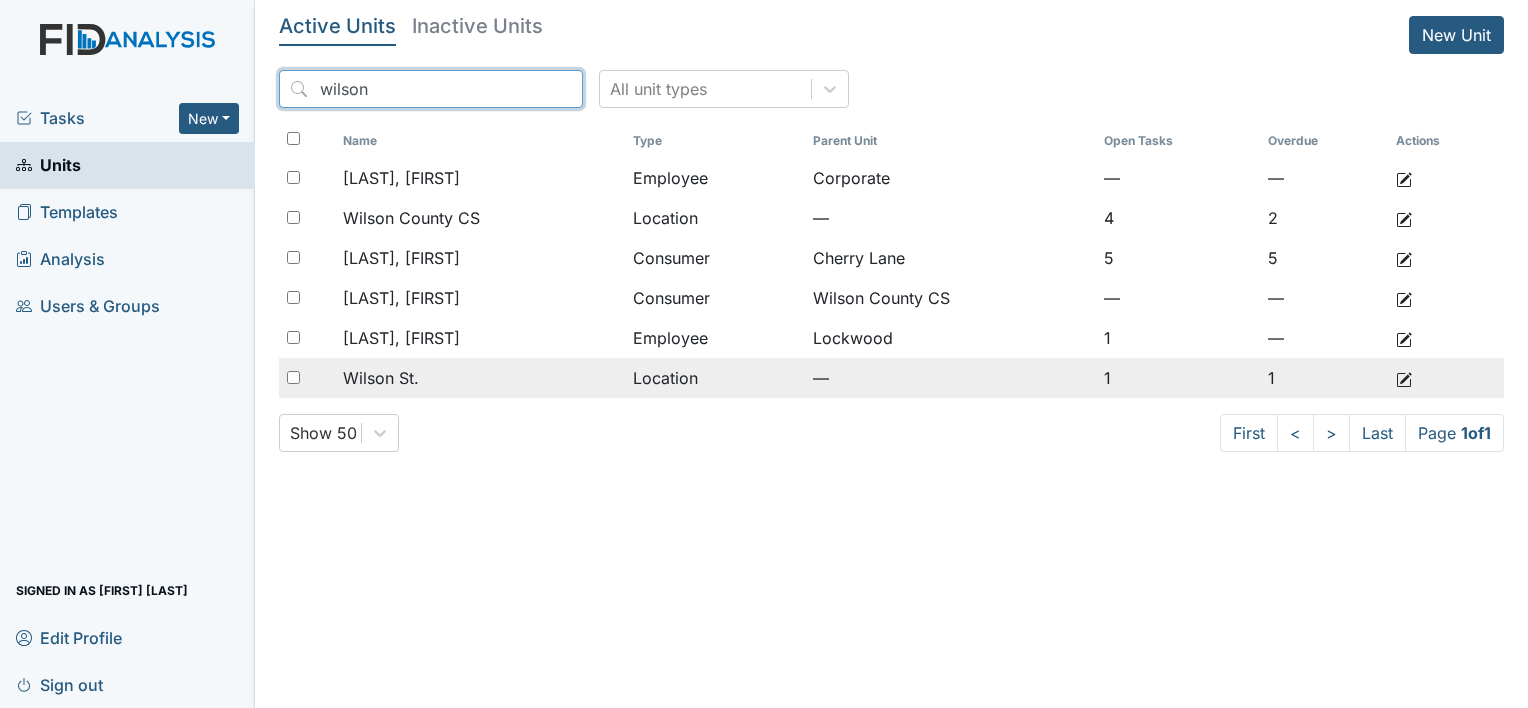 type on "wilson" 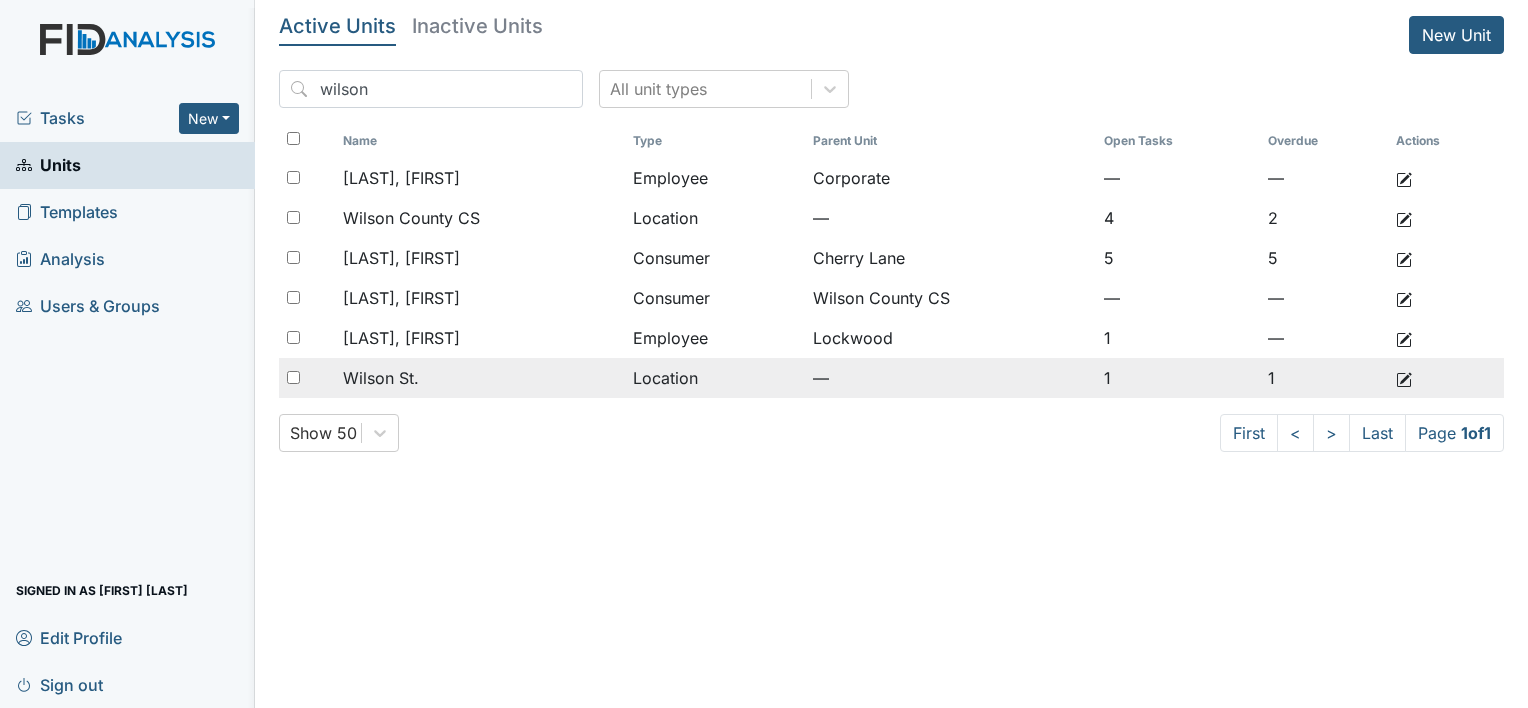click on "Wilson St." at bounding box center (381, 378) 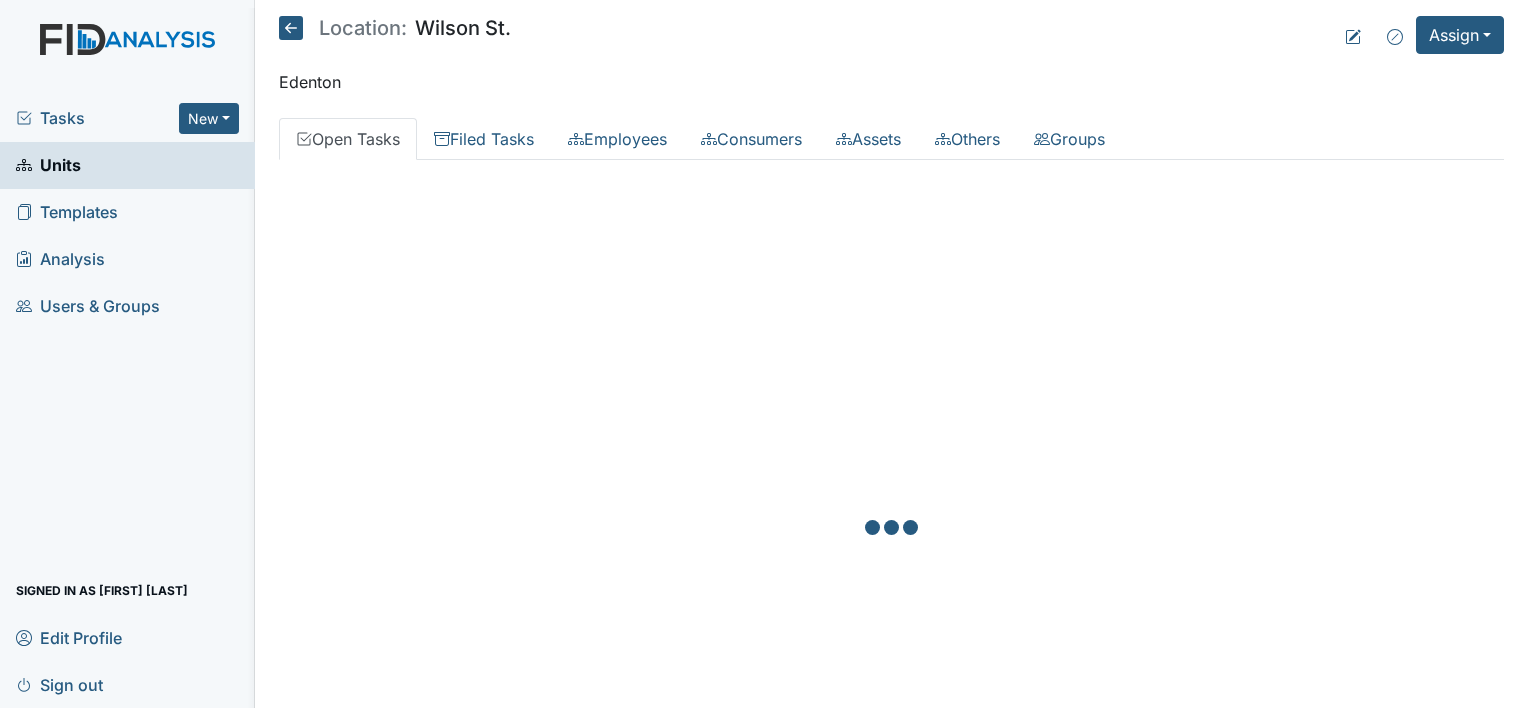 scroll, scrollTop: 0, scrollLeft: 0, axis: both 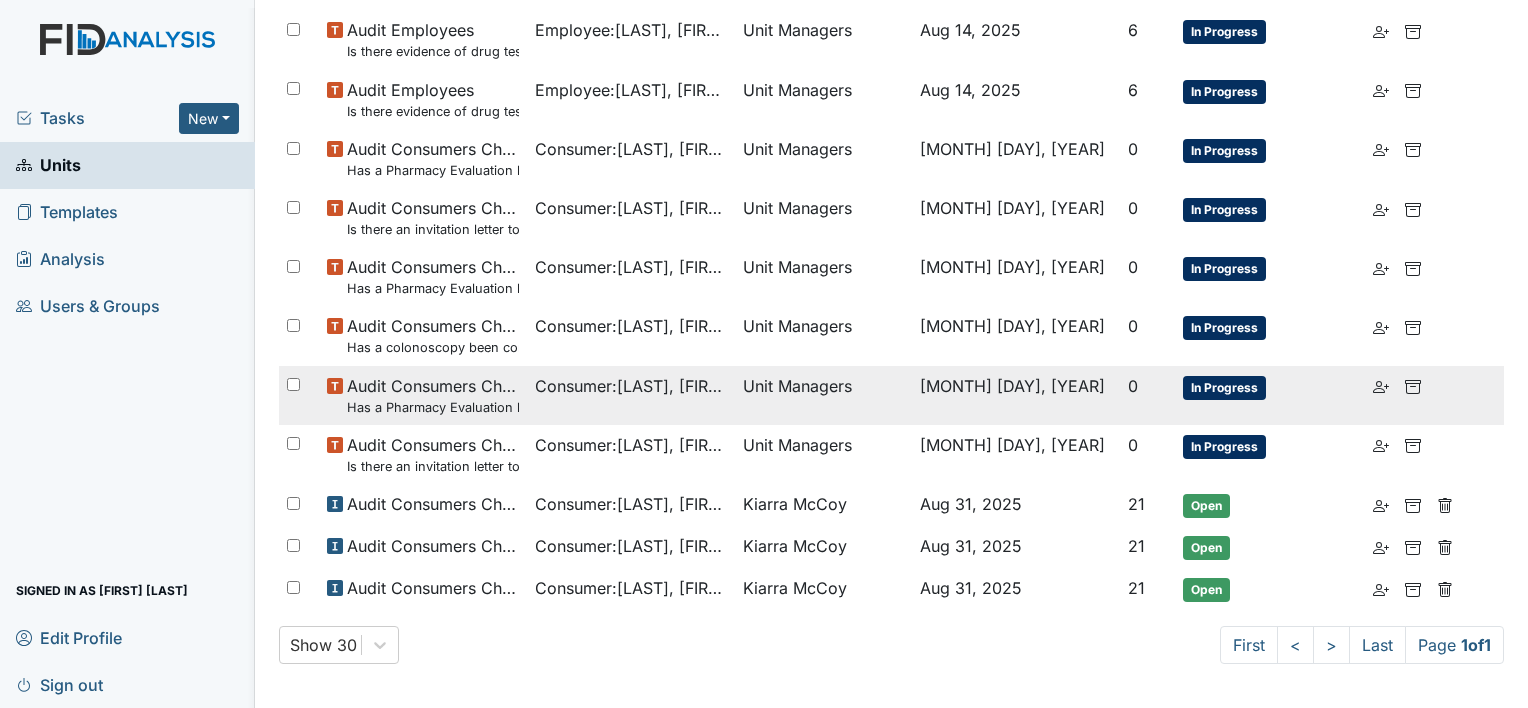 click on "Audit Consumers Charts Has a Pharmacy Evaluation been completed quarterly?" at bounding box center (433, 395) 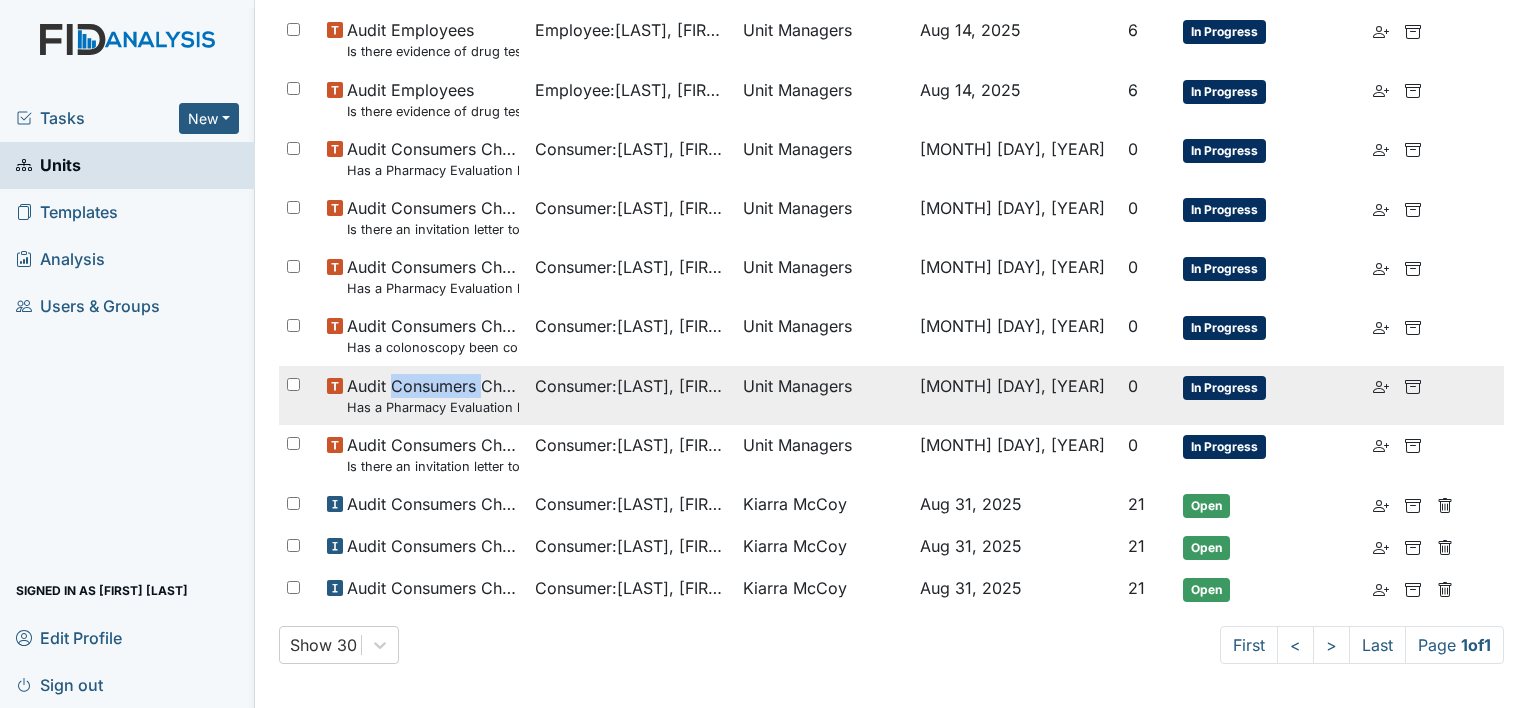 click on "Audit Consumers Charts Has a Pharmacy Evaluation been completed quarterly?" at bounding box center (433, 395) 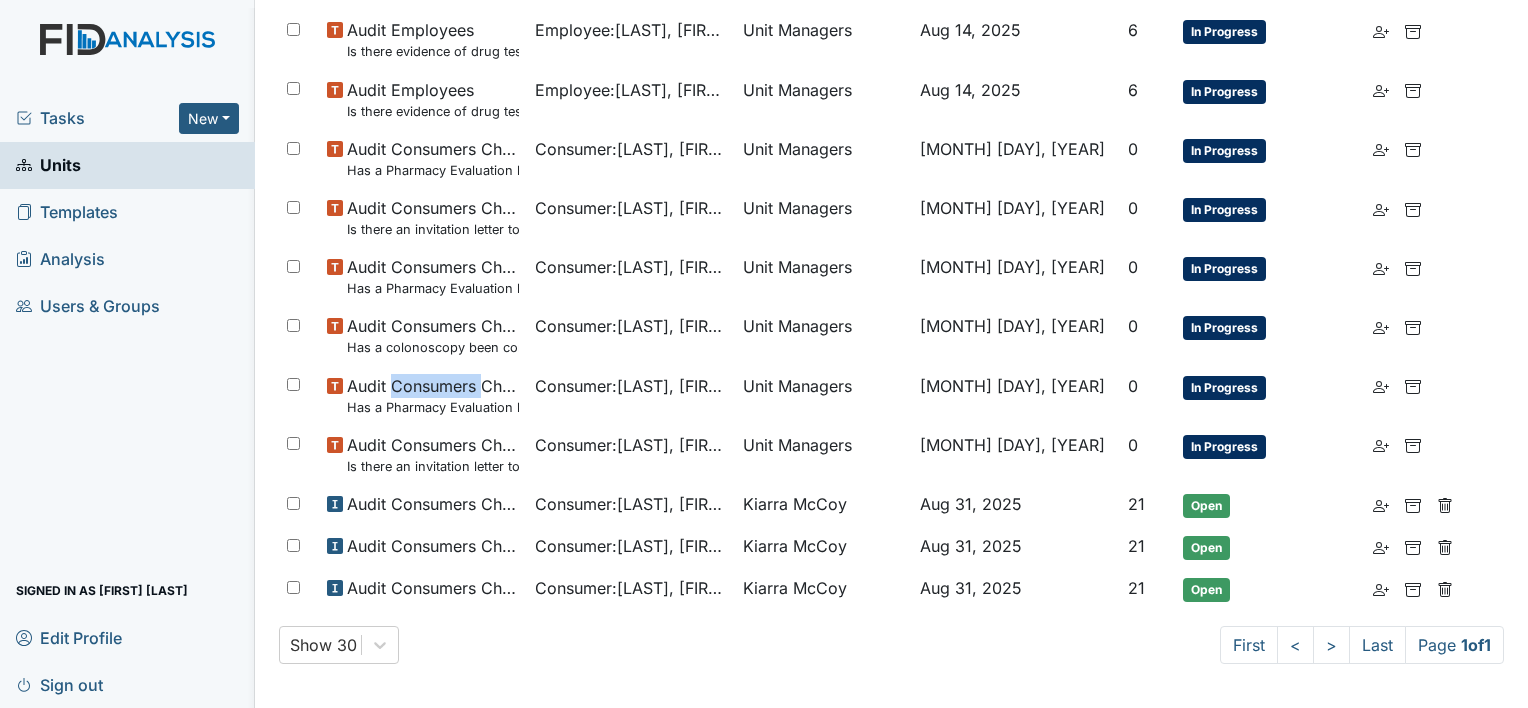 click on "Units" at bounding box center [48, 165] 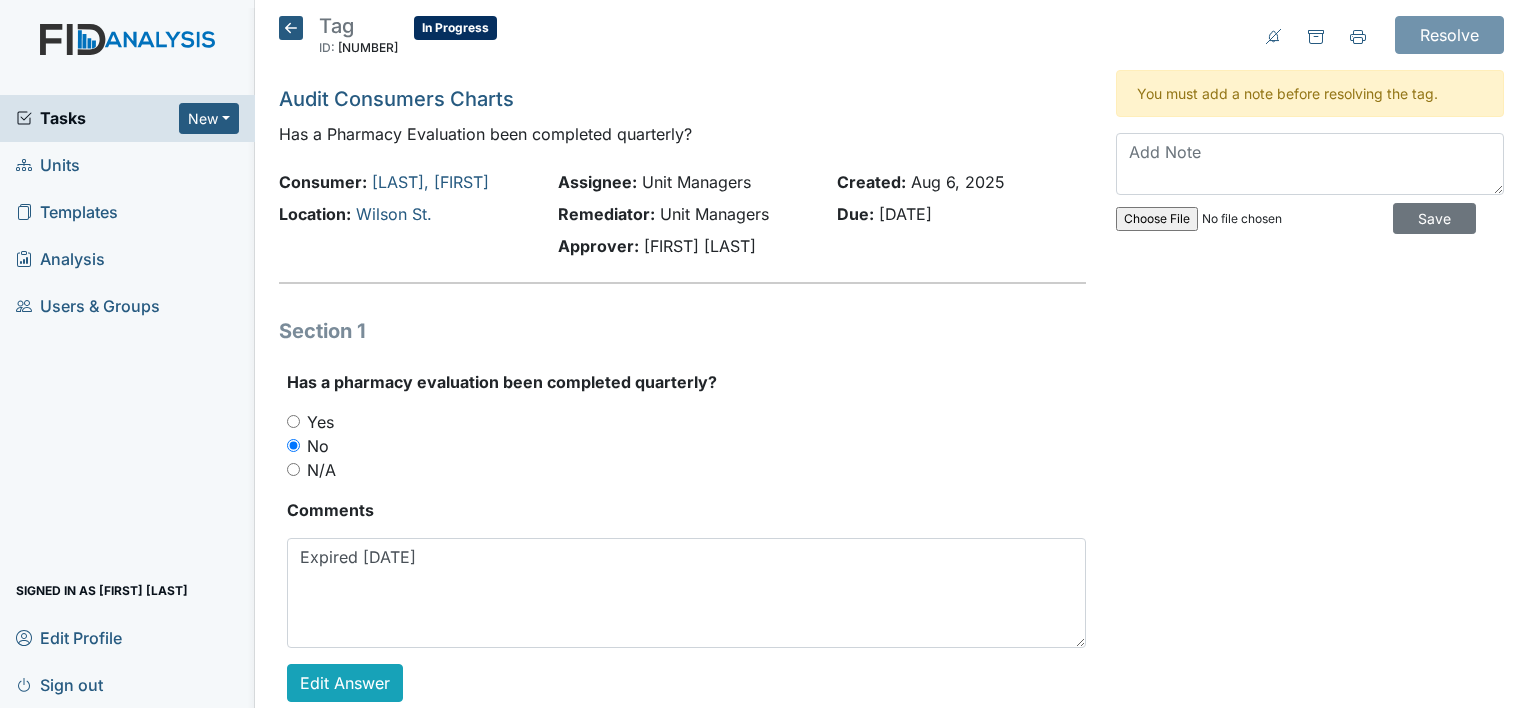 scroll, scrollTop: 0, scrollLeft: 0, axis: both 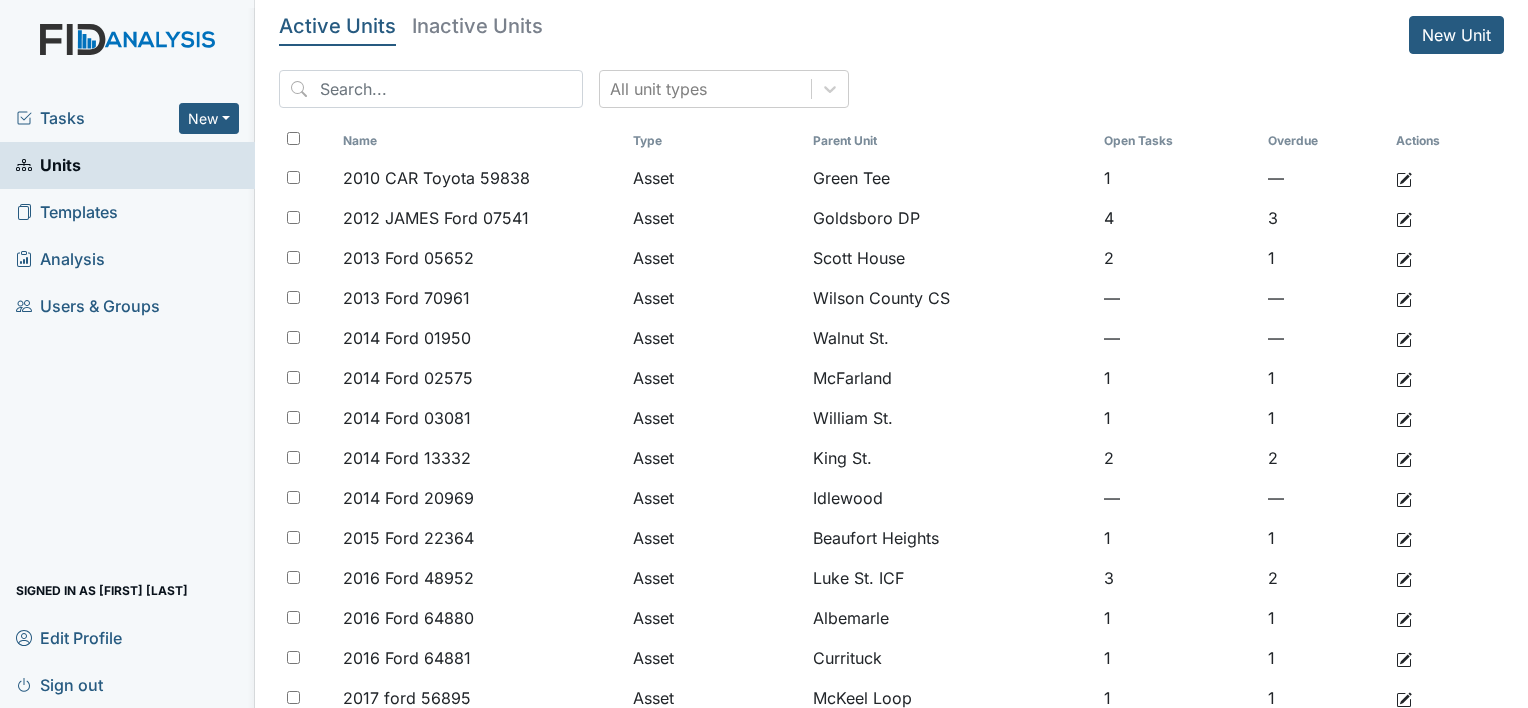 click on "Units" at bounding box center [48, 165] 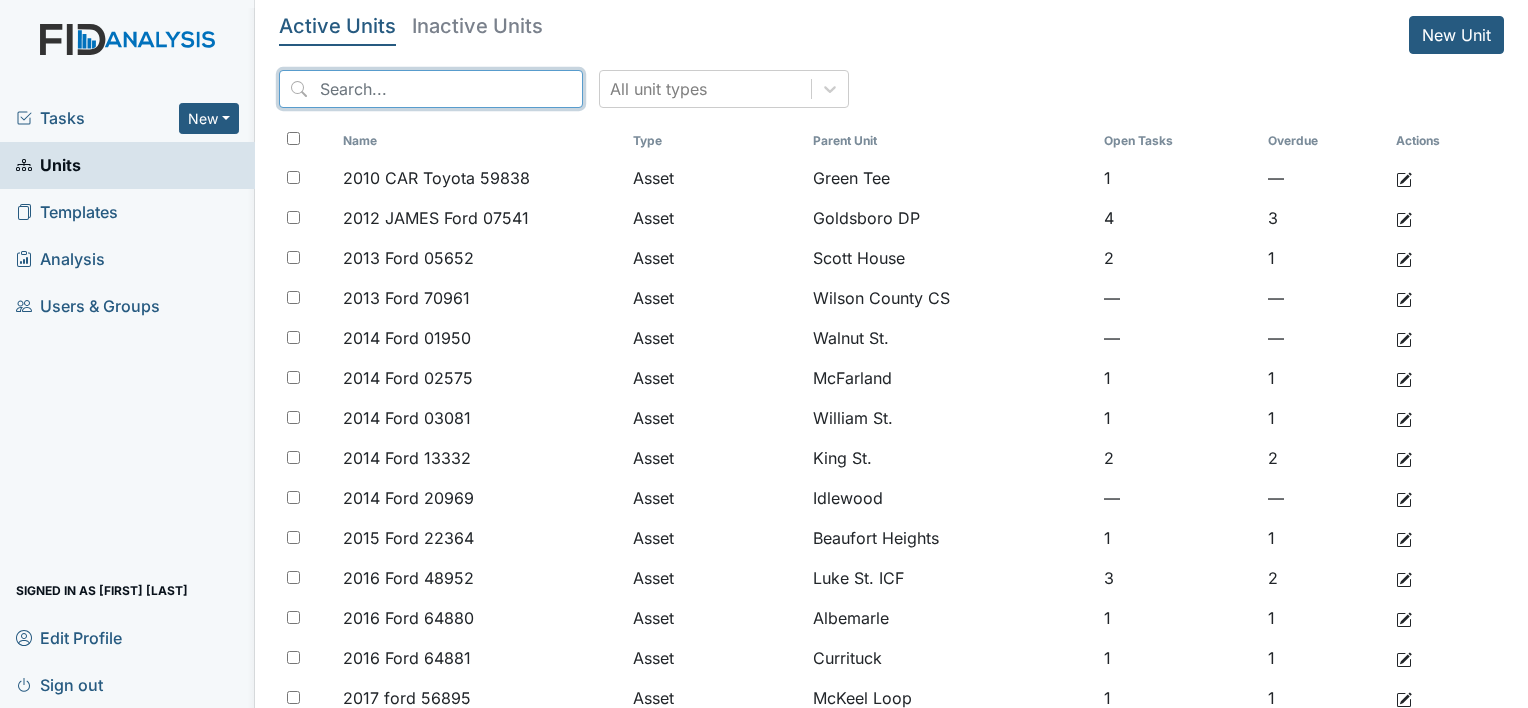 click at bounding box center (431, 89) 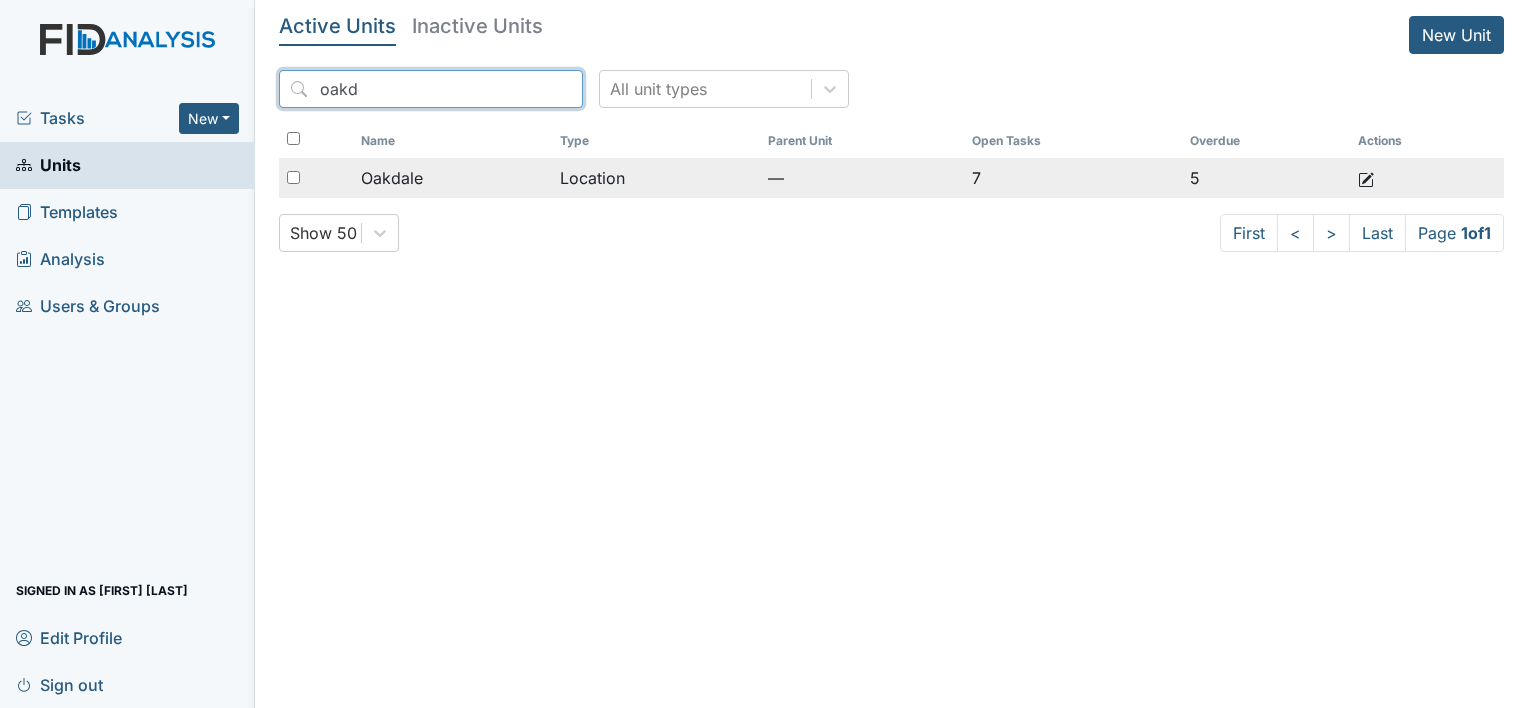 type on "oakd" 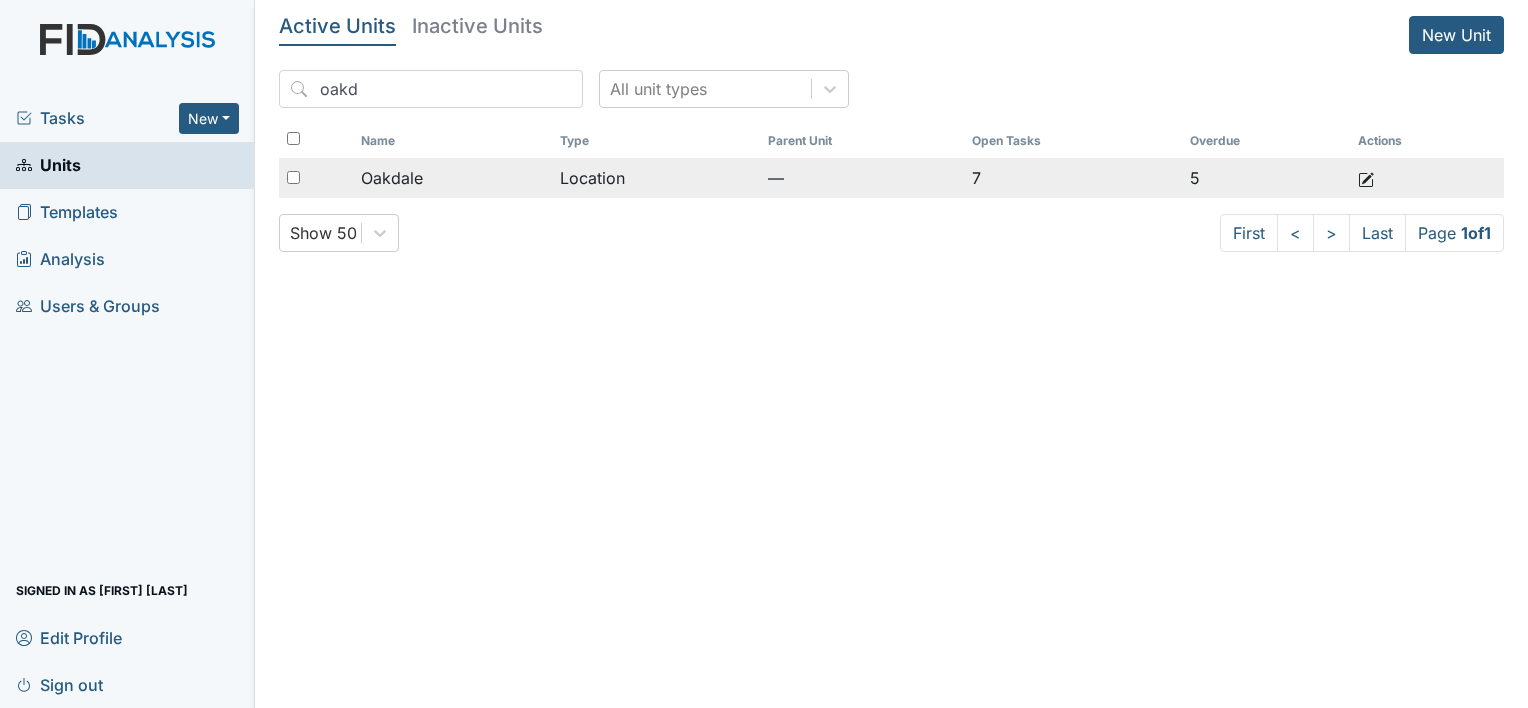 click on "Oakdale" at bounding box center (392, 178) 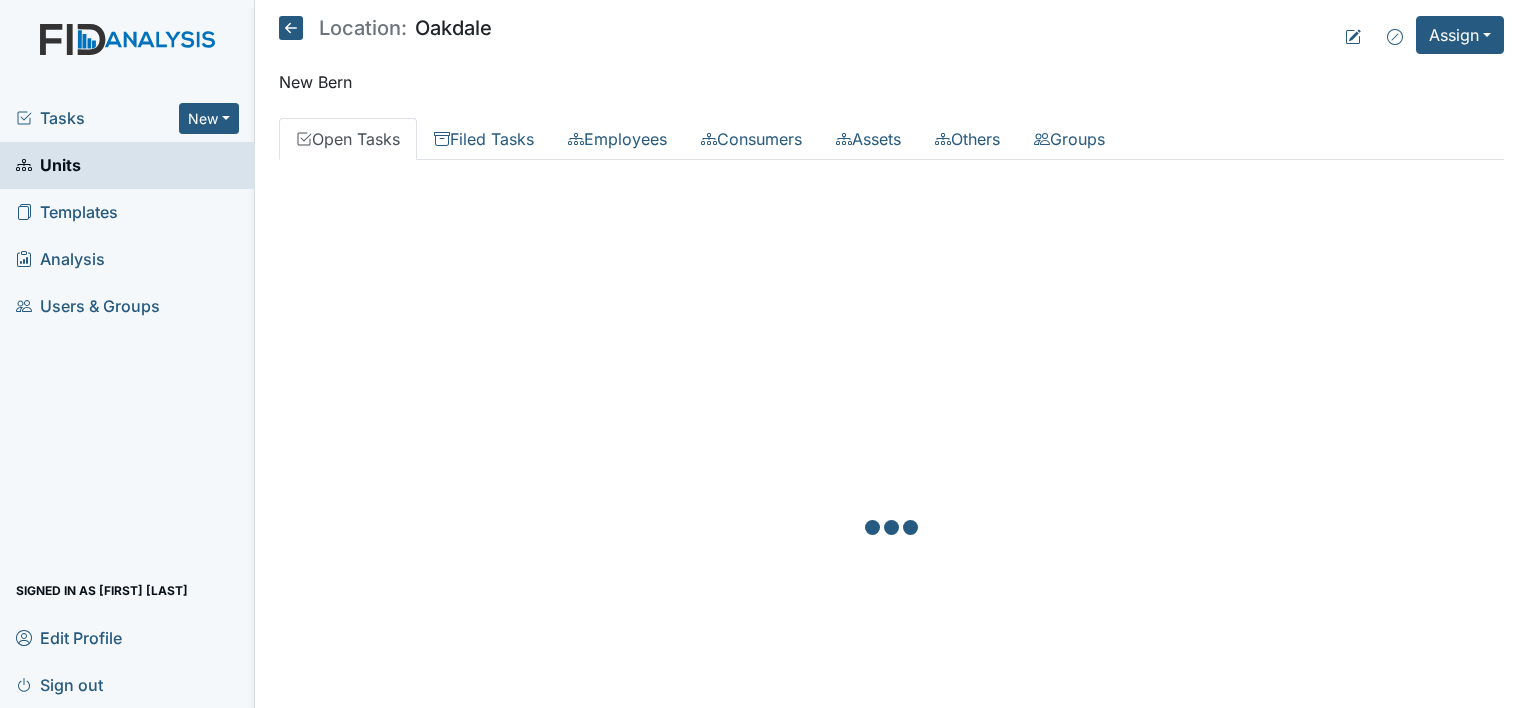 scroll, scrollTop: 0, scrollLeft: 0, axis: both 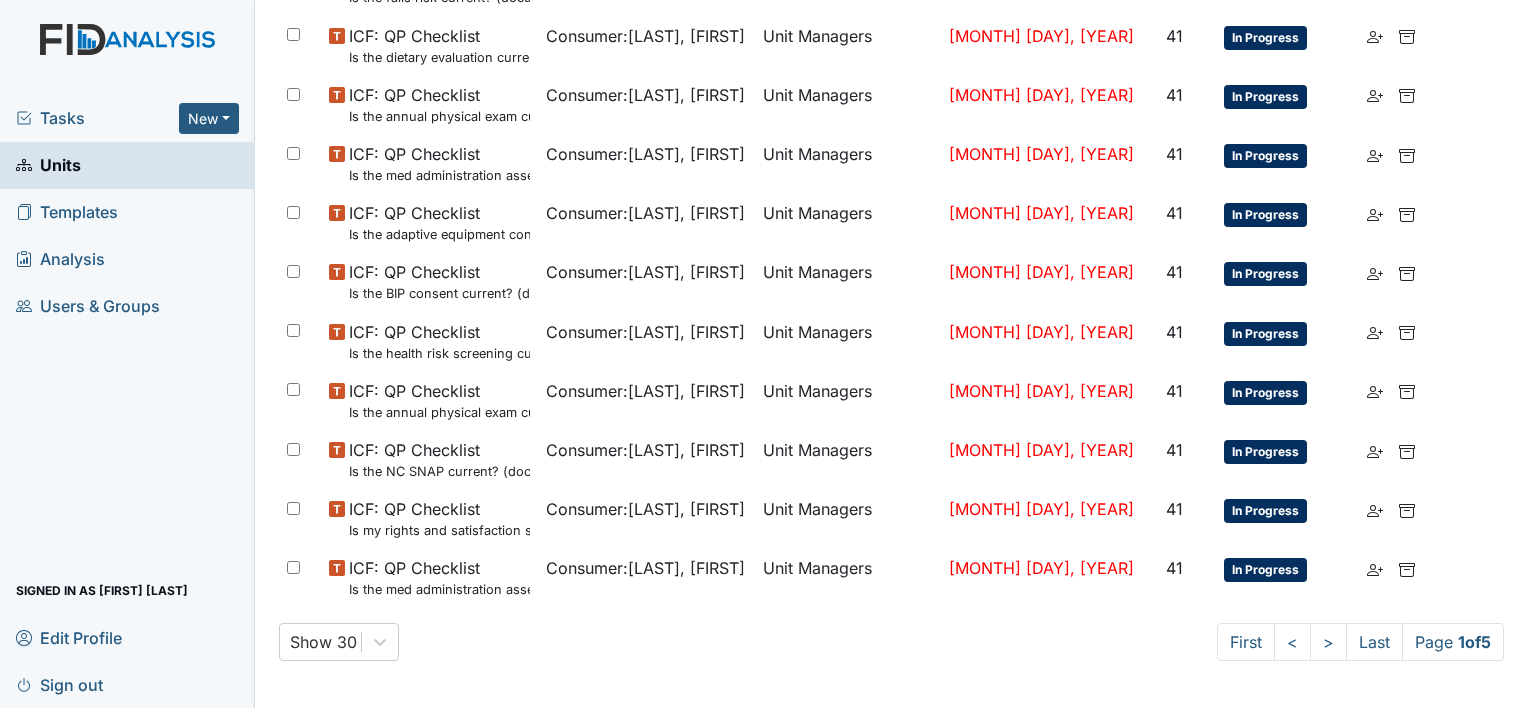 drag, startPoint x: 50, startPoint y: 160, endPoint x: 69, endPoint y: 158, distance: 19.104973 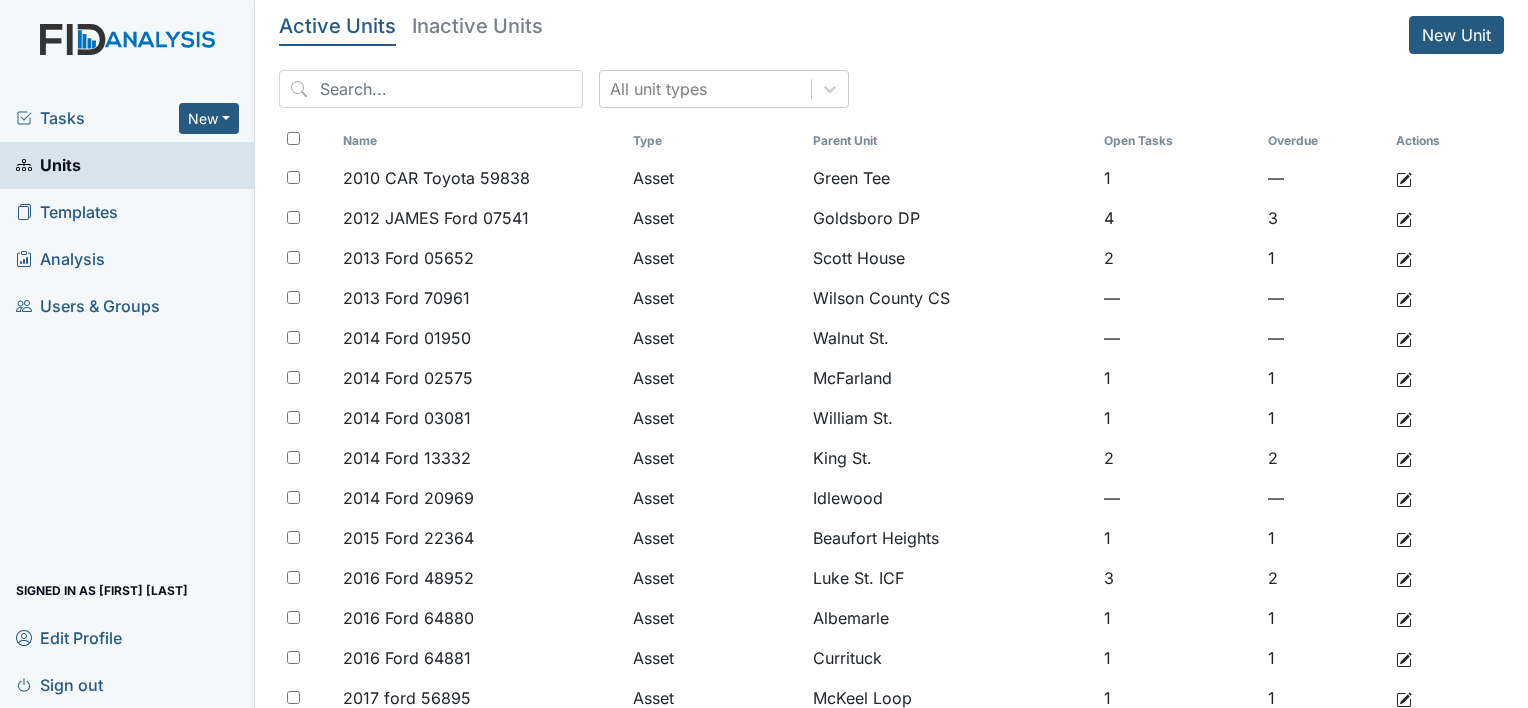 scroll, scrollTop: 0, scrollLeft: 0, axis: both 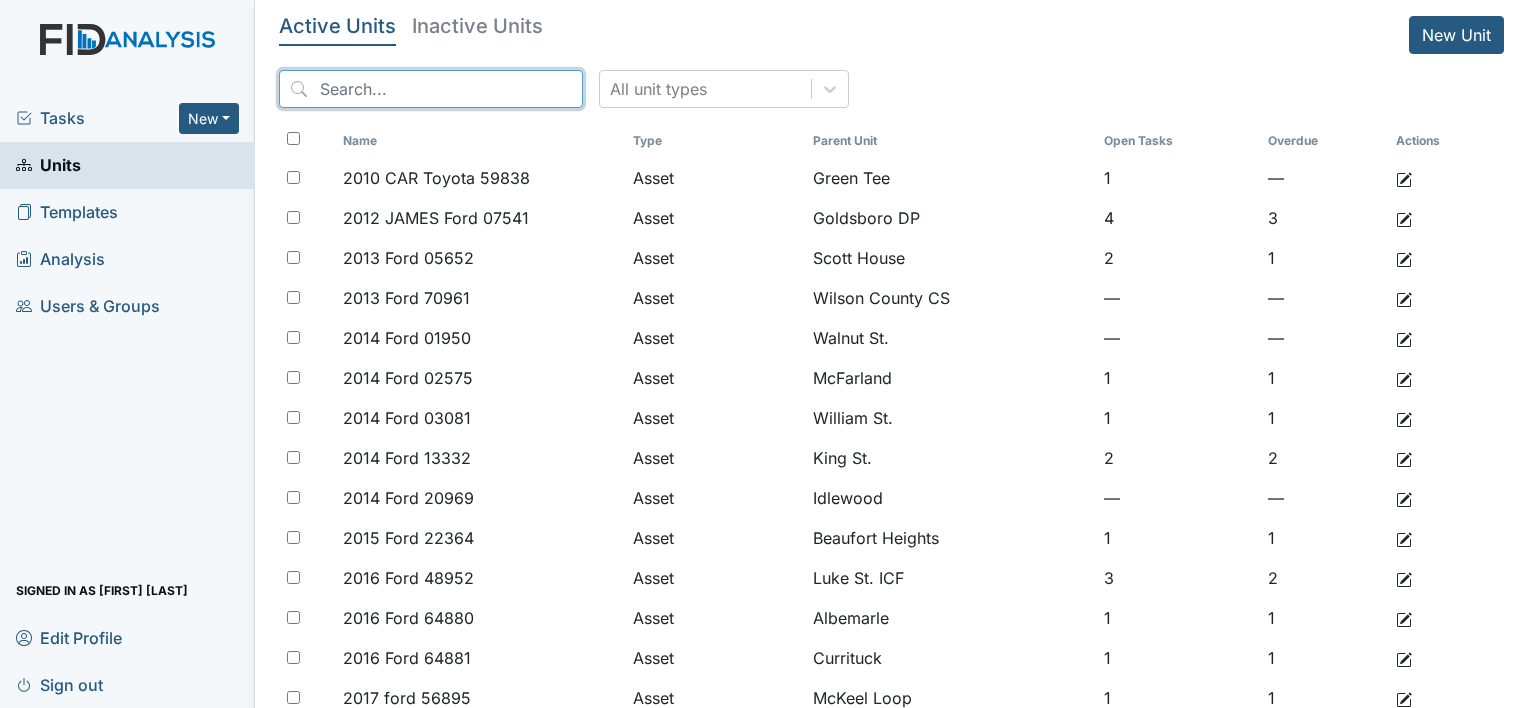 click at bounding box center [431, 89] 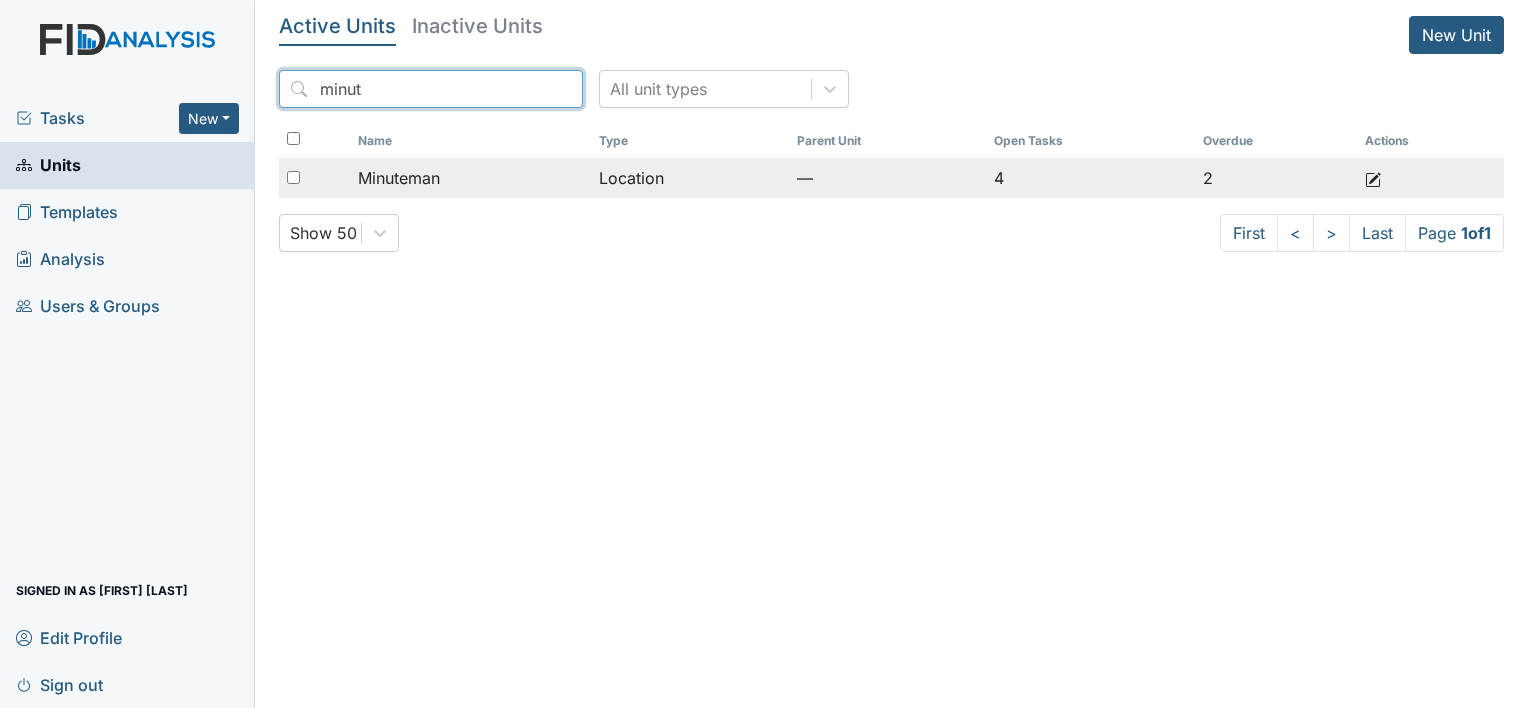 type on "minut" 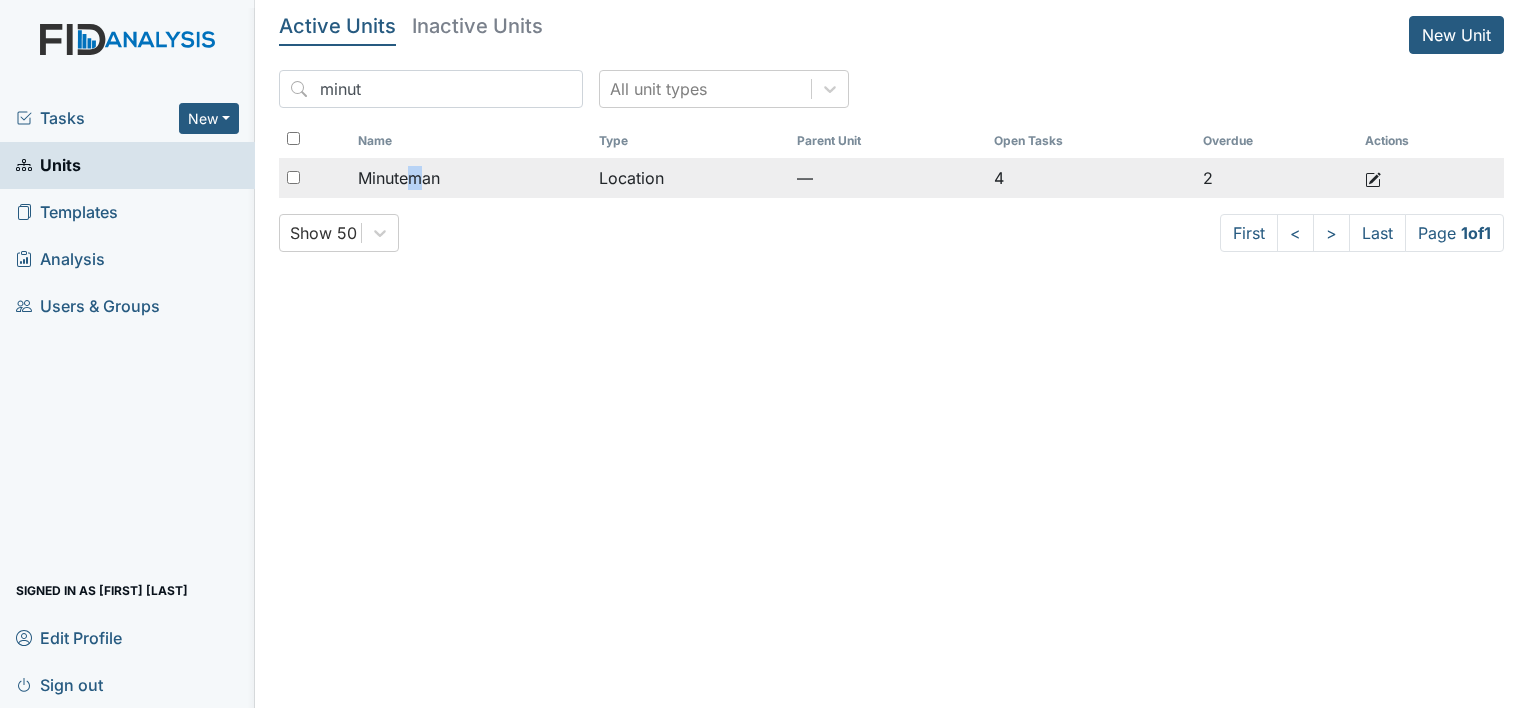 click on "Minuteman" at bounding box center (470, 178) 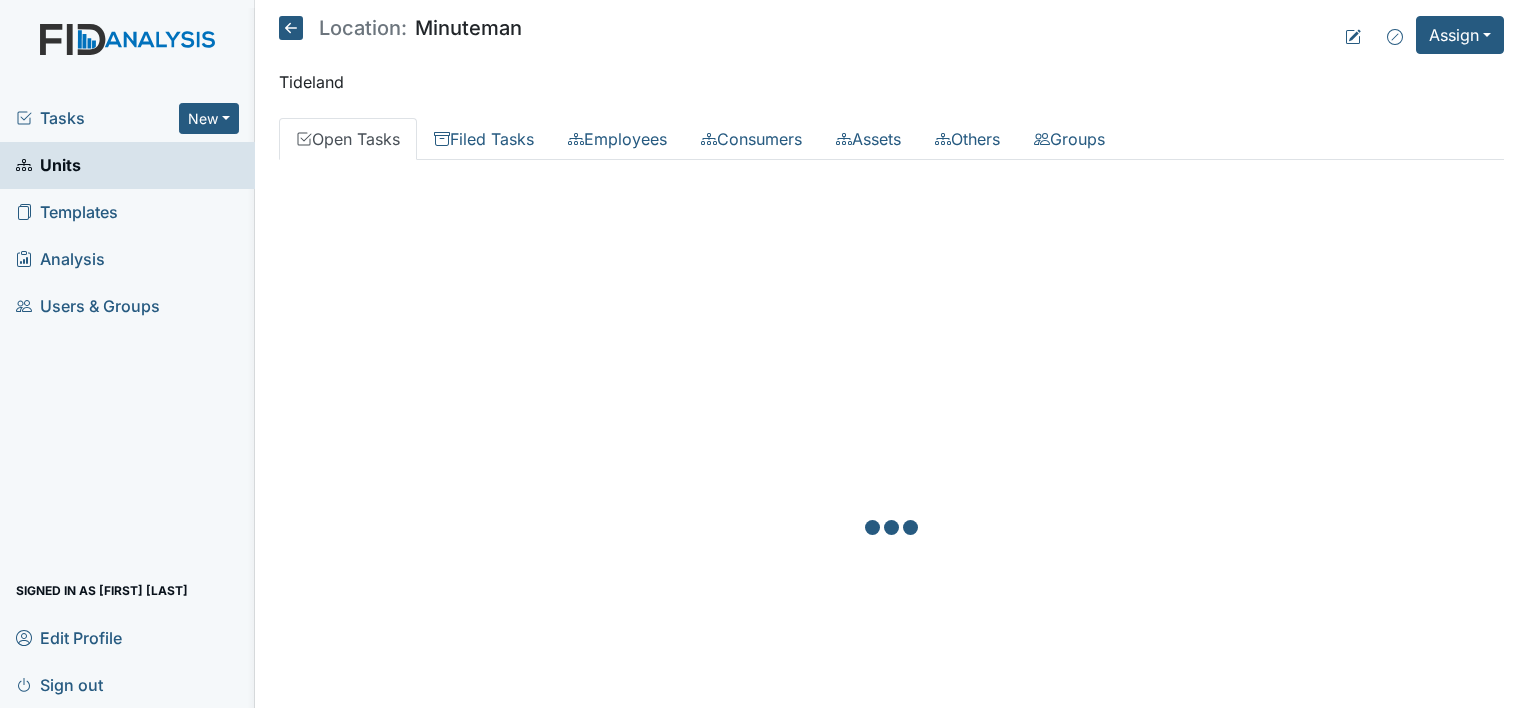 scroll, scrollTop: 0, scrollLeft: 0, axis: both 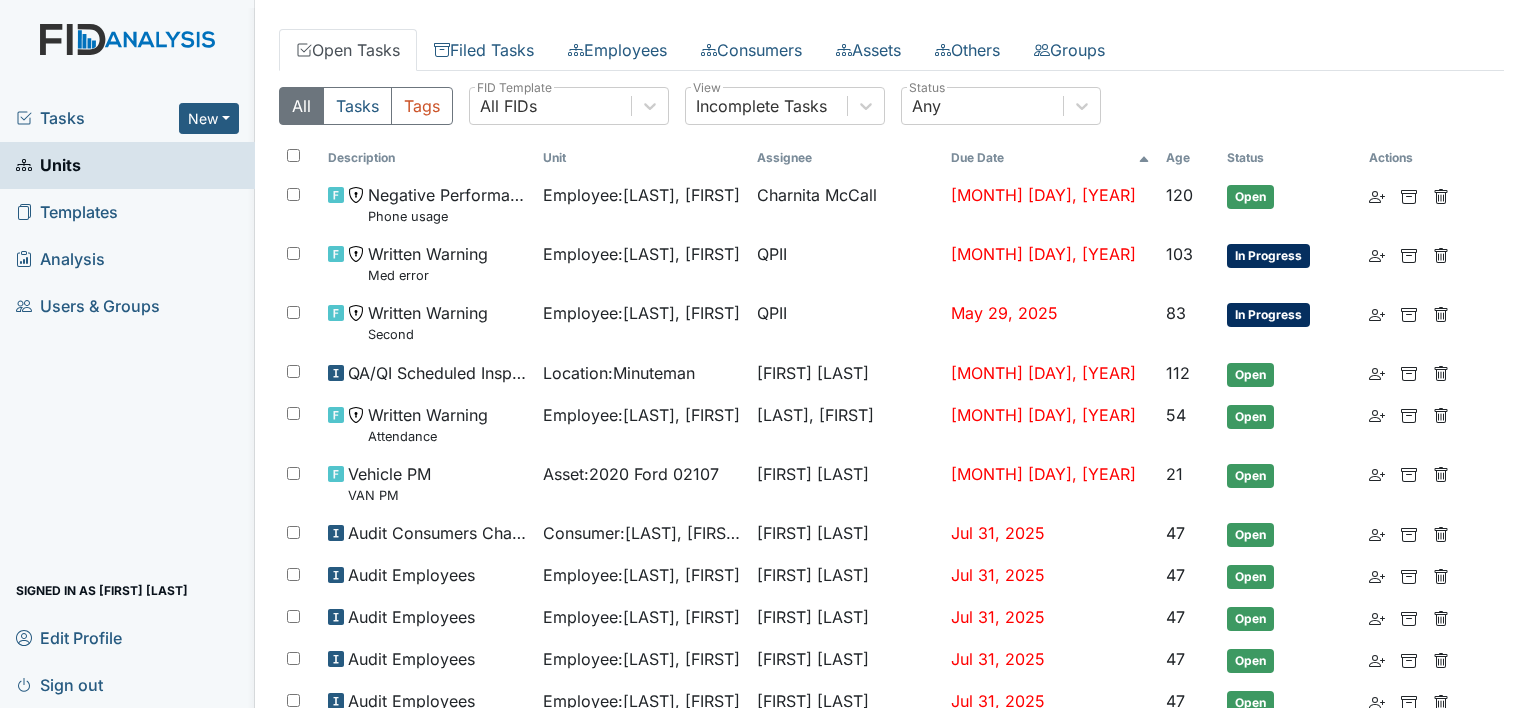 click on "Units" at bounding box center [48, 165] 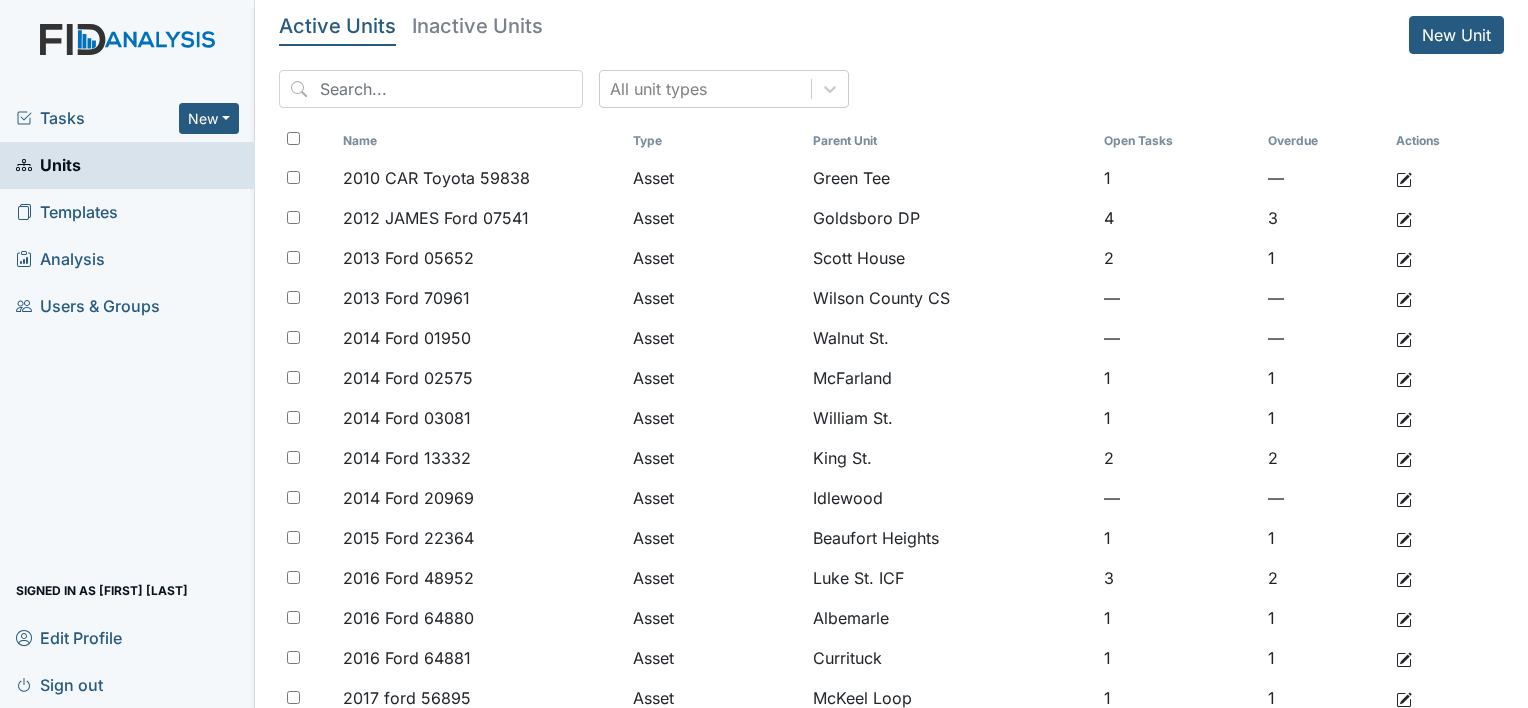 scroll, scrollTop: 0, scrollLeft: 0, axis: both 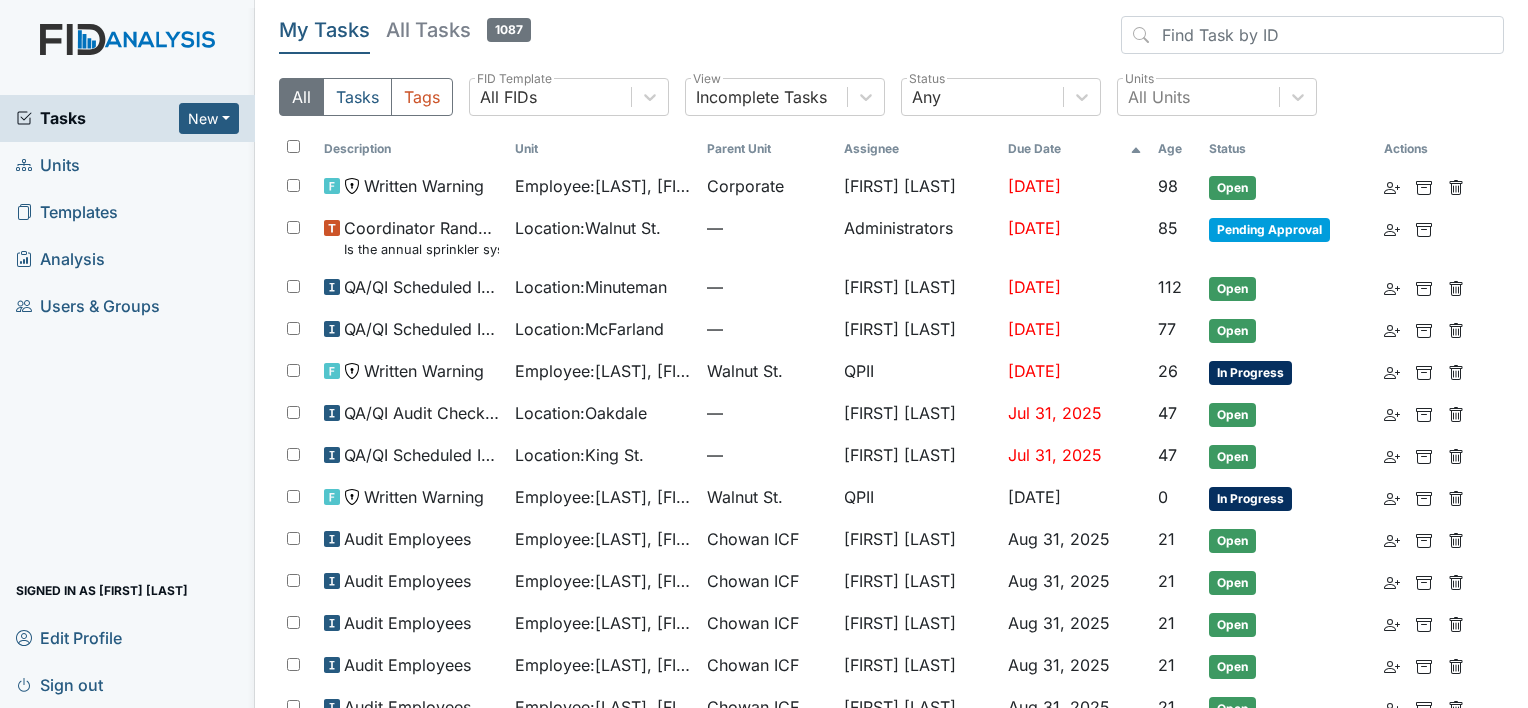 click on "Units" at bounding box center (48, 165) 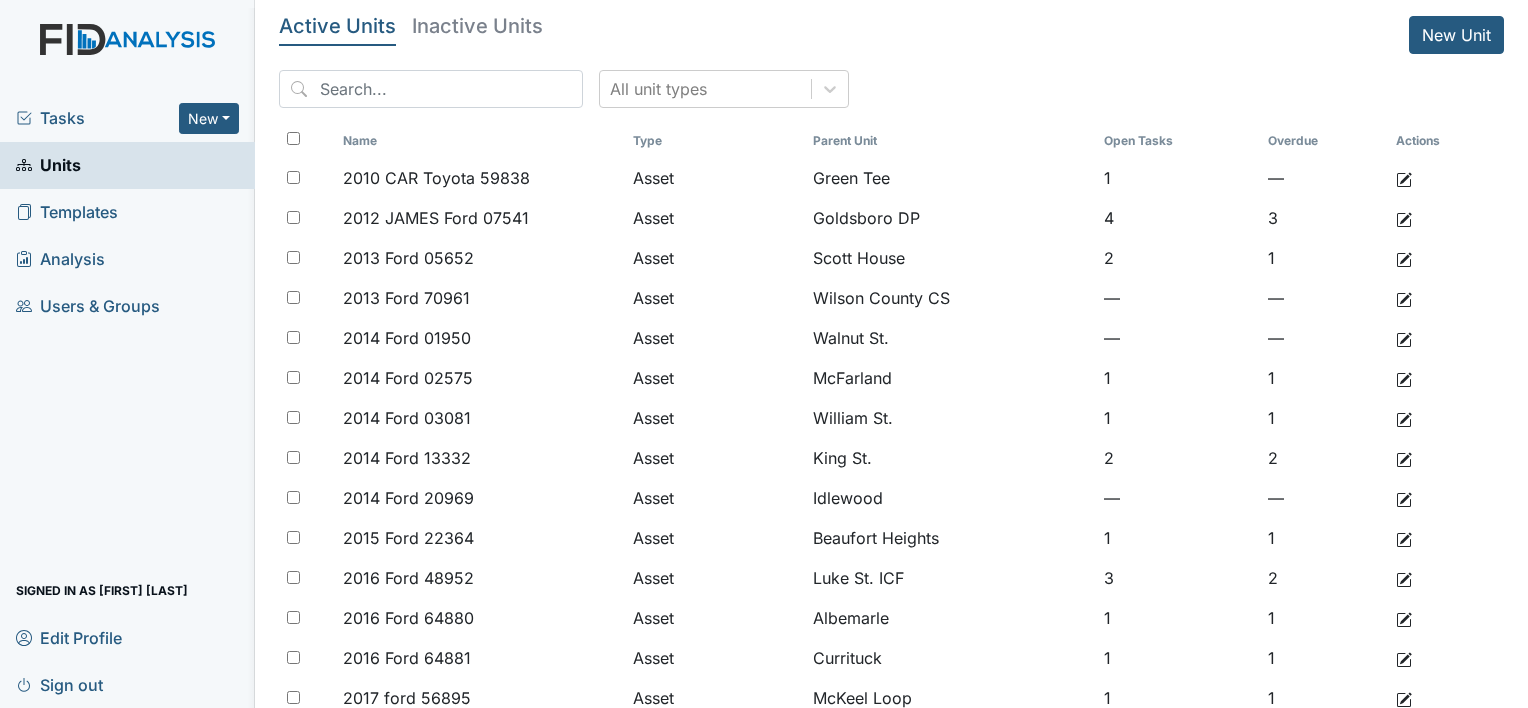 scroll, scrollTop: 0, scrollLeft: 0, axis: both 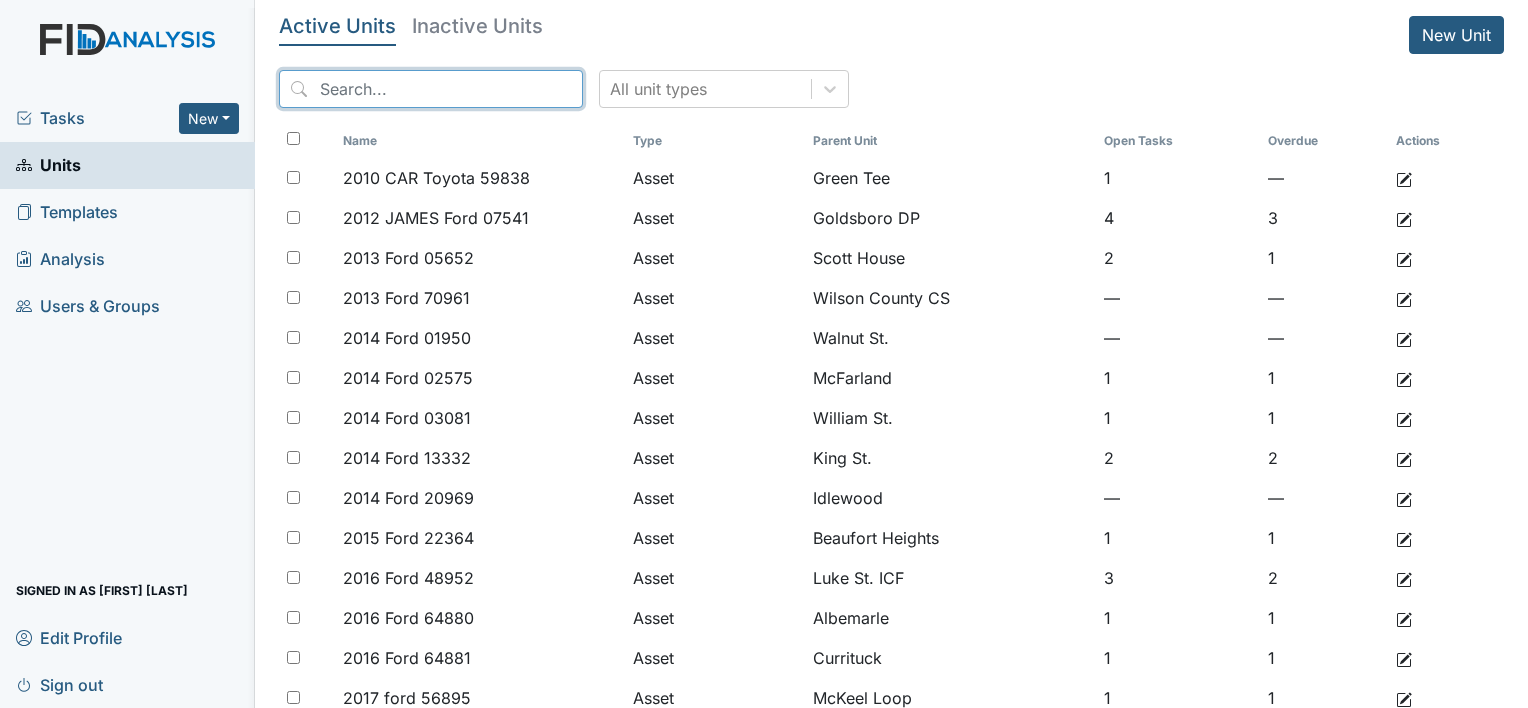 click at bounding box center [431, 89] 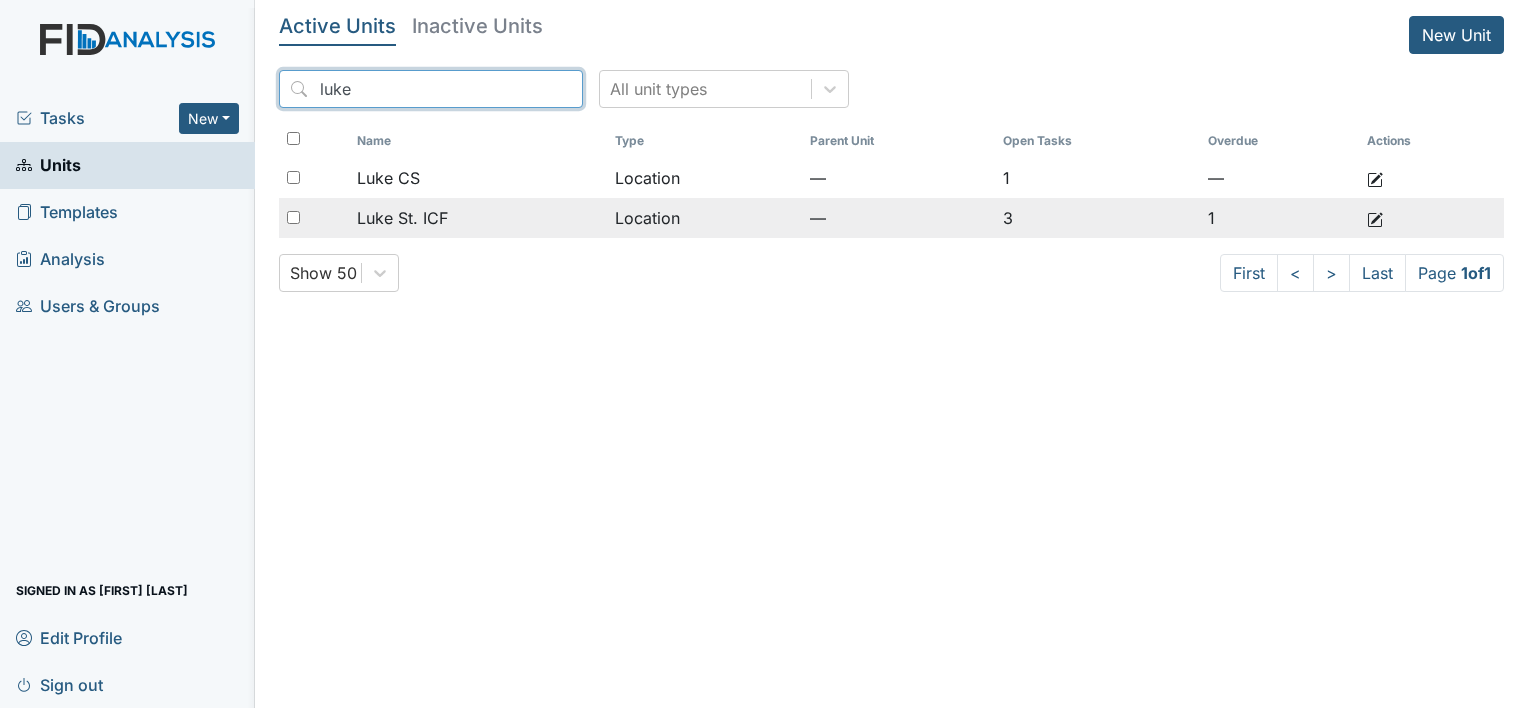 type on "luke" 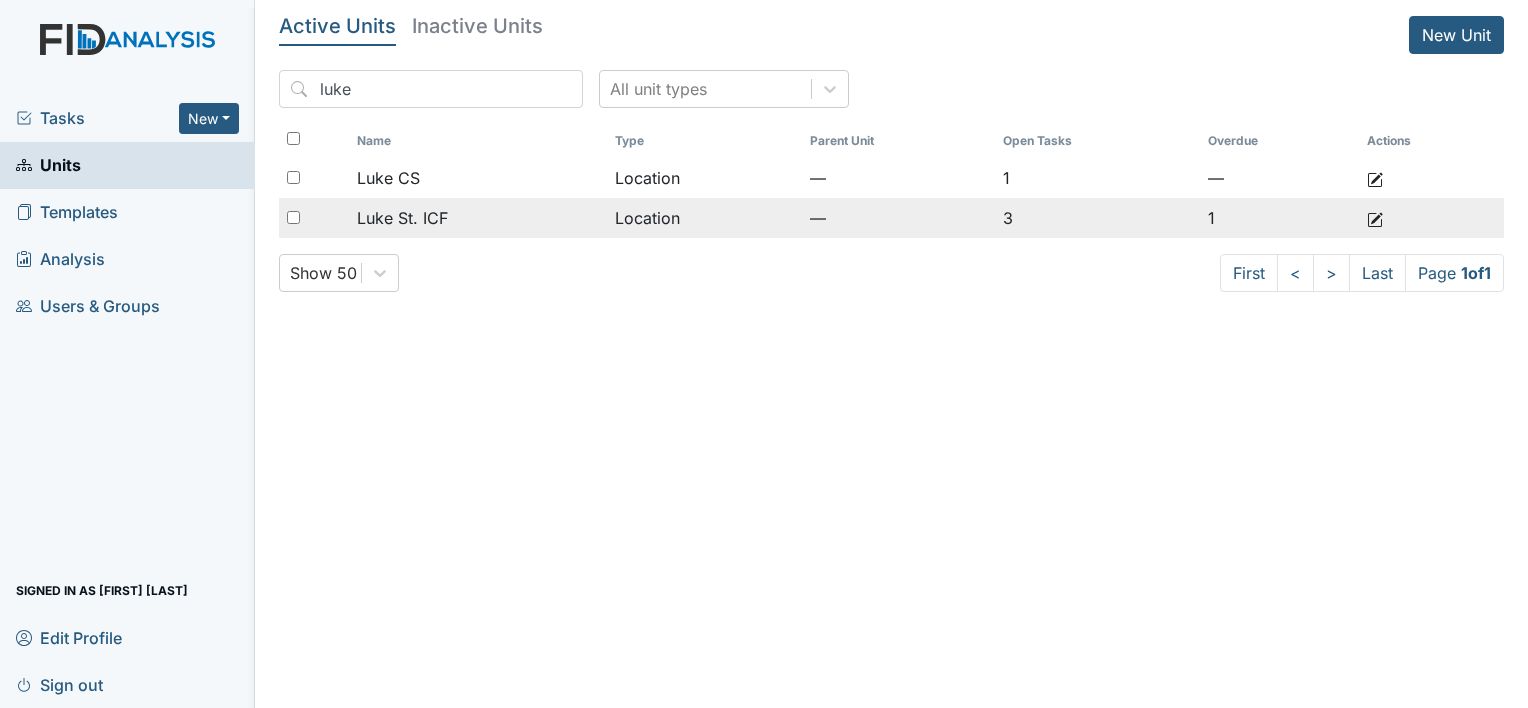 click on "Luke St. ICF" at bounding box center [402, 218] 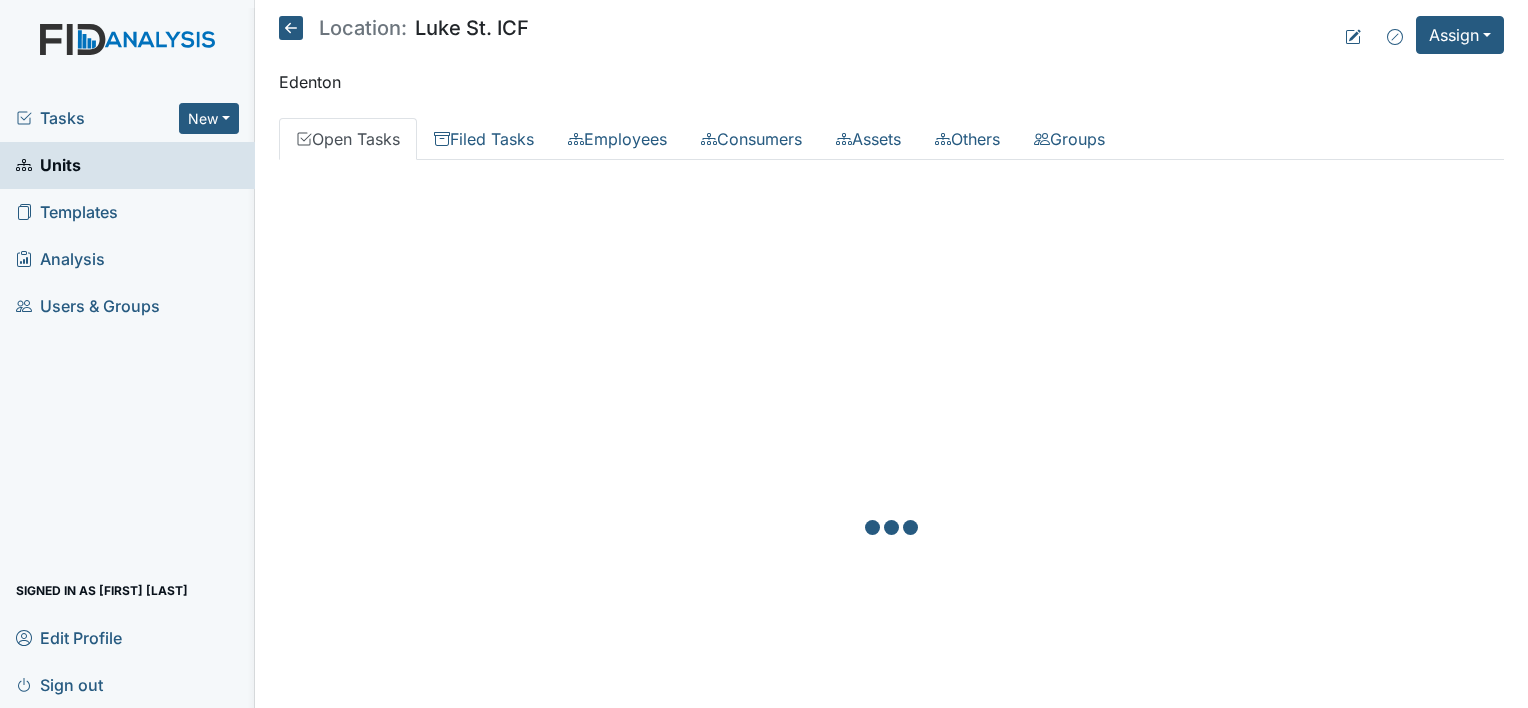 scroll, scrollTop: 0, scrollLeft: 0, axis: both 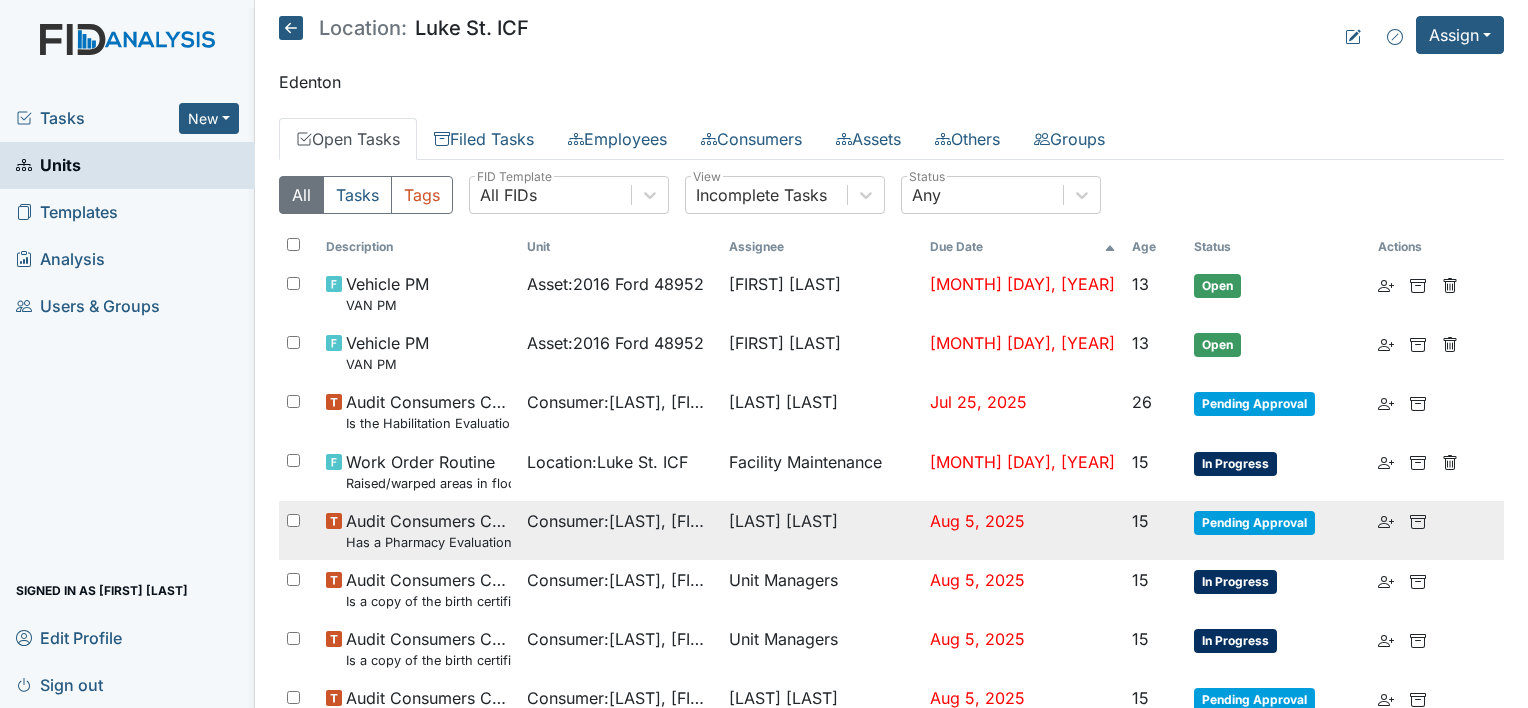 click on "Pending Approval" at bounding box center [1254, 523] 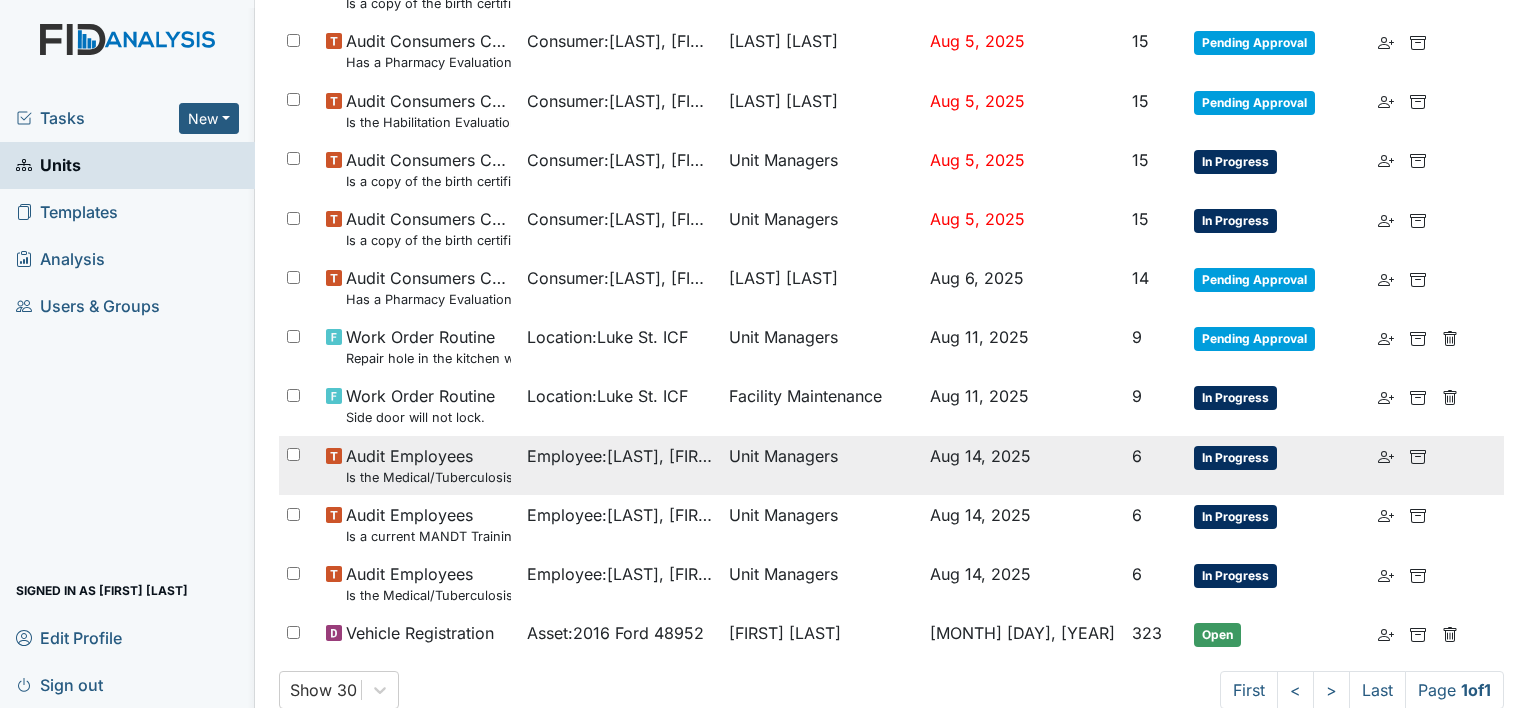 scroll, scrollTop: 704, scrollLeft: 0, axis: vertical 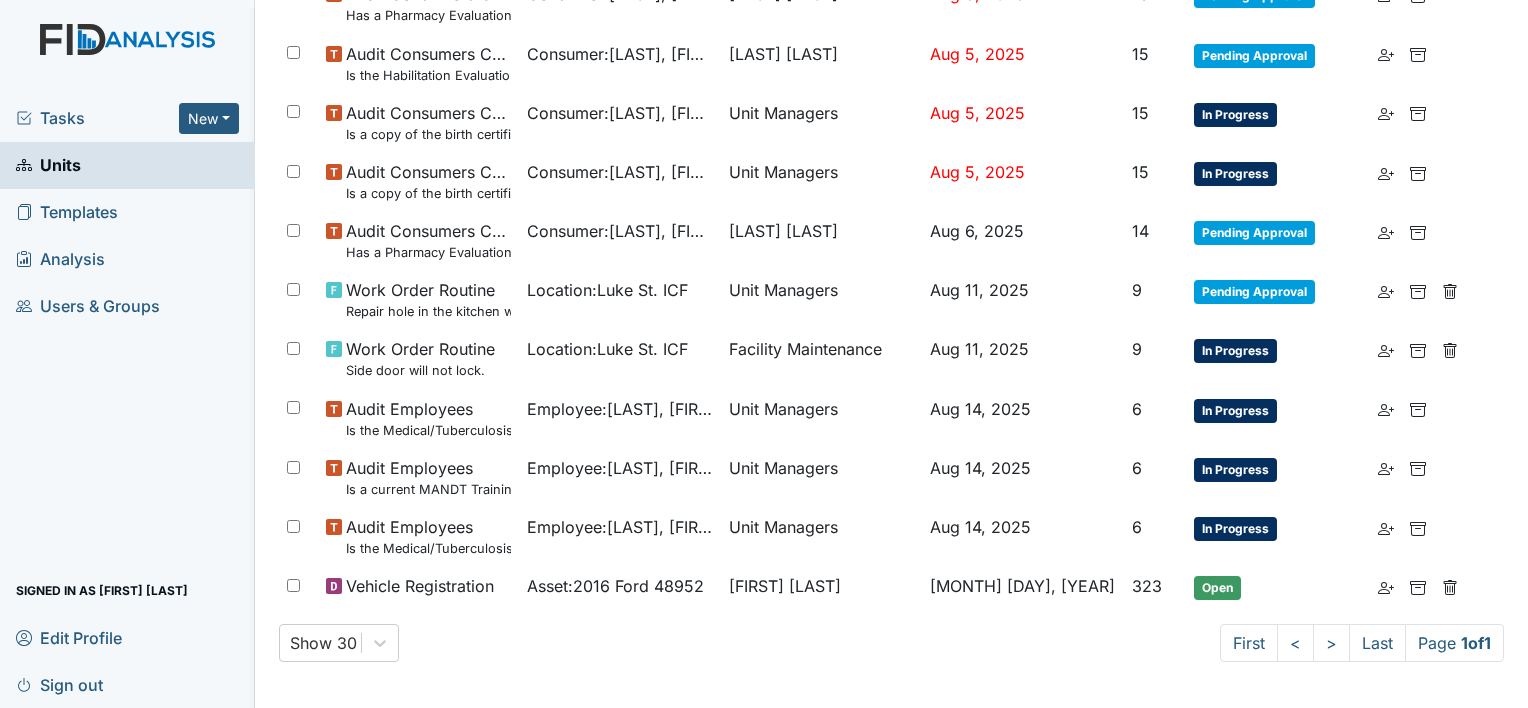 click on "Users & Groups" at bounding box center (88, 306) 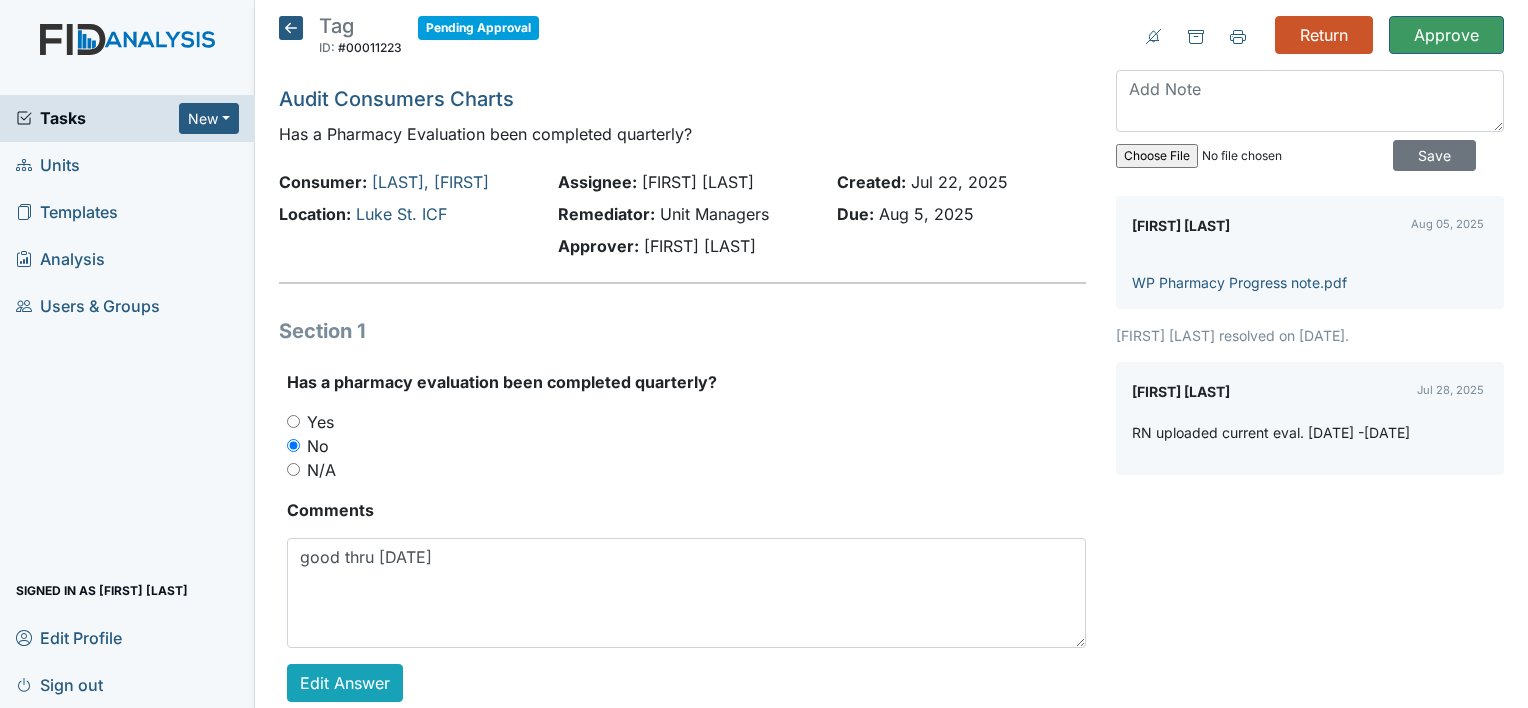 scroll, scrollTop: 0, scrollLeft: 0, axis: both 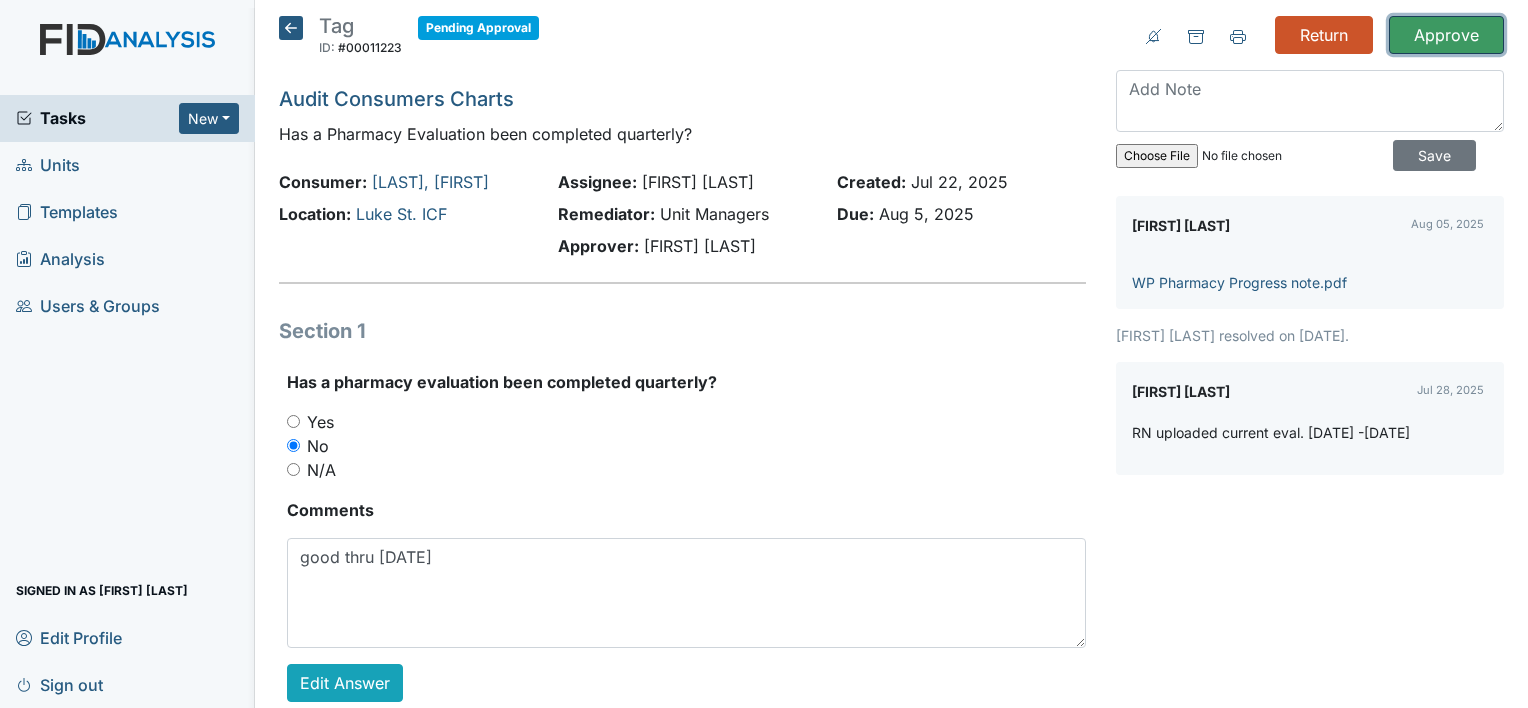 drag, startPoint x: 1440, startPoint y: 25, endPoint x: 1429, endPoint y: 22, distance: 11.401754 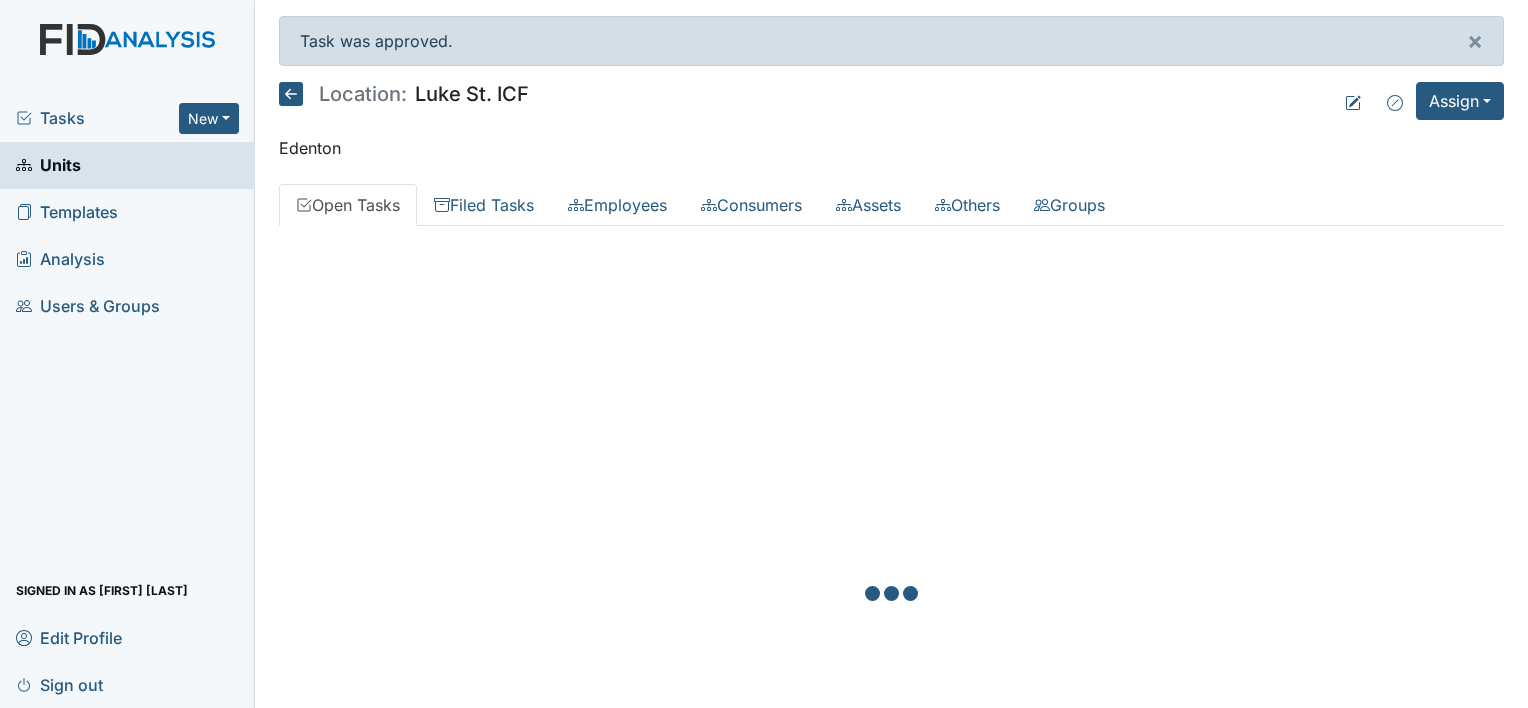 scroll, scrollTop: 0, scrollLeft: 0, axis: both 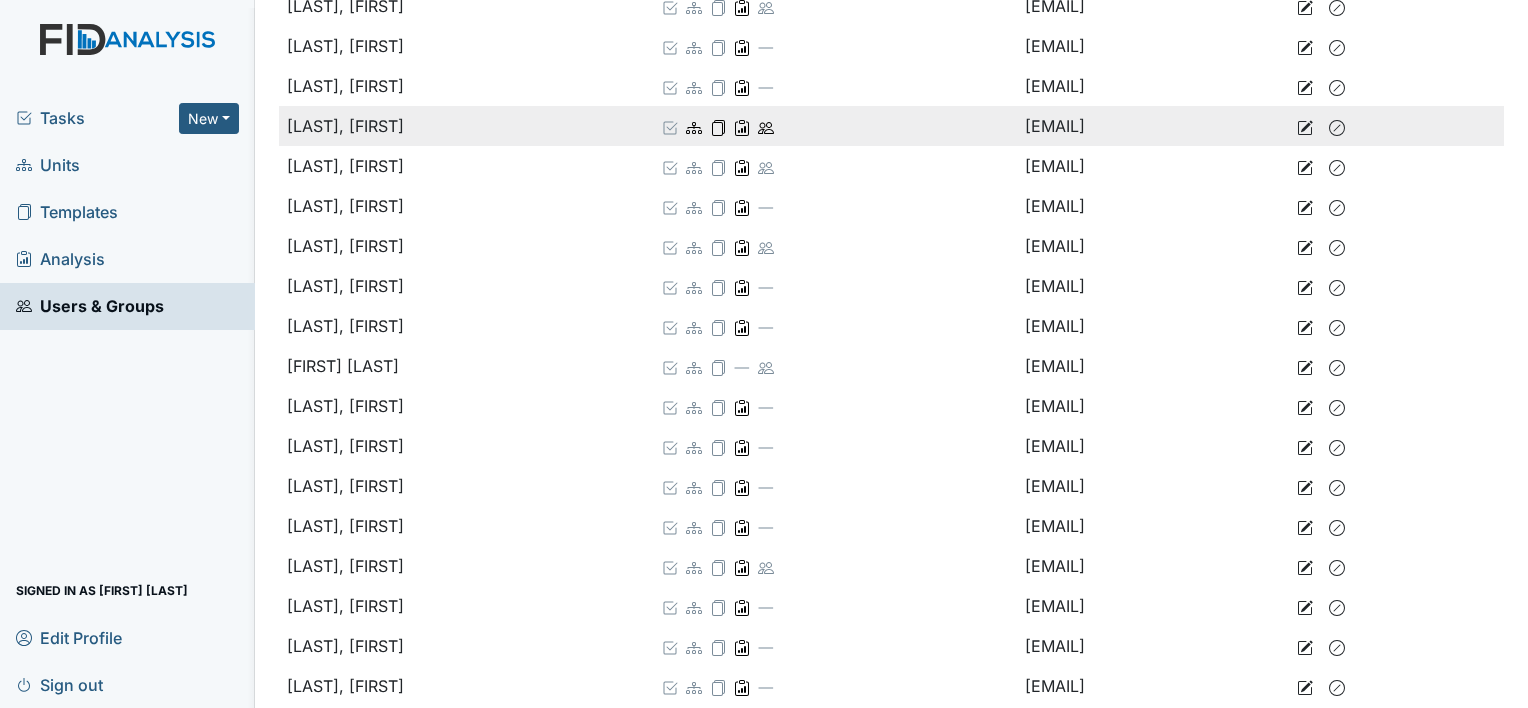 click on "[LAST], [FIRST]" at bounding box center [465, 126] 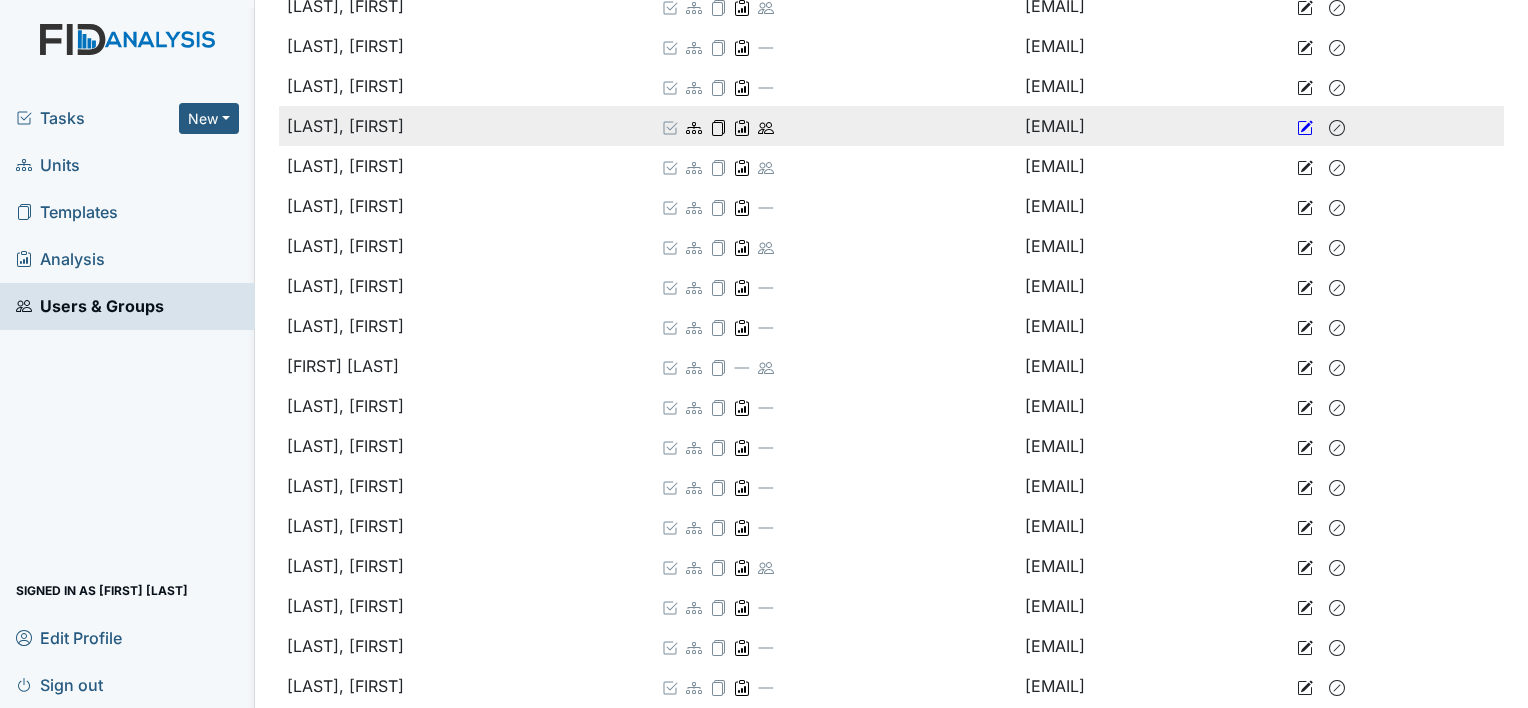 click 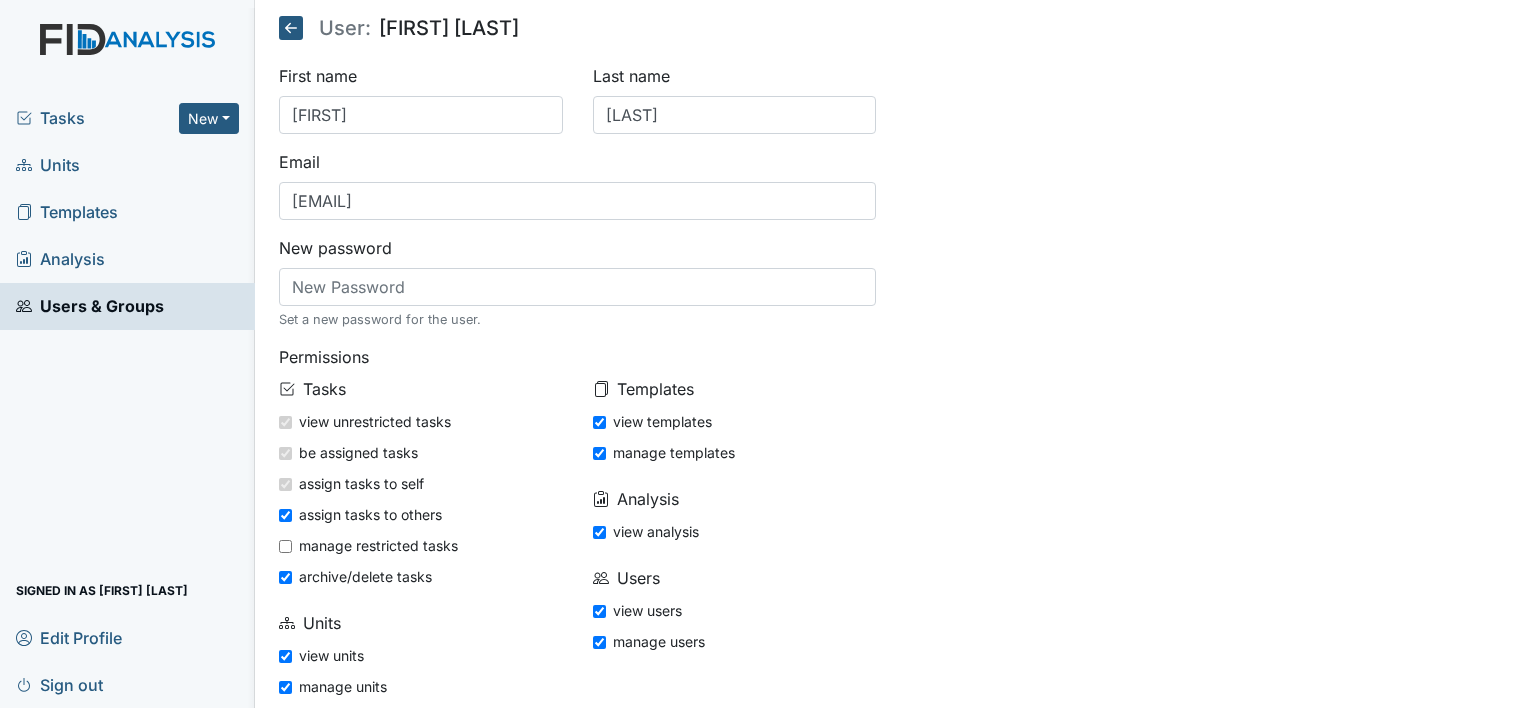 scroll, scrollTop: 0, scrollLeft: 0, axis: both 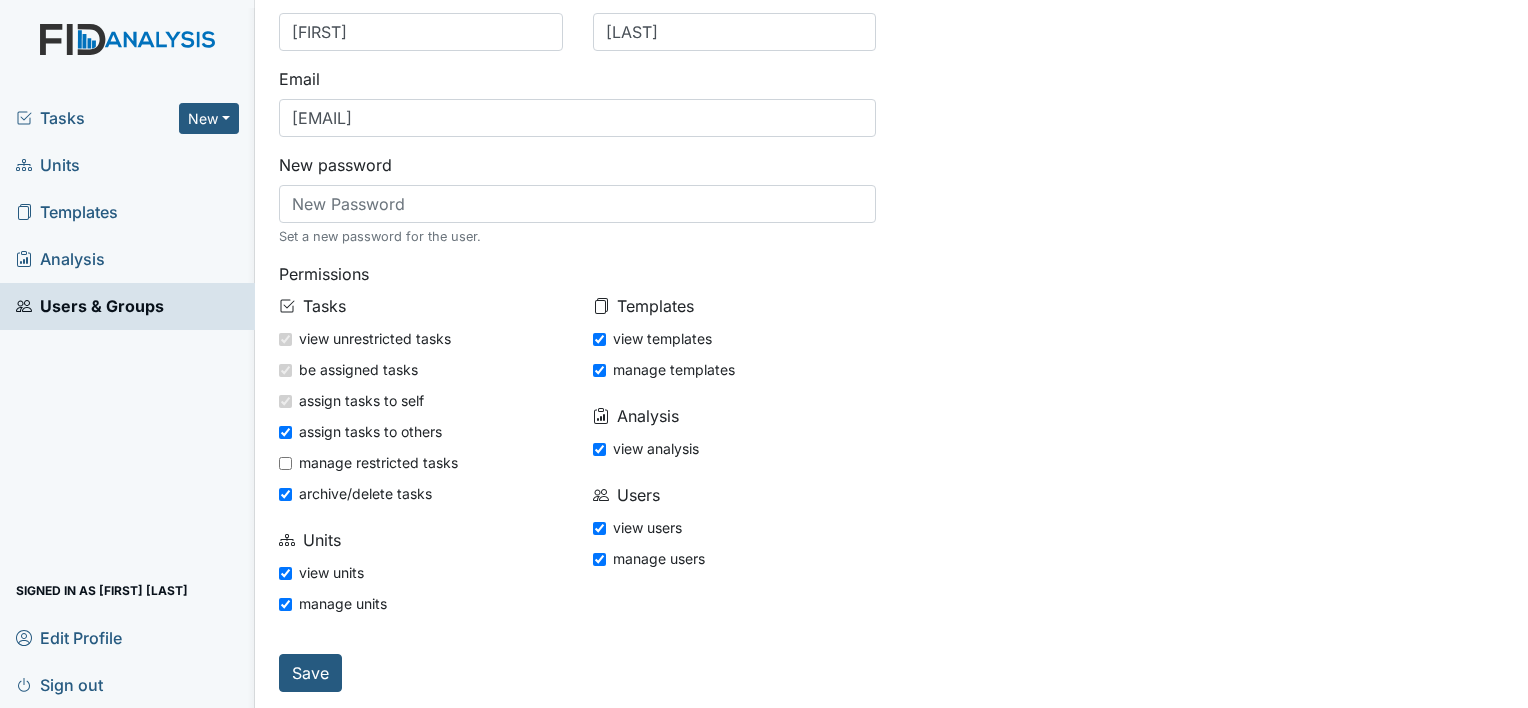 click on "Users & Groups" at bounding box center [90, 306] 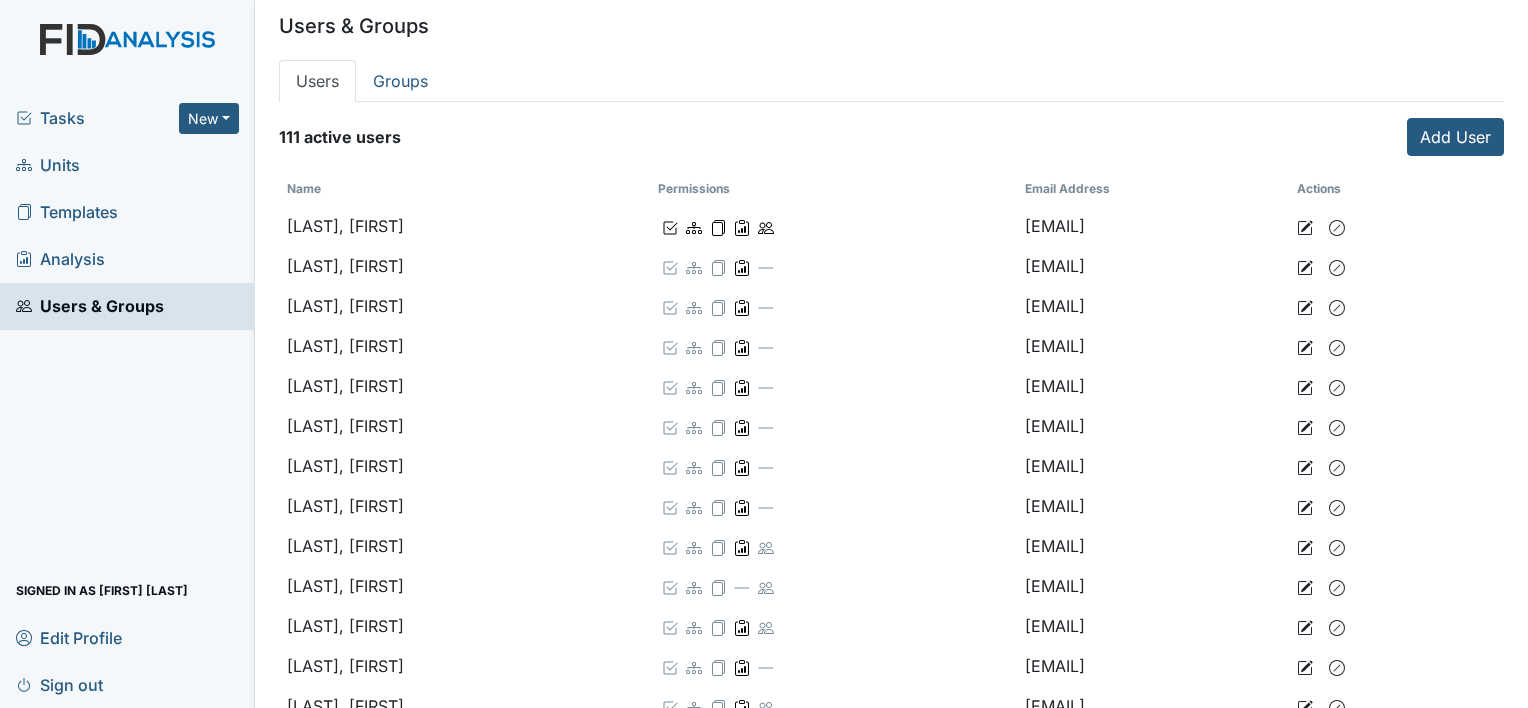 scroll, scrollTop: 0, scrollLeft: 0, axis: both 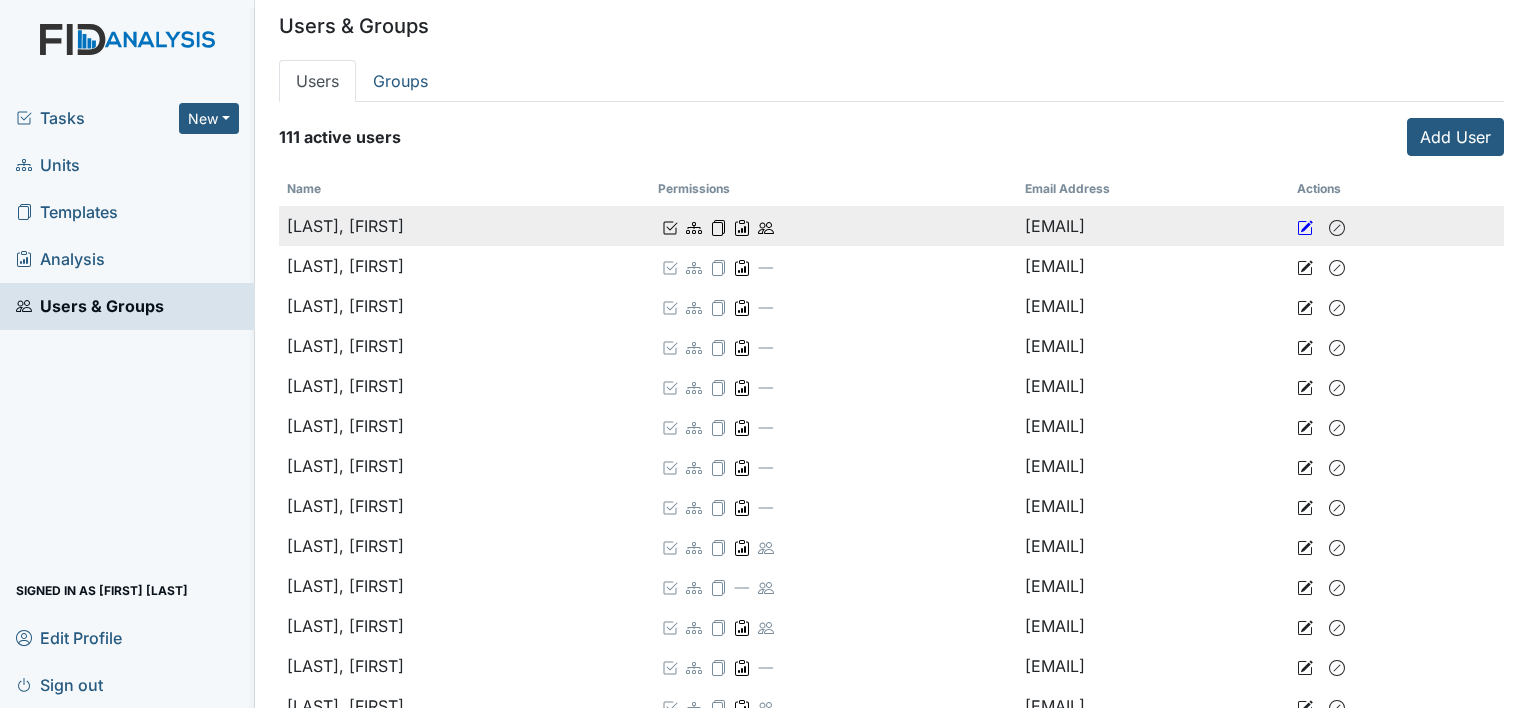 click 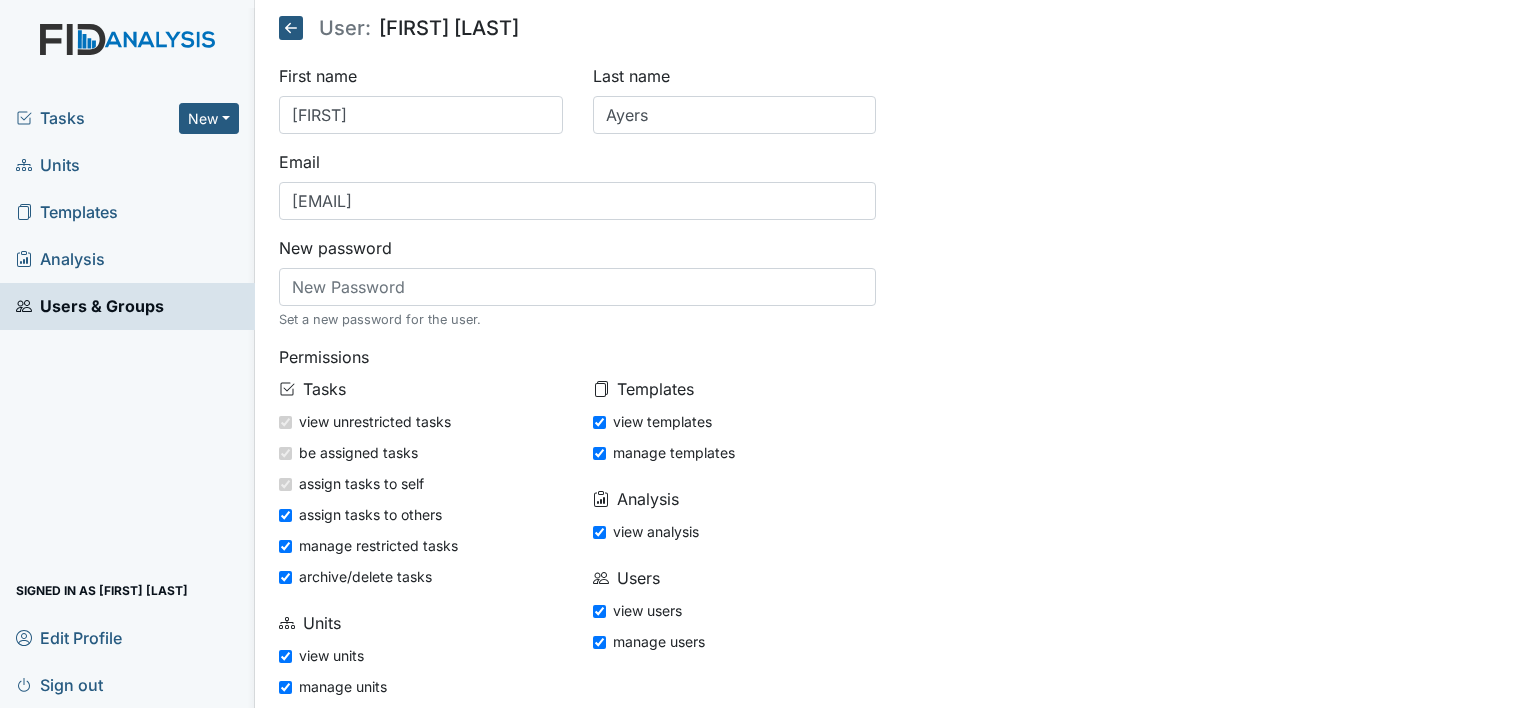 scroll, scrollTop: 0, scrollLeft: 0, axis: both 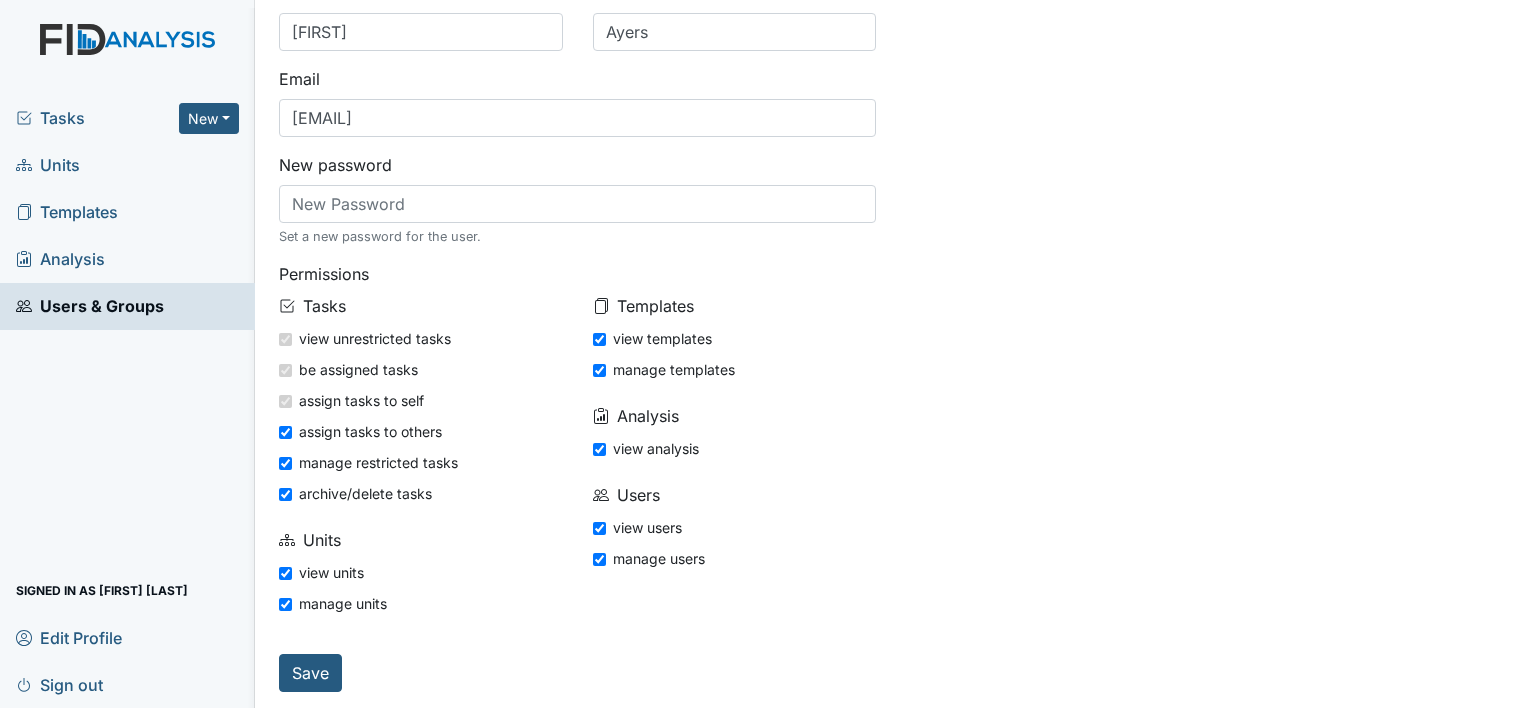click on "view units" at bounding box center (331, 572) 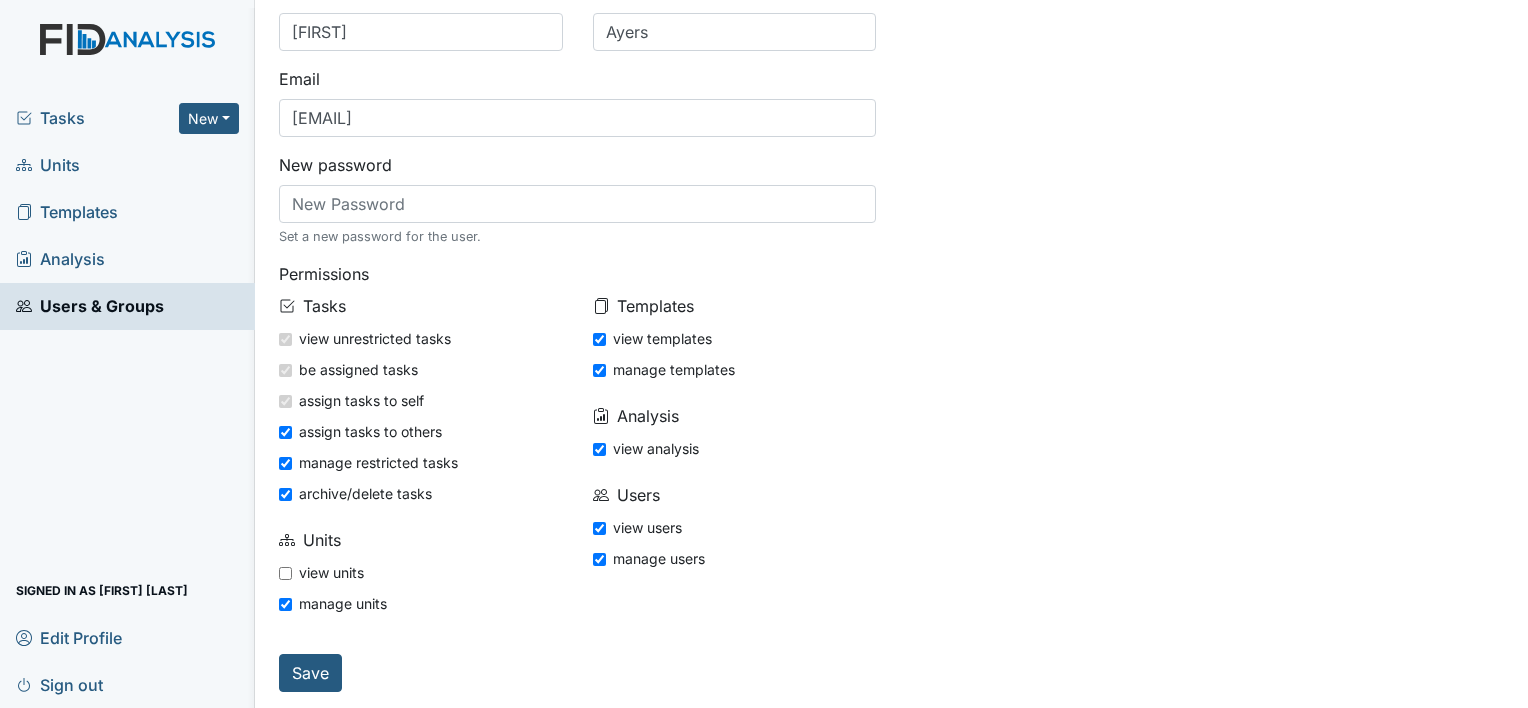 click on "view units" at bounding box center (285, 573) 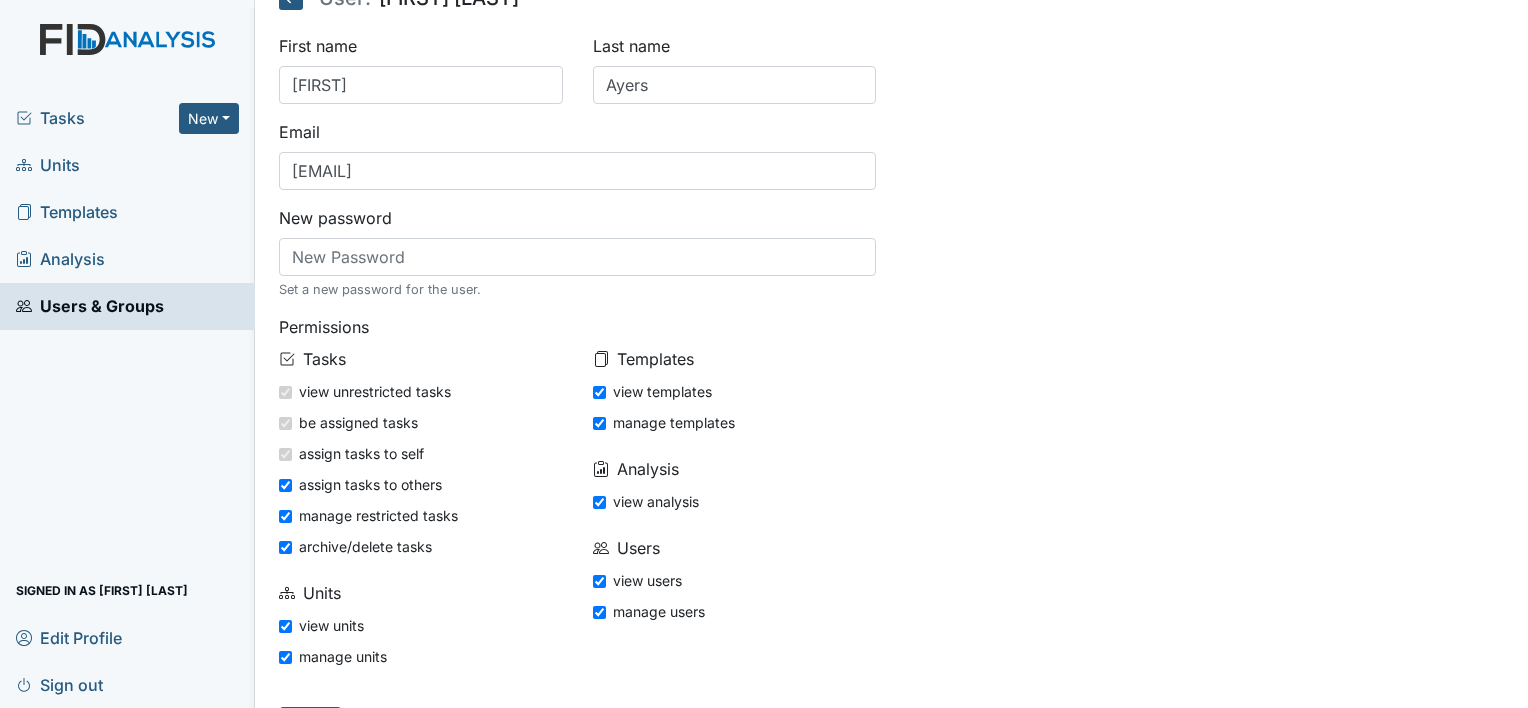 scroll, scrollTop: 0, scrollLeft: 0, axis: both 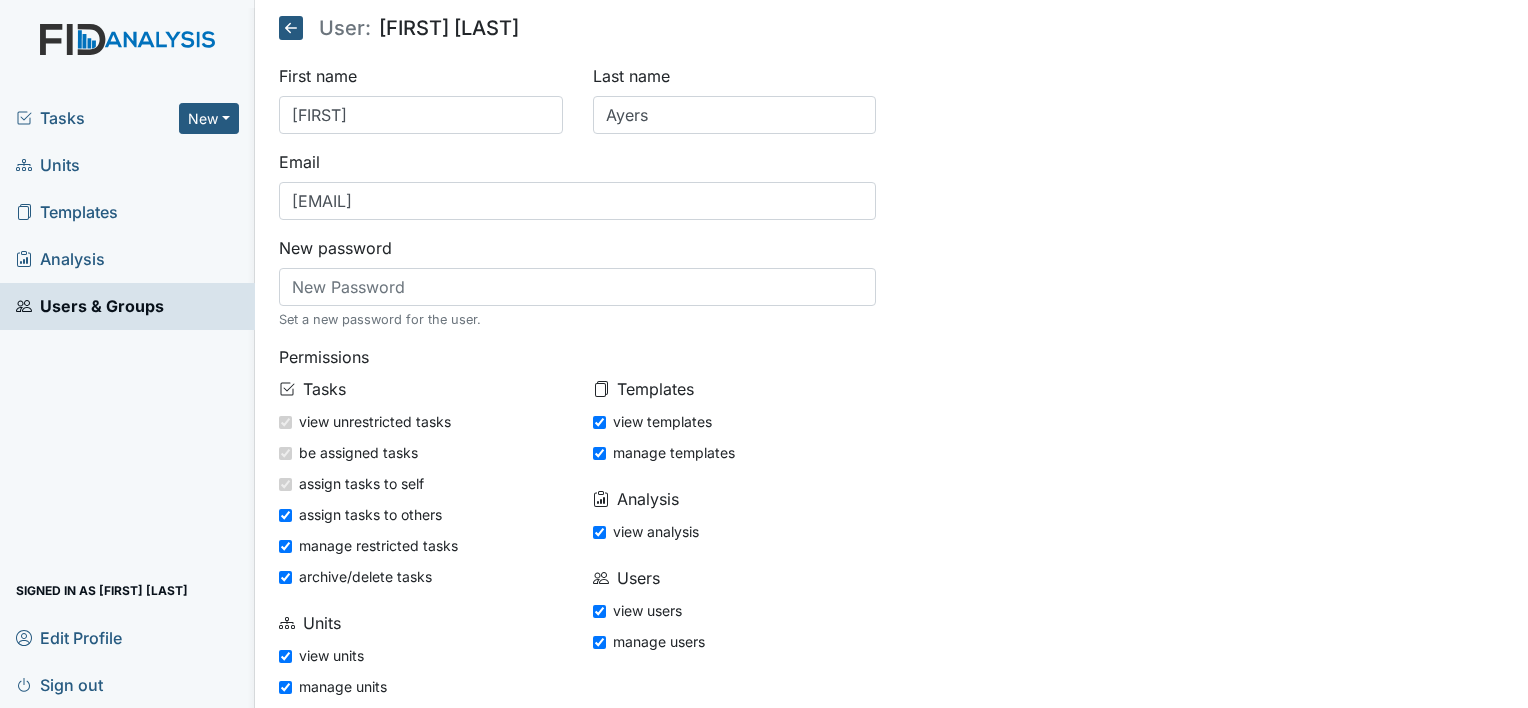 click on "Users & Groups" at bounding box center (90, 306) 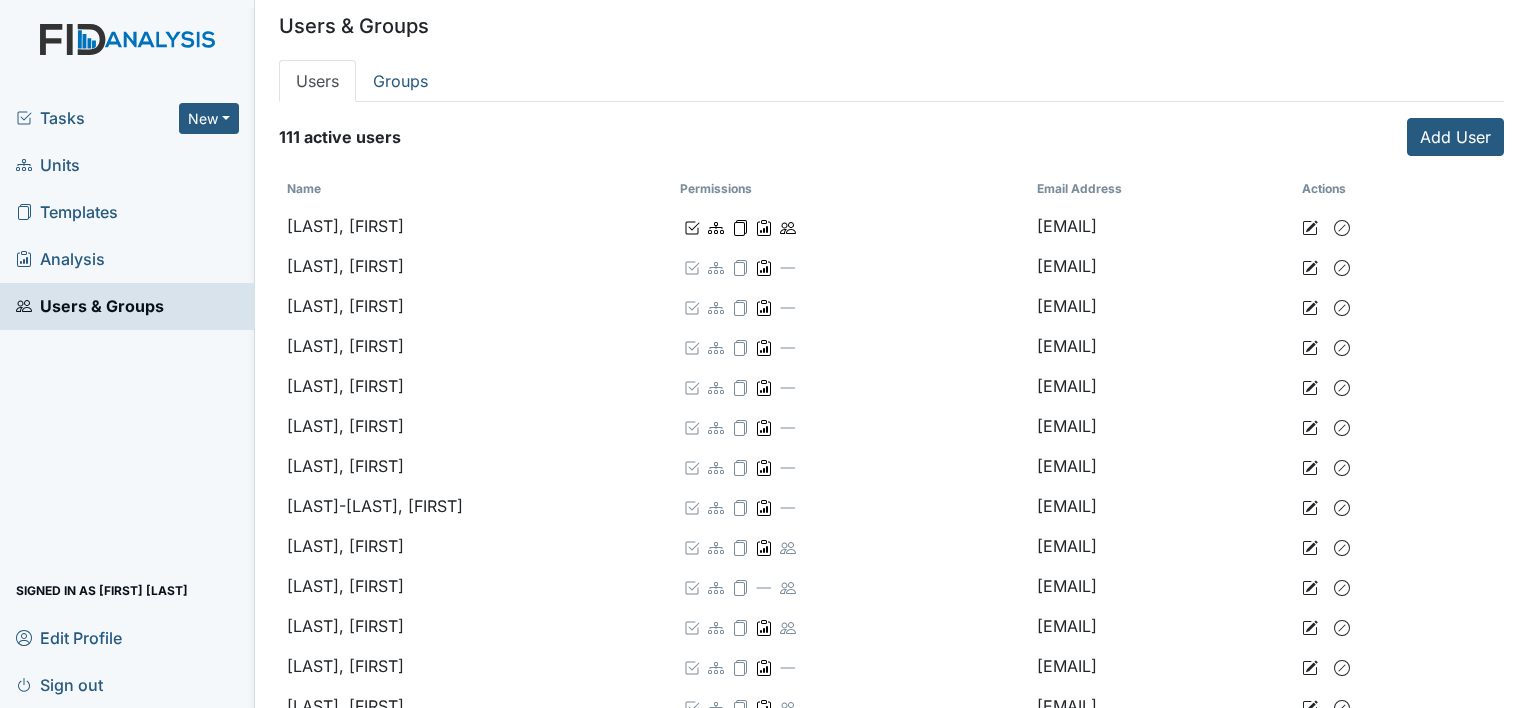 scroll, scrollTop: 0, scrollLeft: 0, axis: both 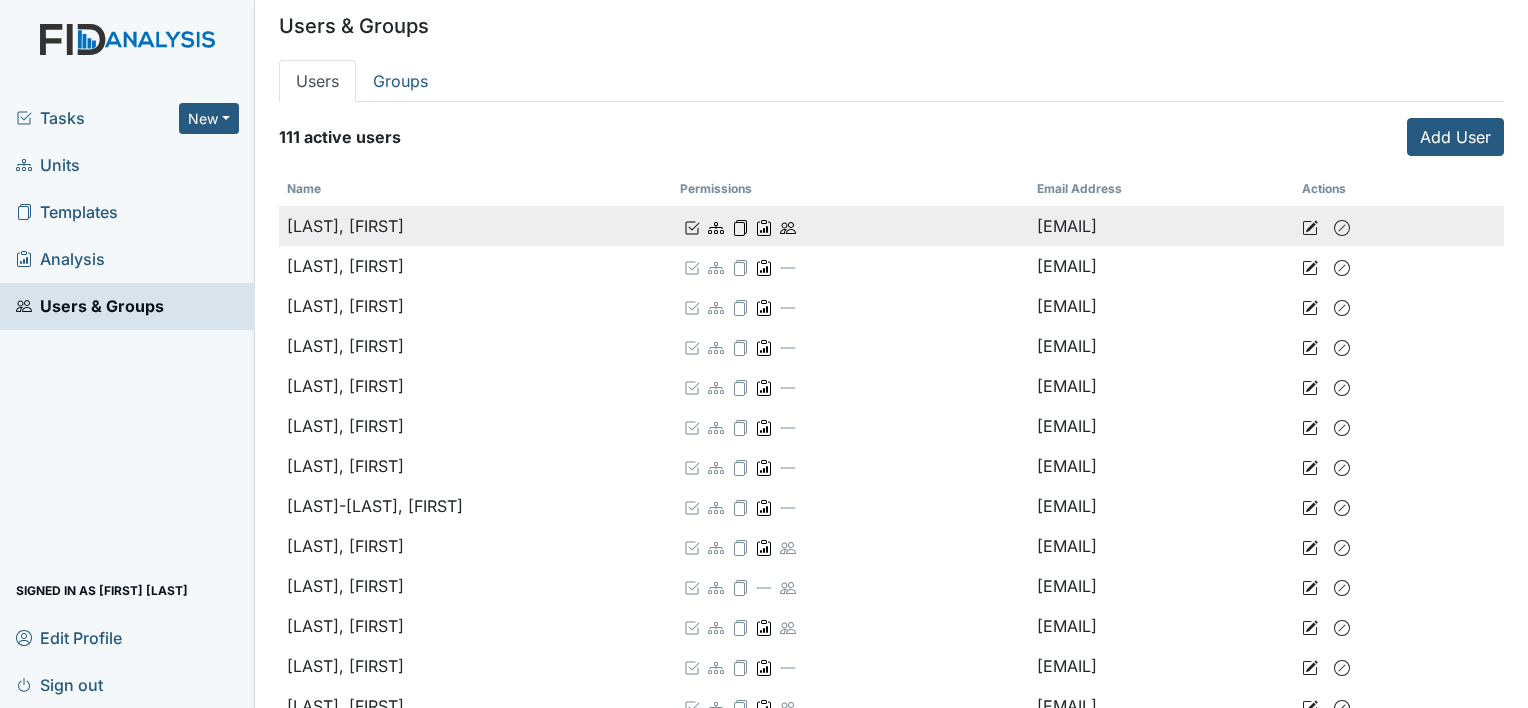 click 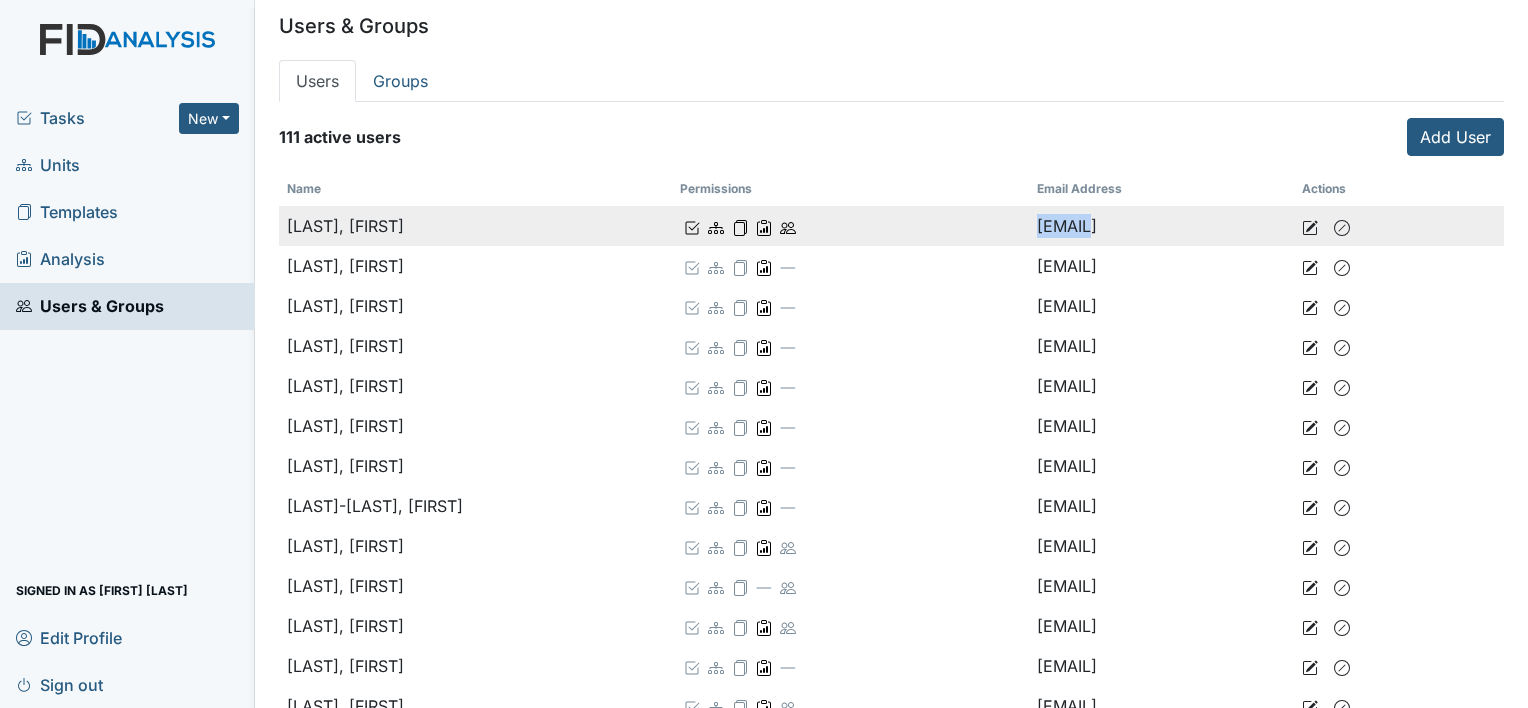 click 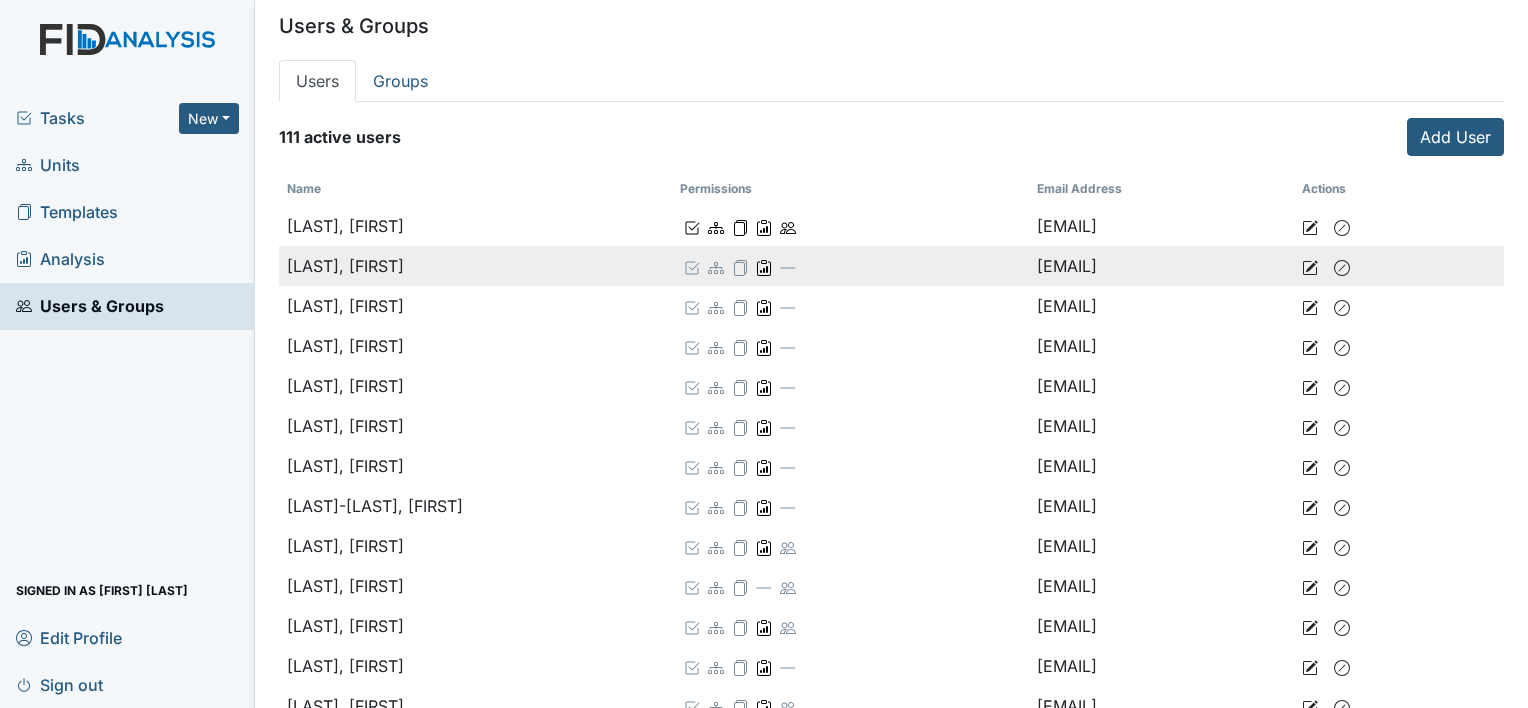 drag, startPoint x: 649, startPoint y: 225, endPoint x: 804, endPoint y: 253, distance: 157.50873 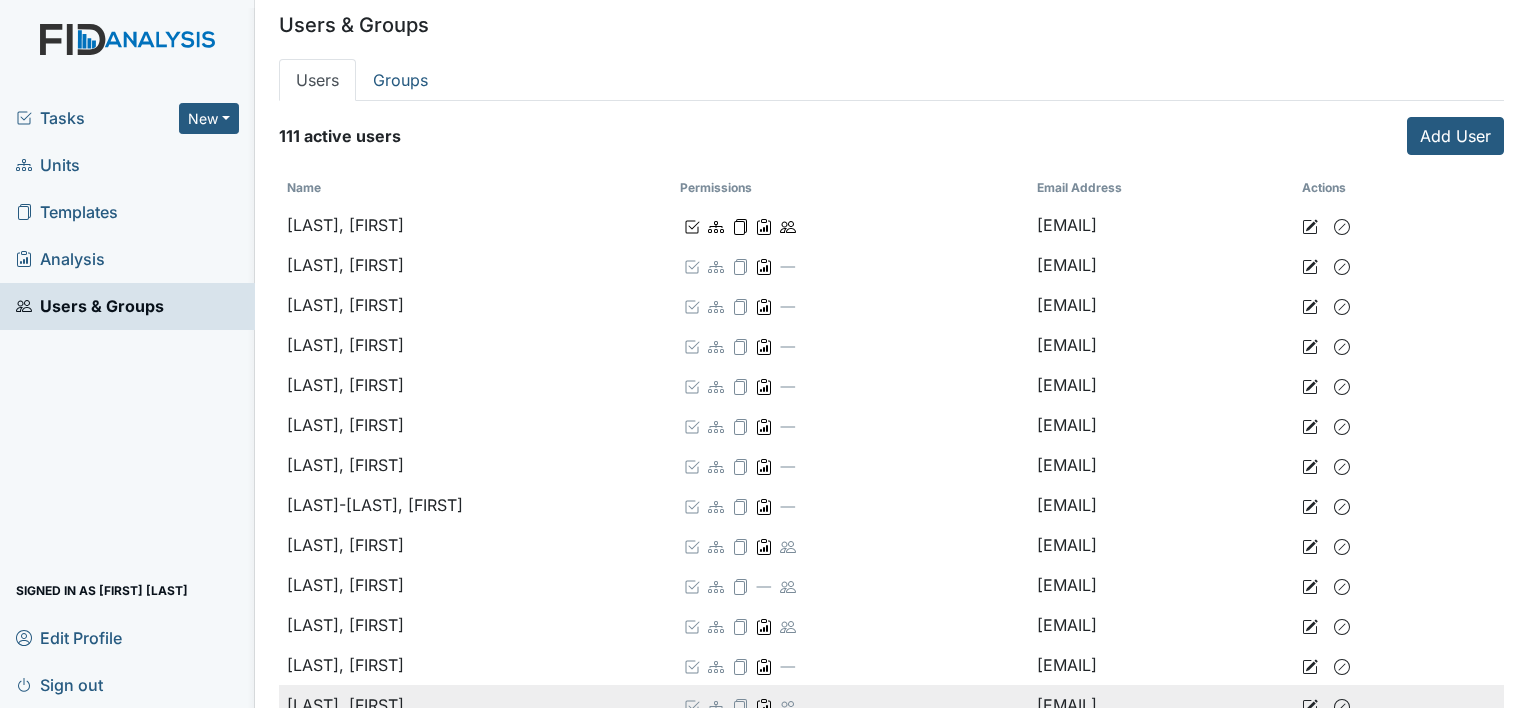 scroll, scrollTop: 0, scrollLeft: 0, axis: both 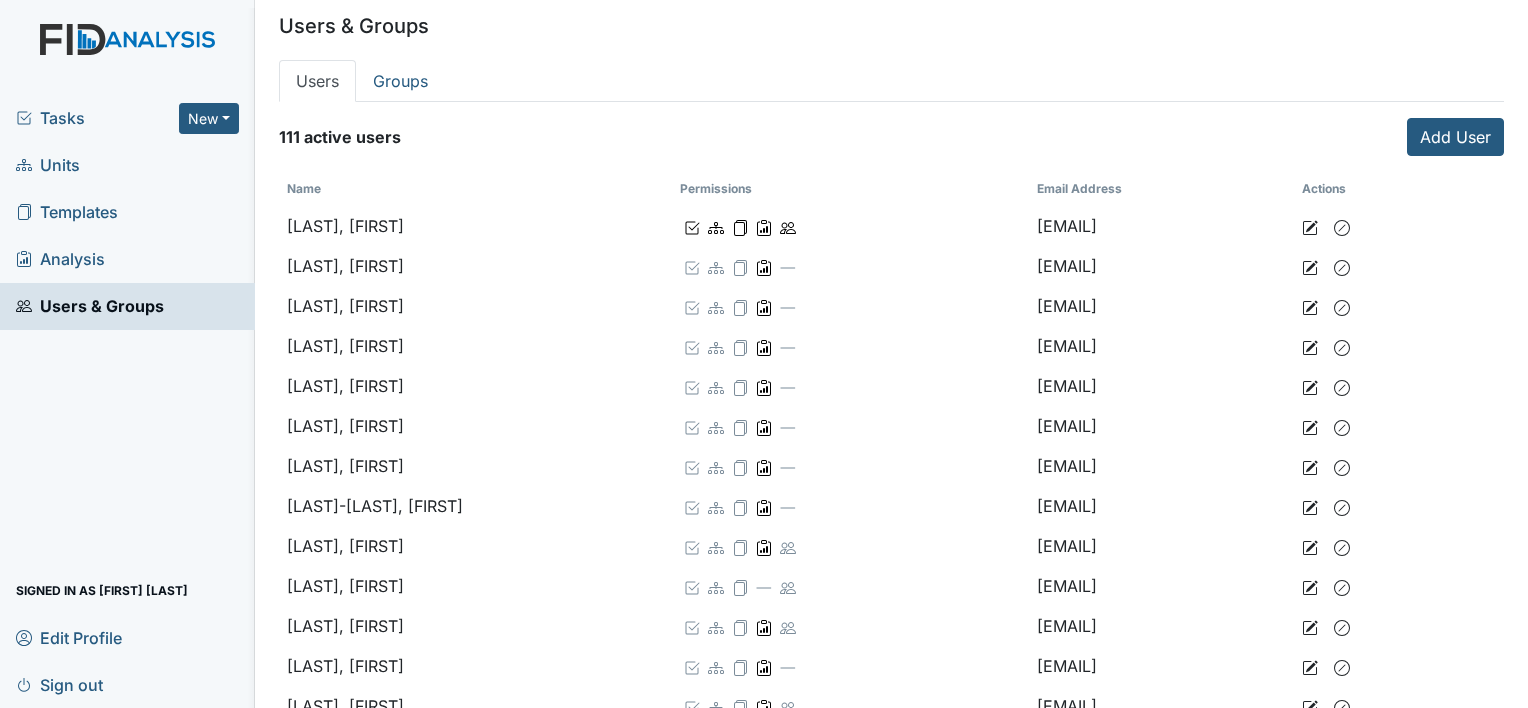click on "Units" at bounding box center (48, 165) 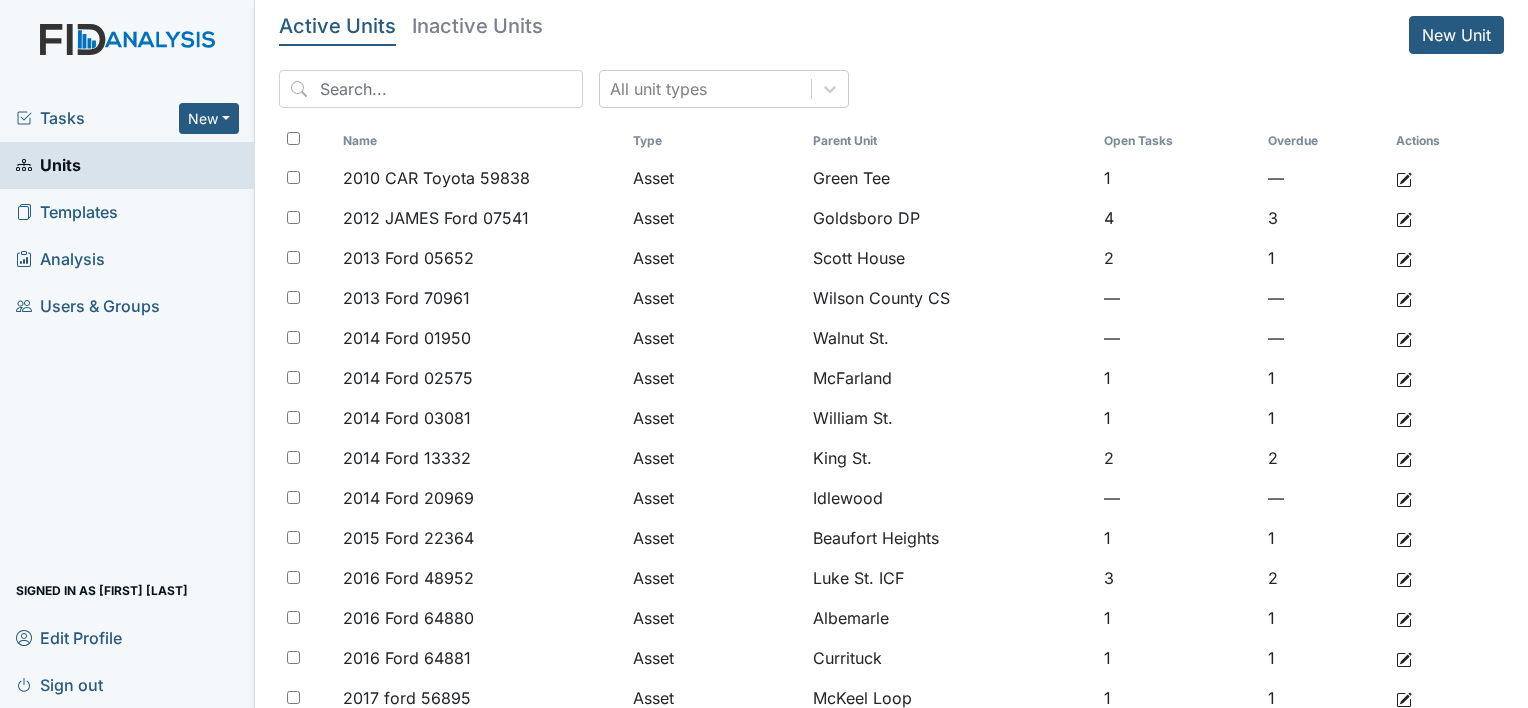 scroll, scrollTop: 0, scrollLeft: 0, axis: both 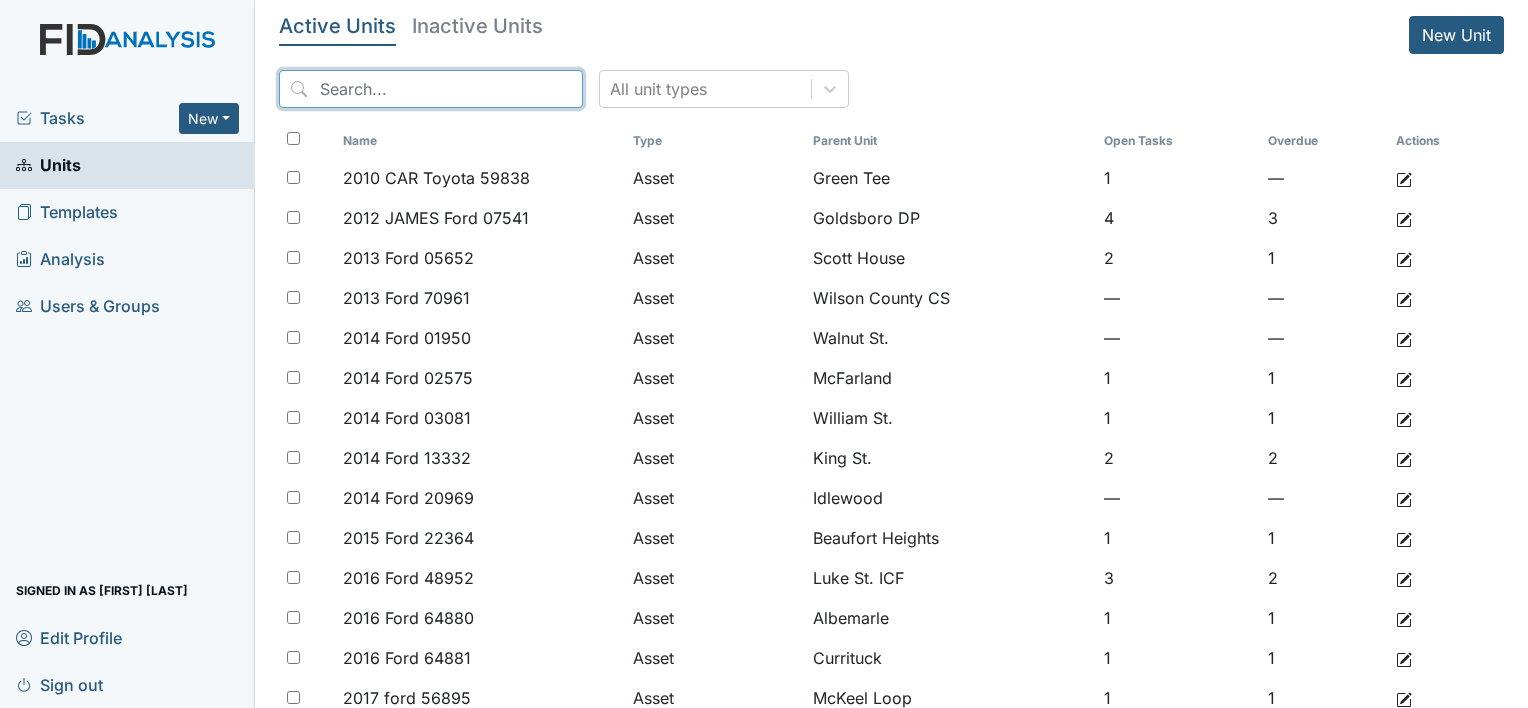 click at bounding box center (431, 89) 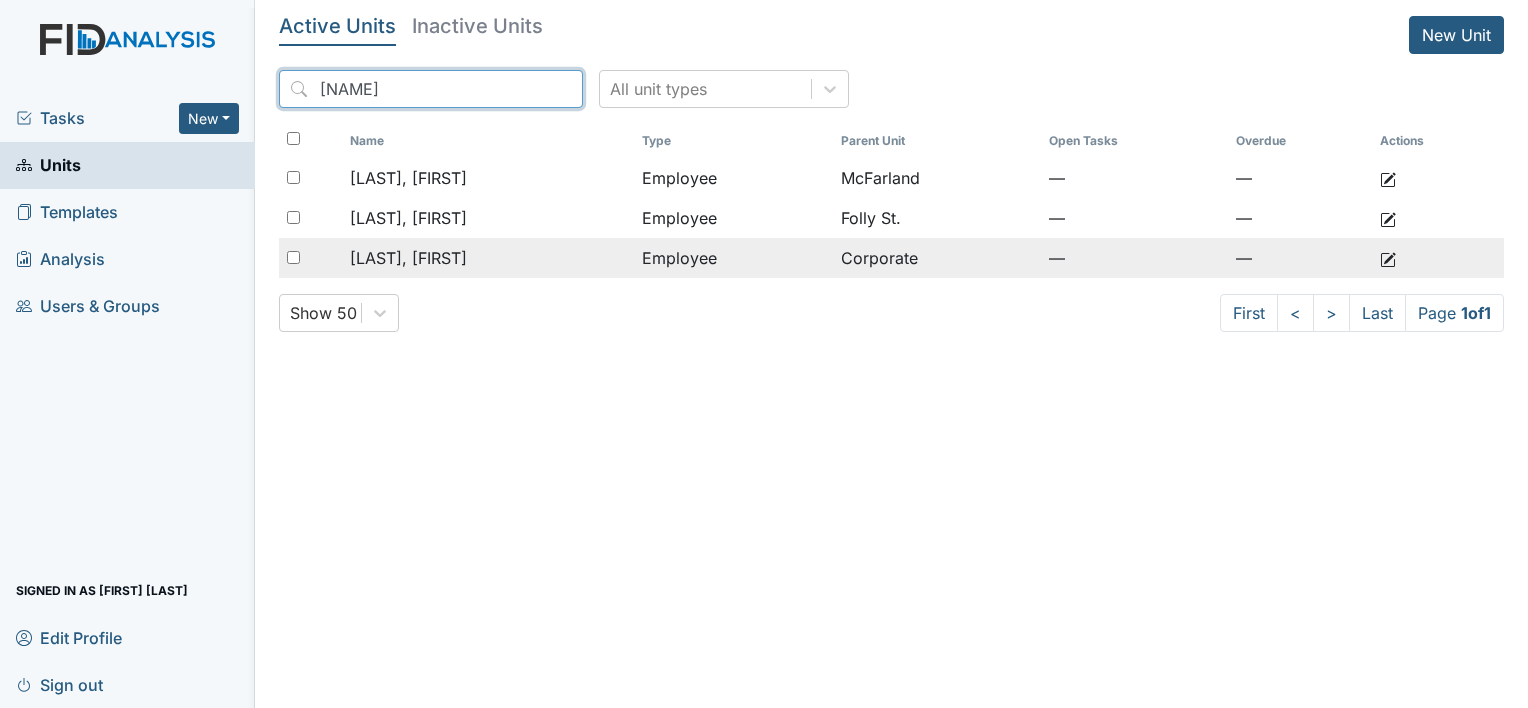 type on "sandr" 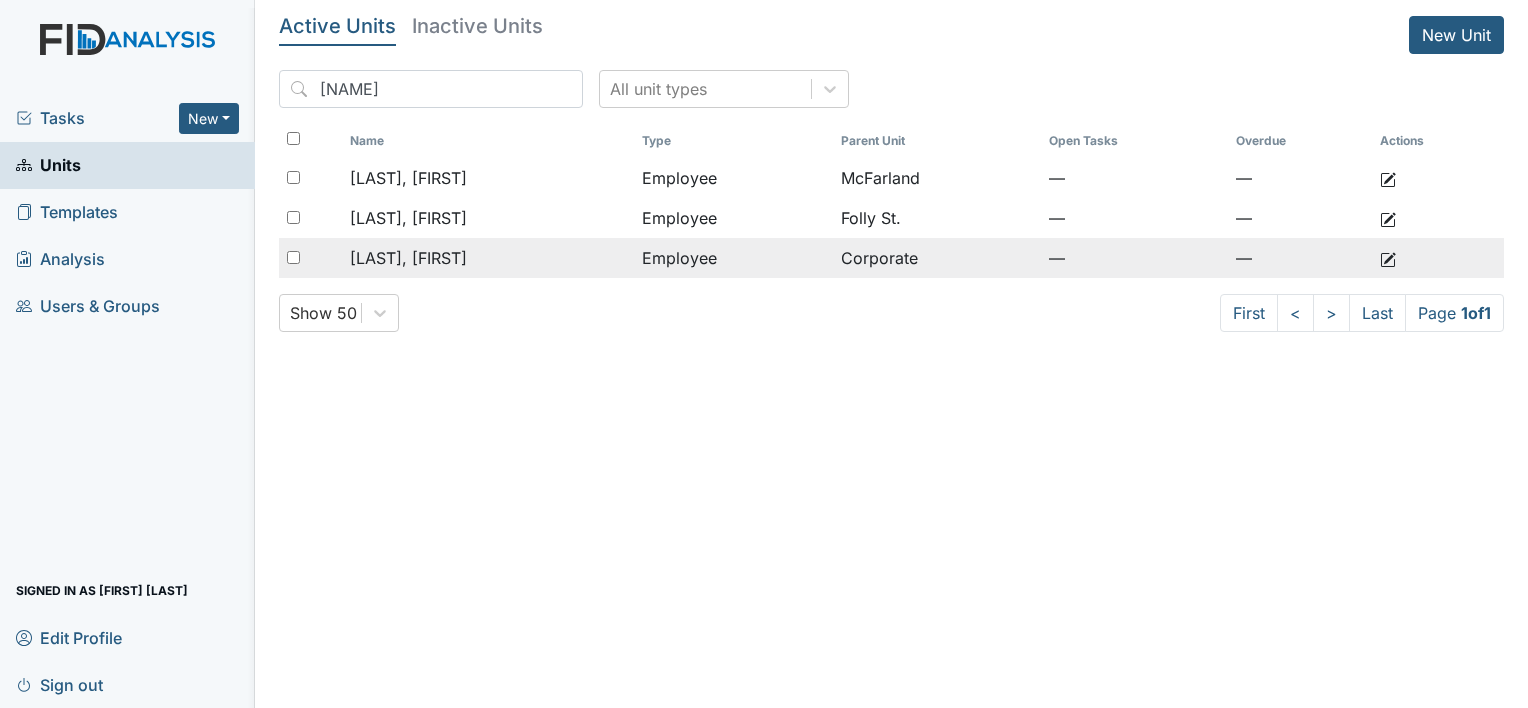 click on "[LAST], [FIRST]" at bounding box center (408, 258) 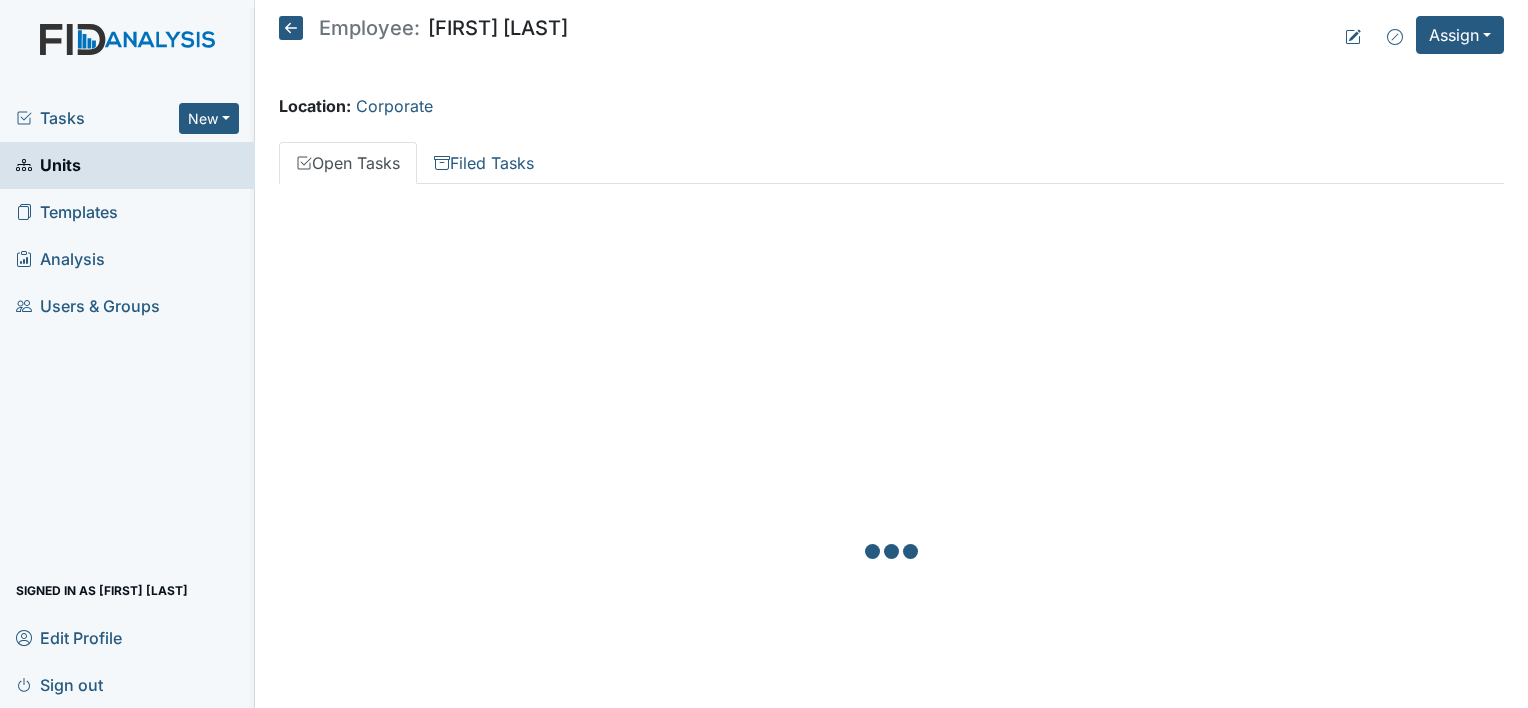 scroll, scrollTop: 0, scrollLeft: 0, axis: both 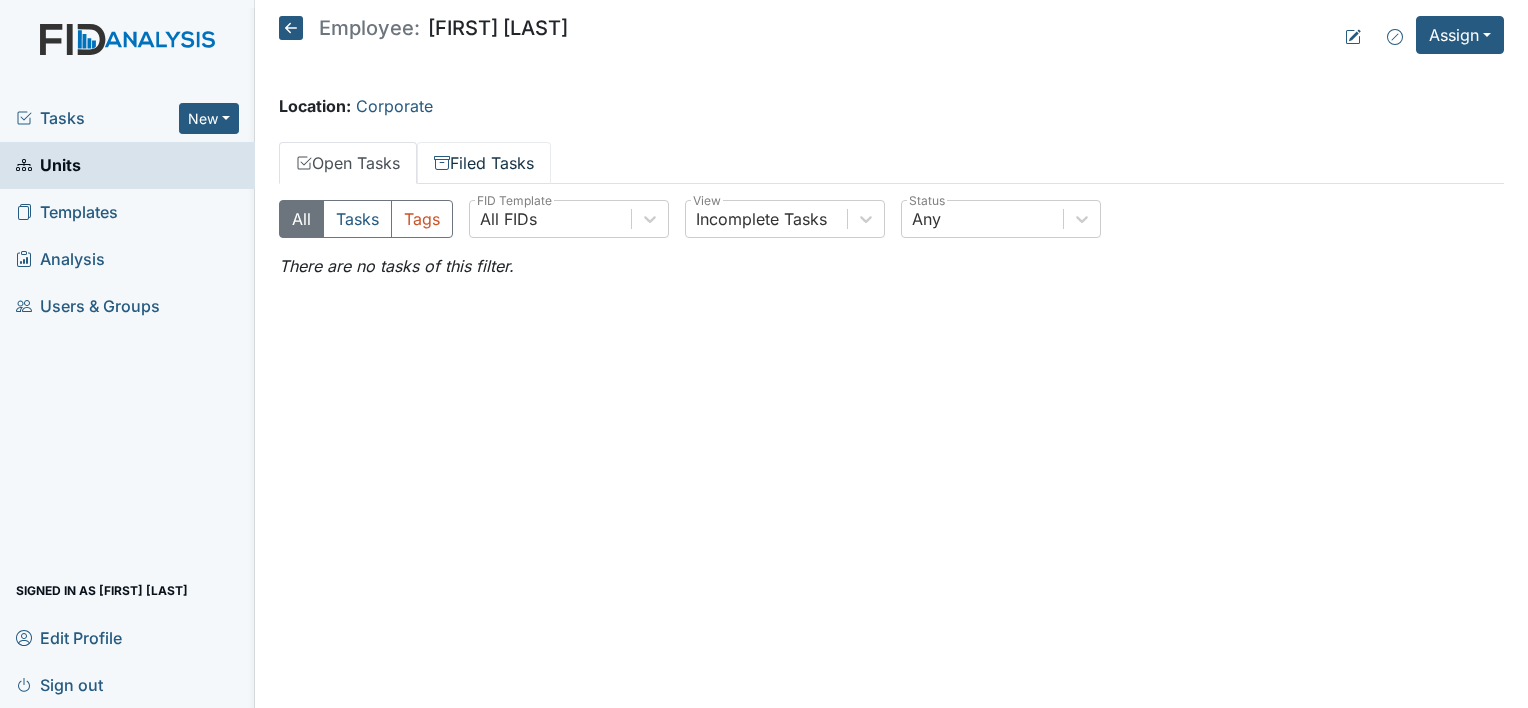 click on "Filed Tasks" at bounding box center [484, 163] 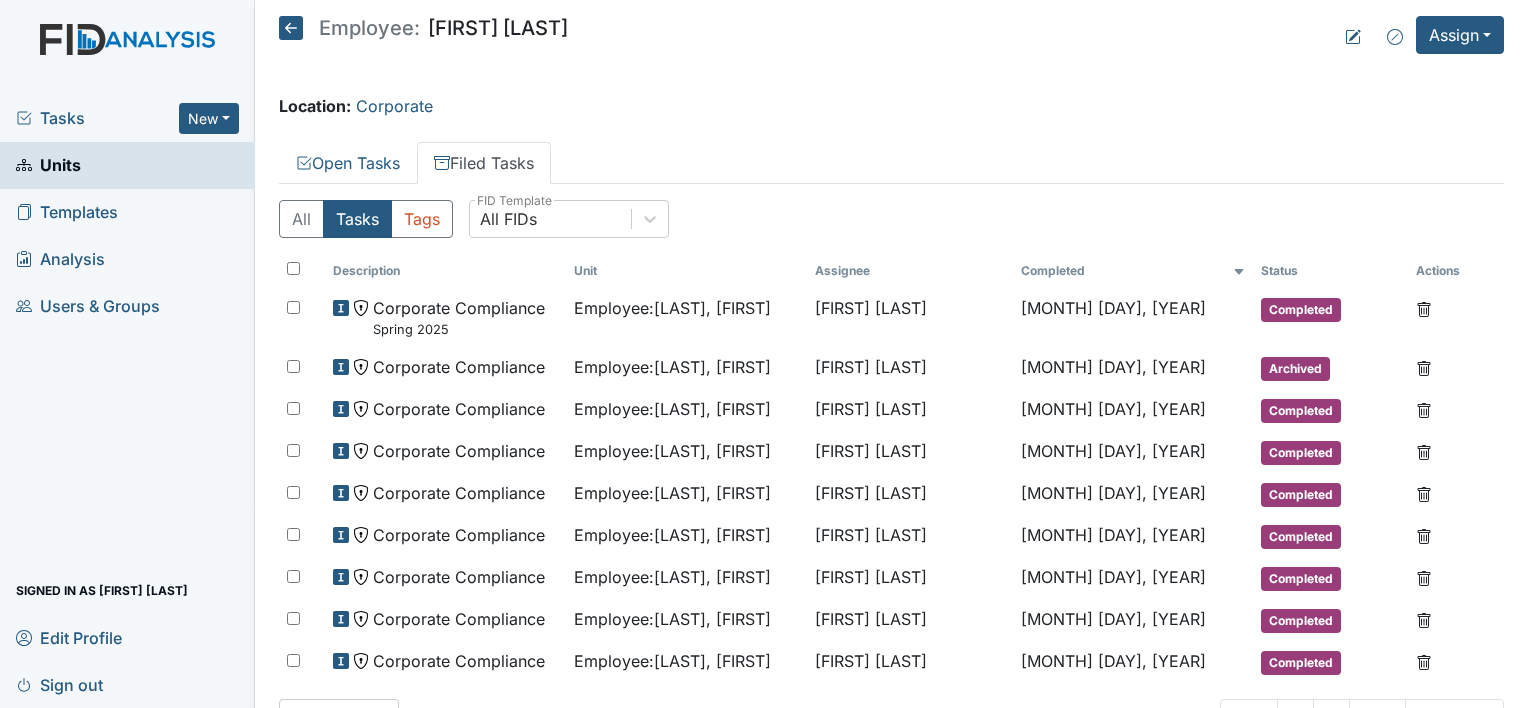 click on "Tasks" at bounding box center [97, 118] 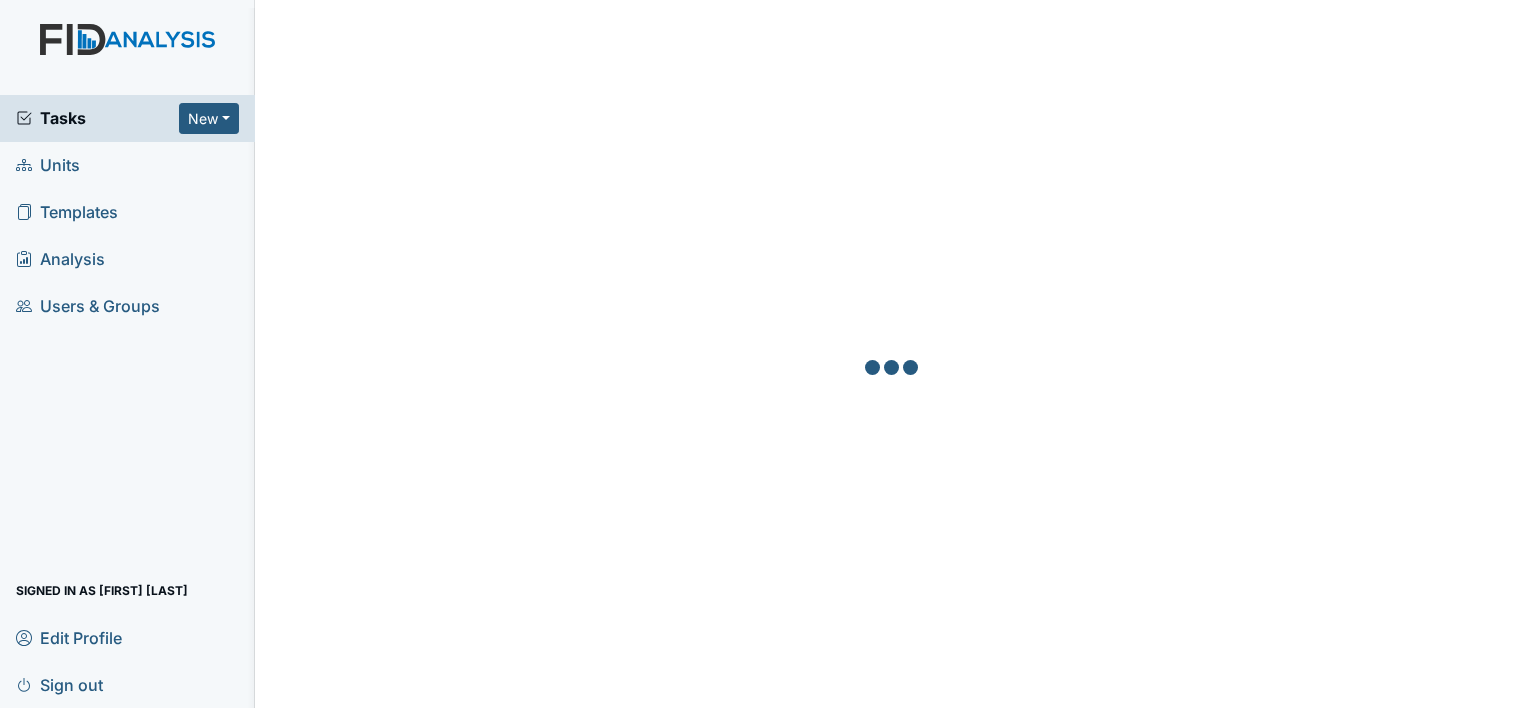 scroll, scrollTop: 0, scrollLeft: 0, axis: both 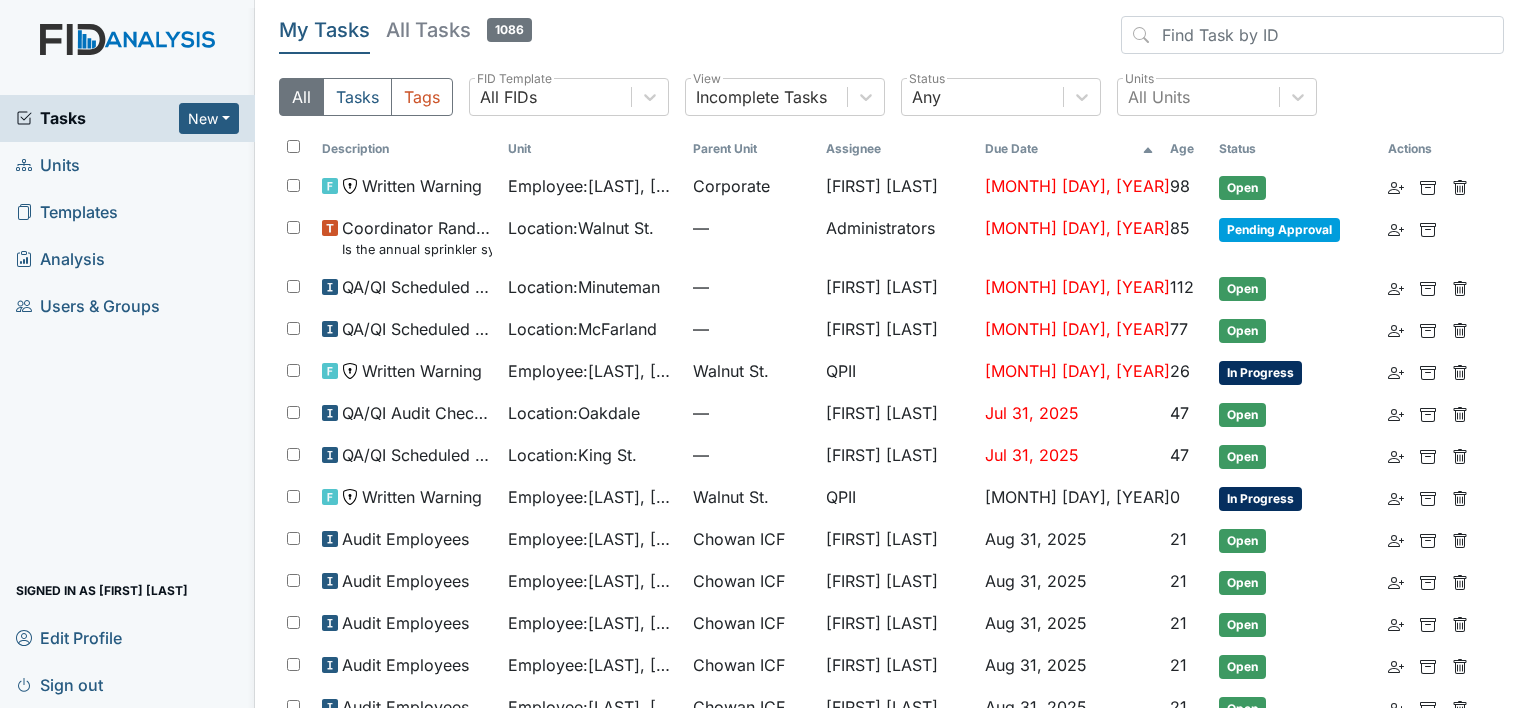 click on "All Tasks   1086" at bounding box center (459, 30) 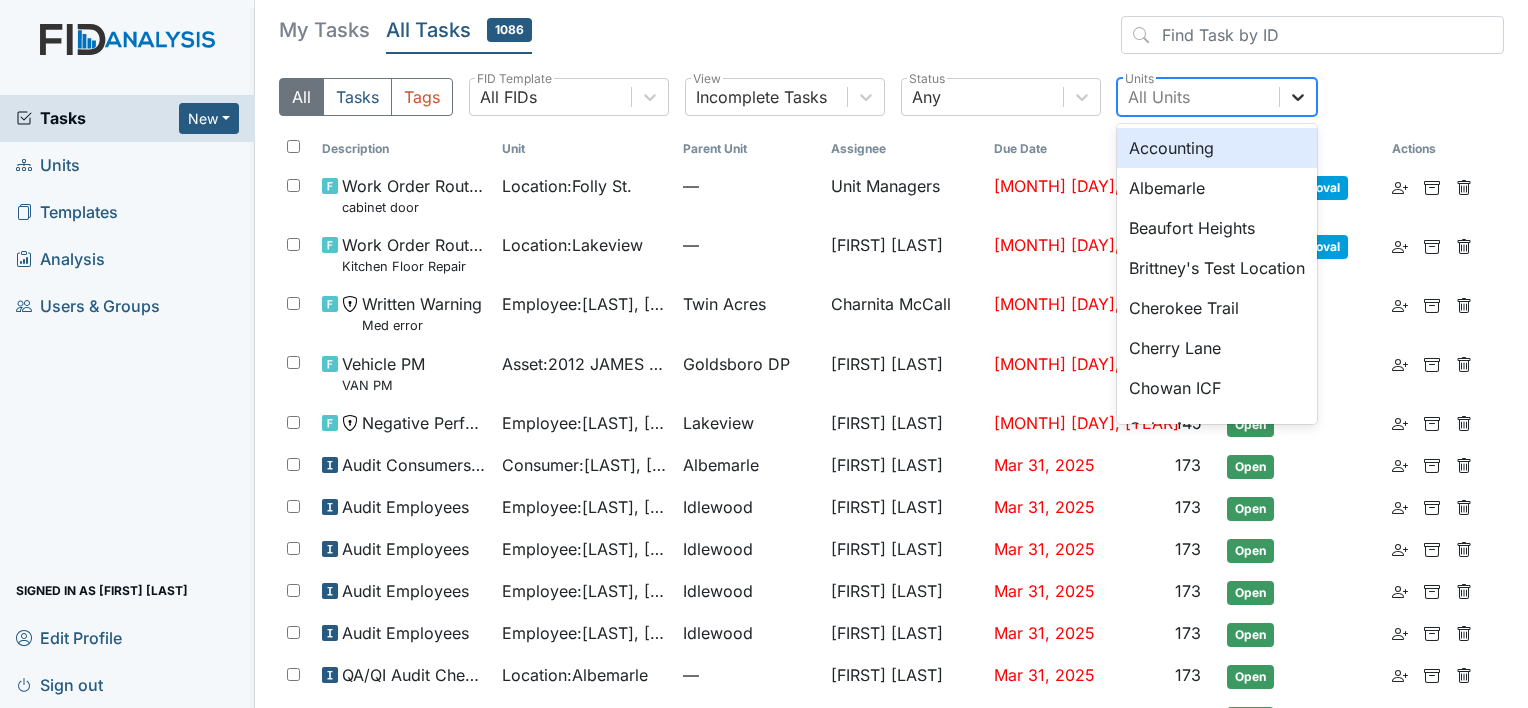 click 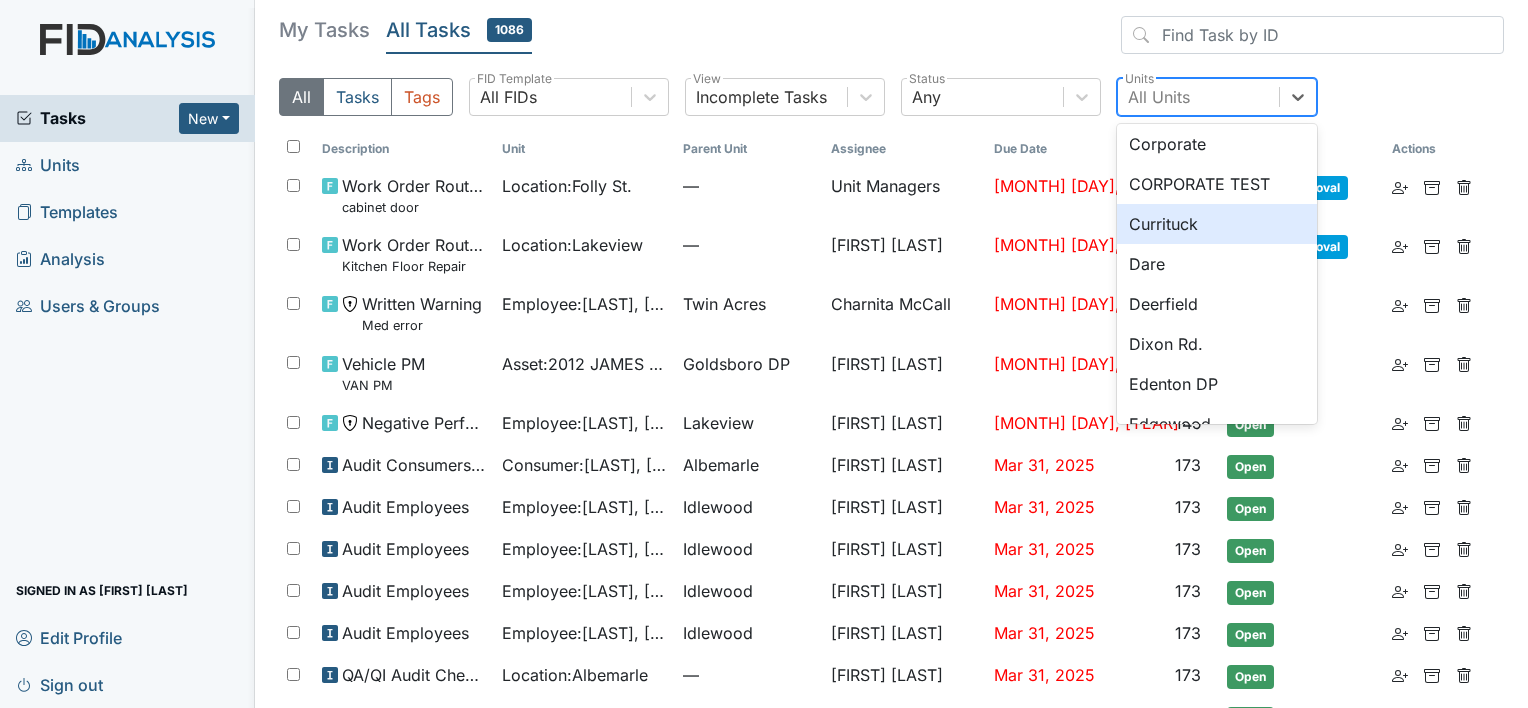 scroll, scrollTop: 0, scrollLeft: 0, axis: both 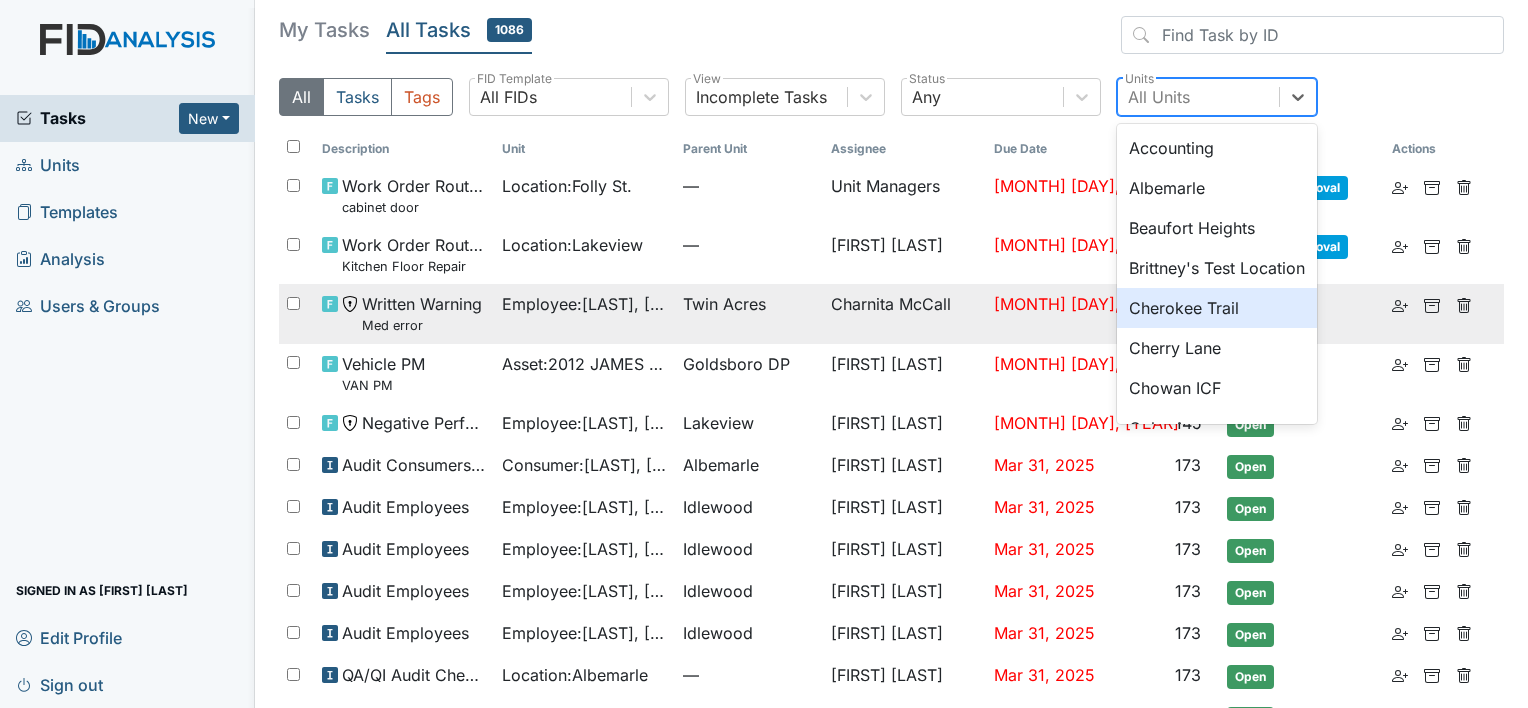 click on "Cherokee Trail" at bounding box center (1217, 308) 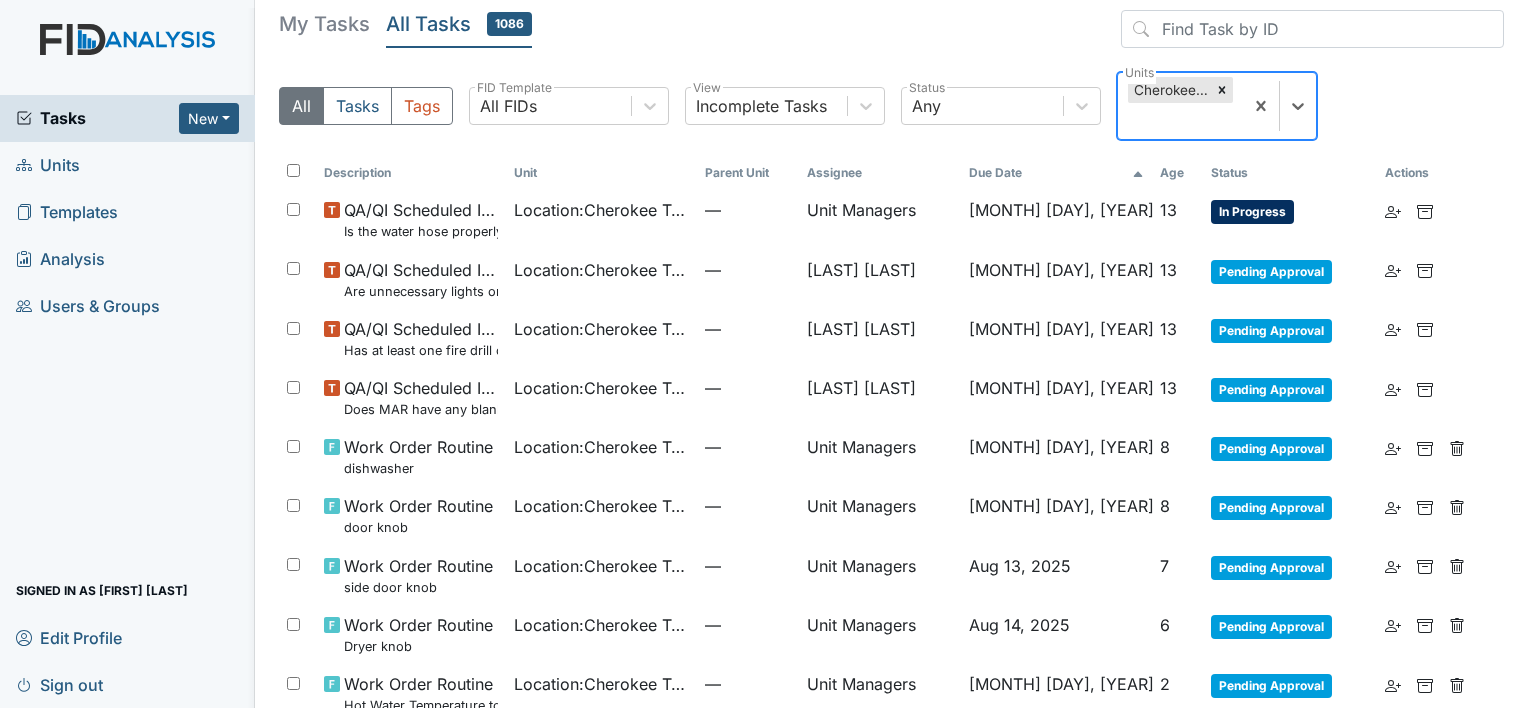 scroll, scrollTop: 0, scrollLeft: 0, axis: both 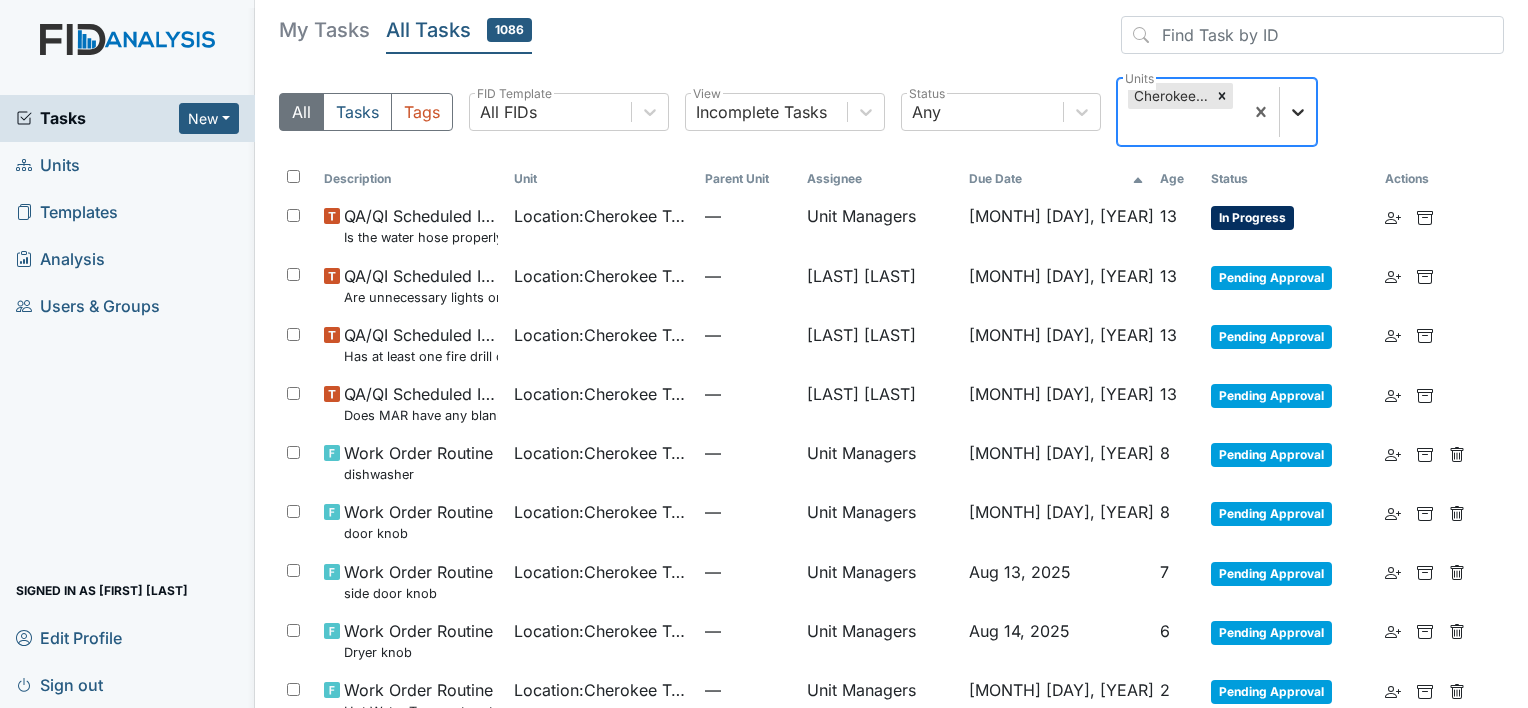 click 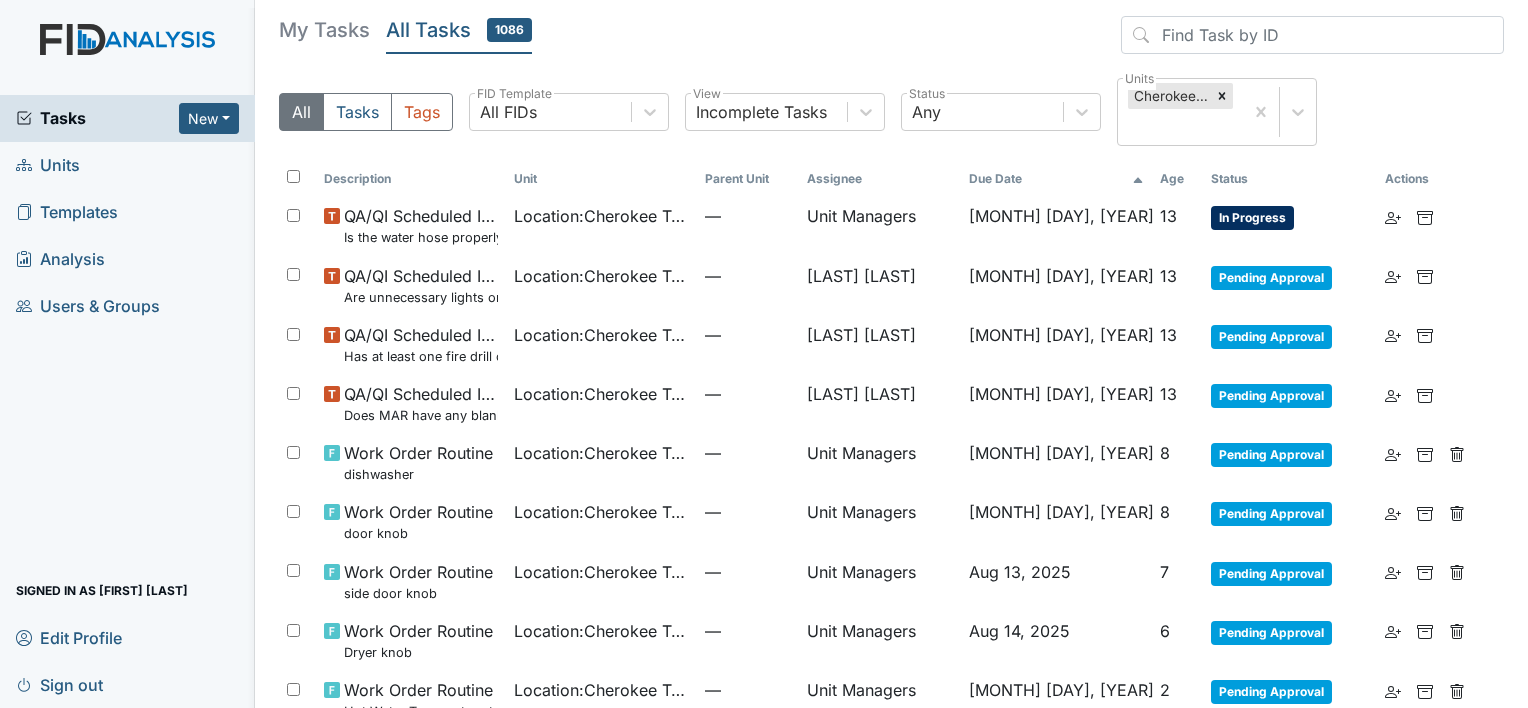 click on "All   Tasks   Tags   All FIDs FID Template Incomplete Tasks View Any Status Cherokee Trail Units" at bounding box center [891, 120] 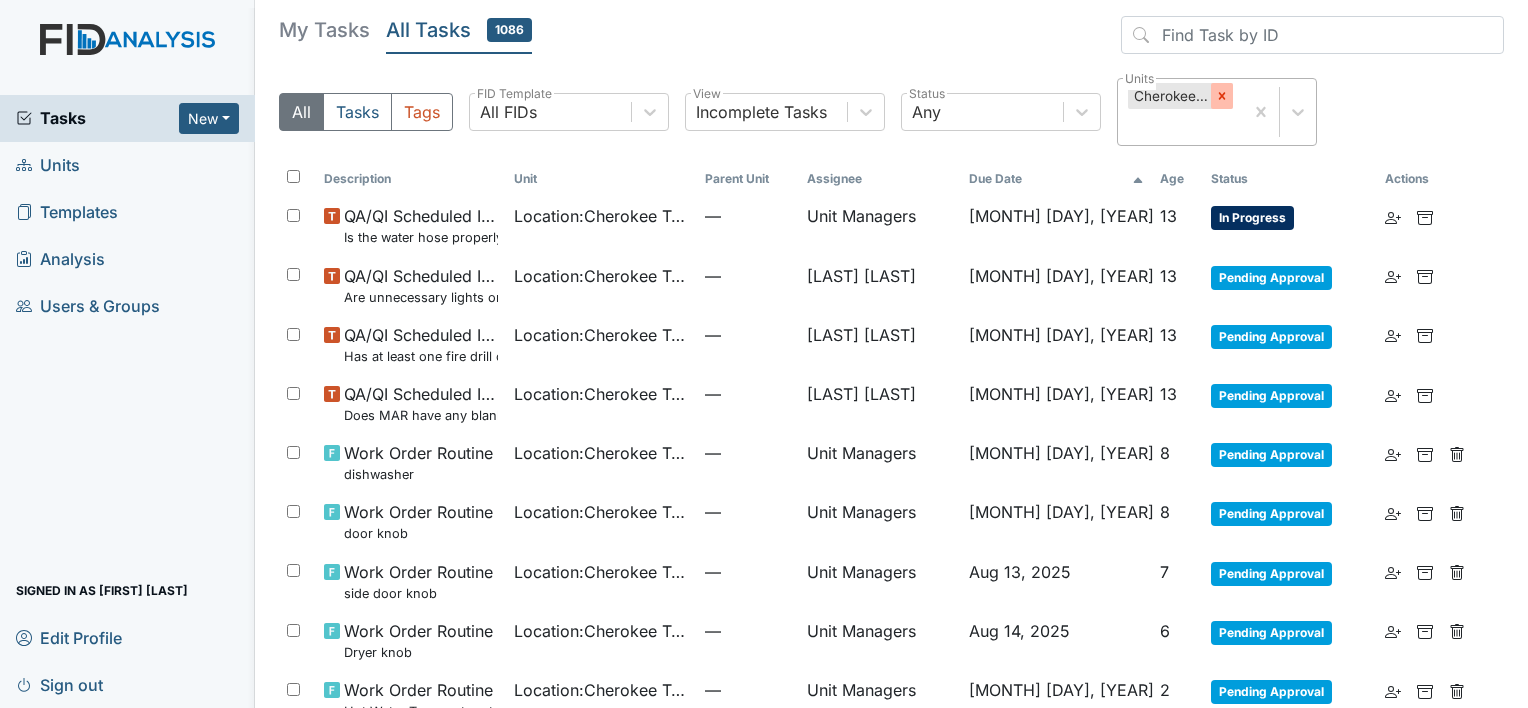 click 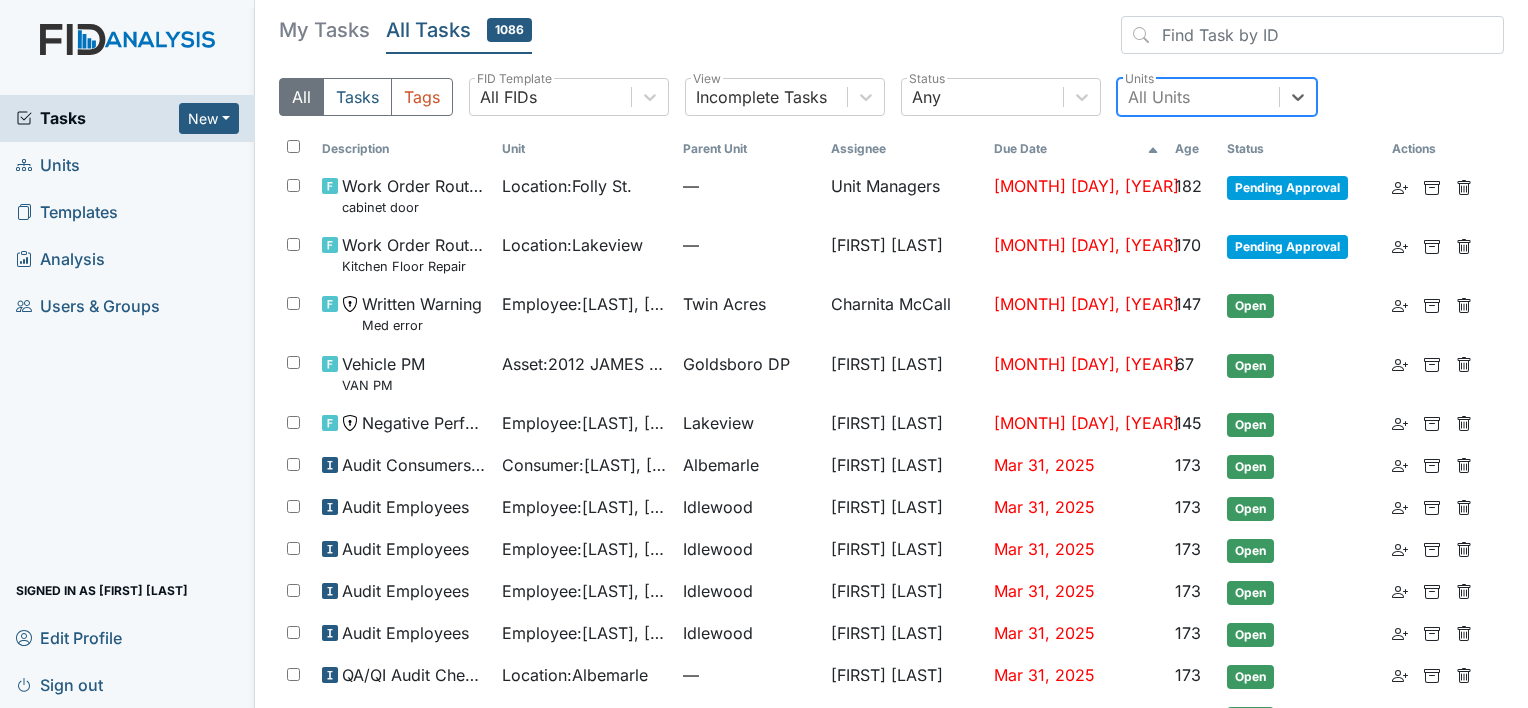 click on "Age" at bounding box center (1193, 149) 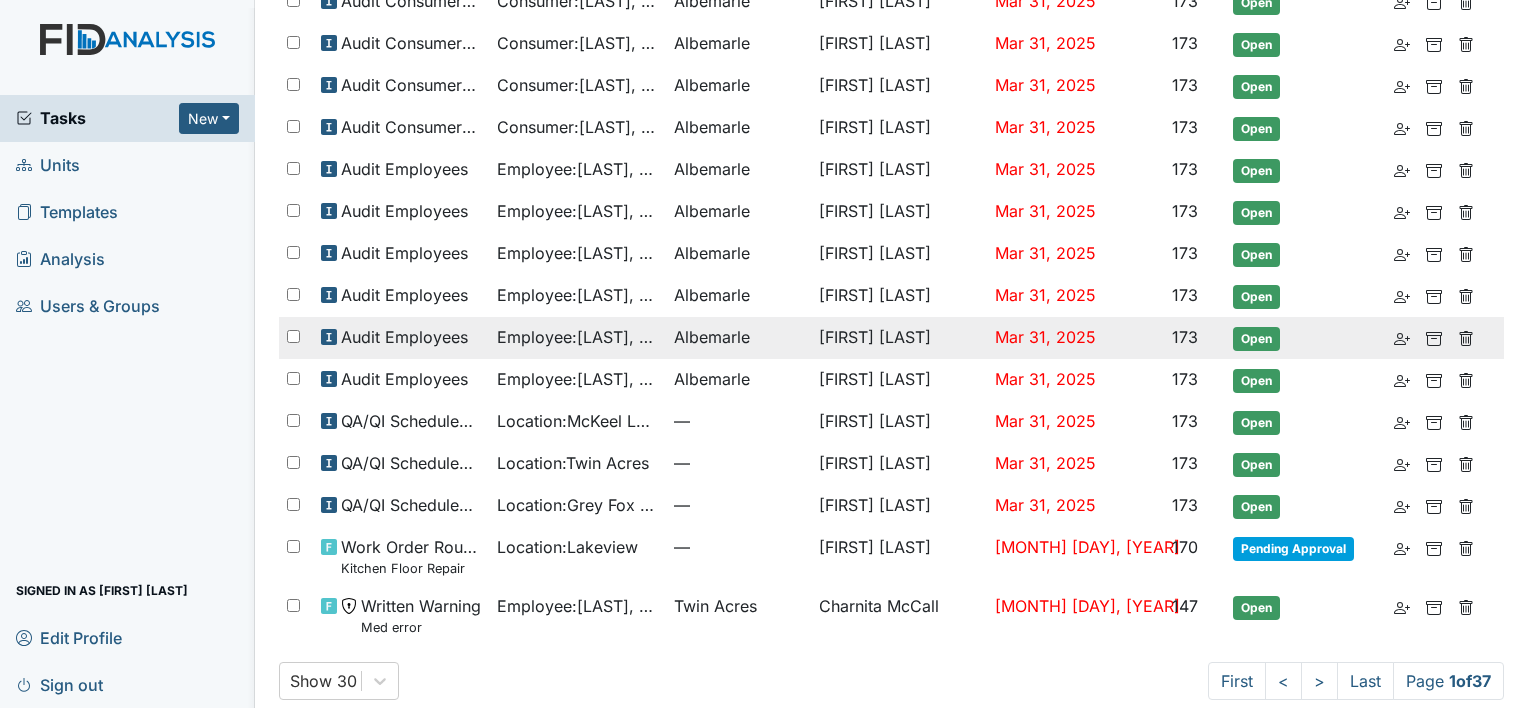 scroll, scrollTop: 834, scrollLeft: 0, axis: vertical 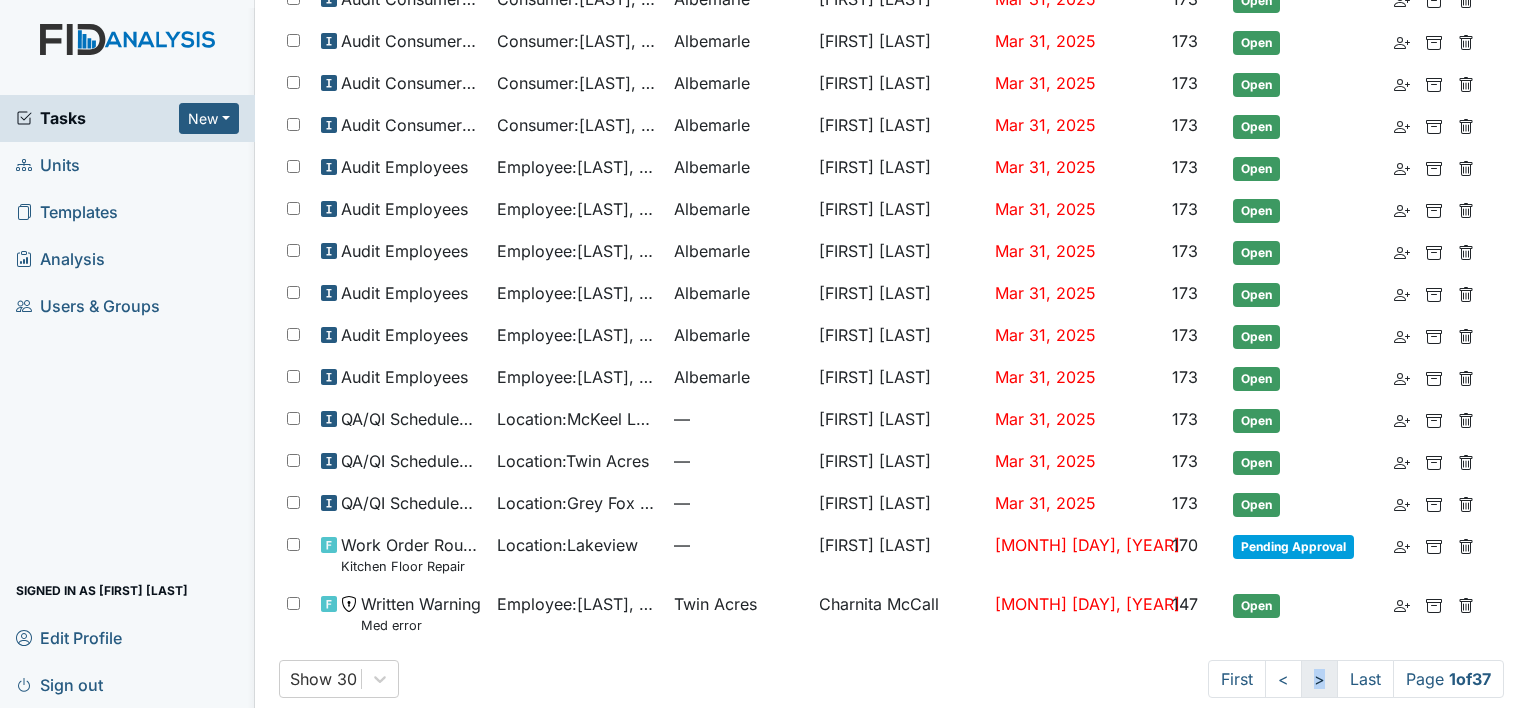 click on ">" at bounding box center [1319, 679] 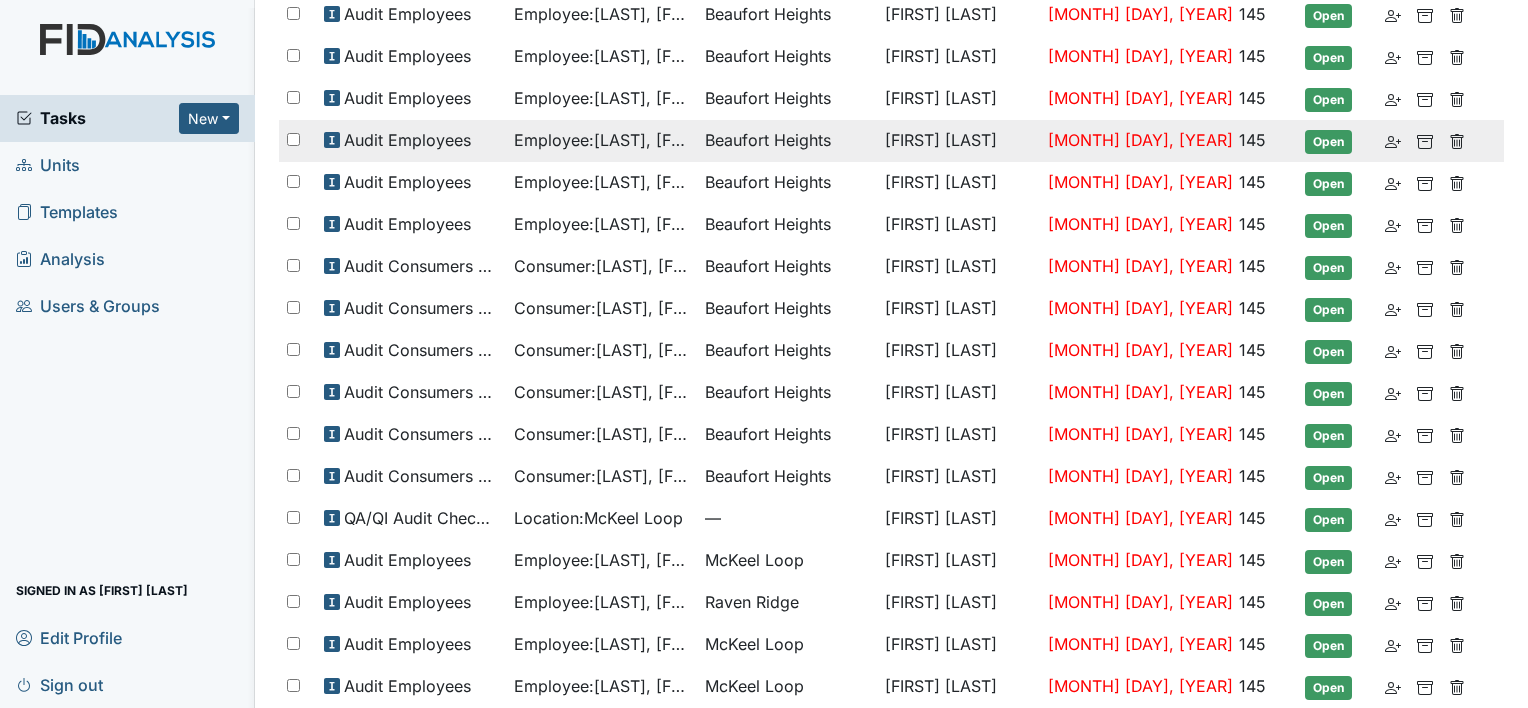 scroll, scrollTop: 0, scrollLeft: 0, axis: both 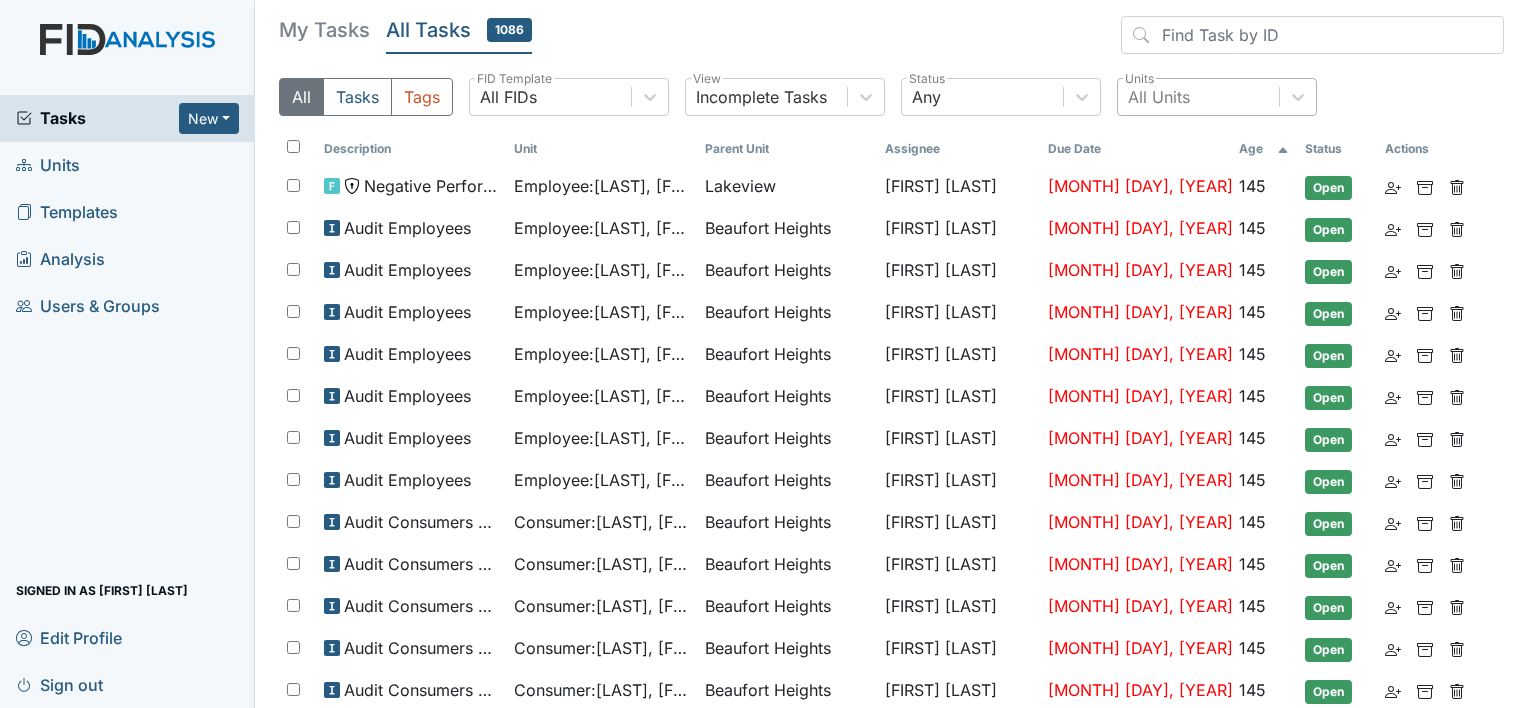click on "Assignee" at bounding box center [958, 149] 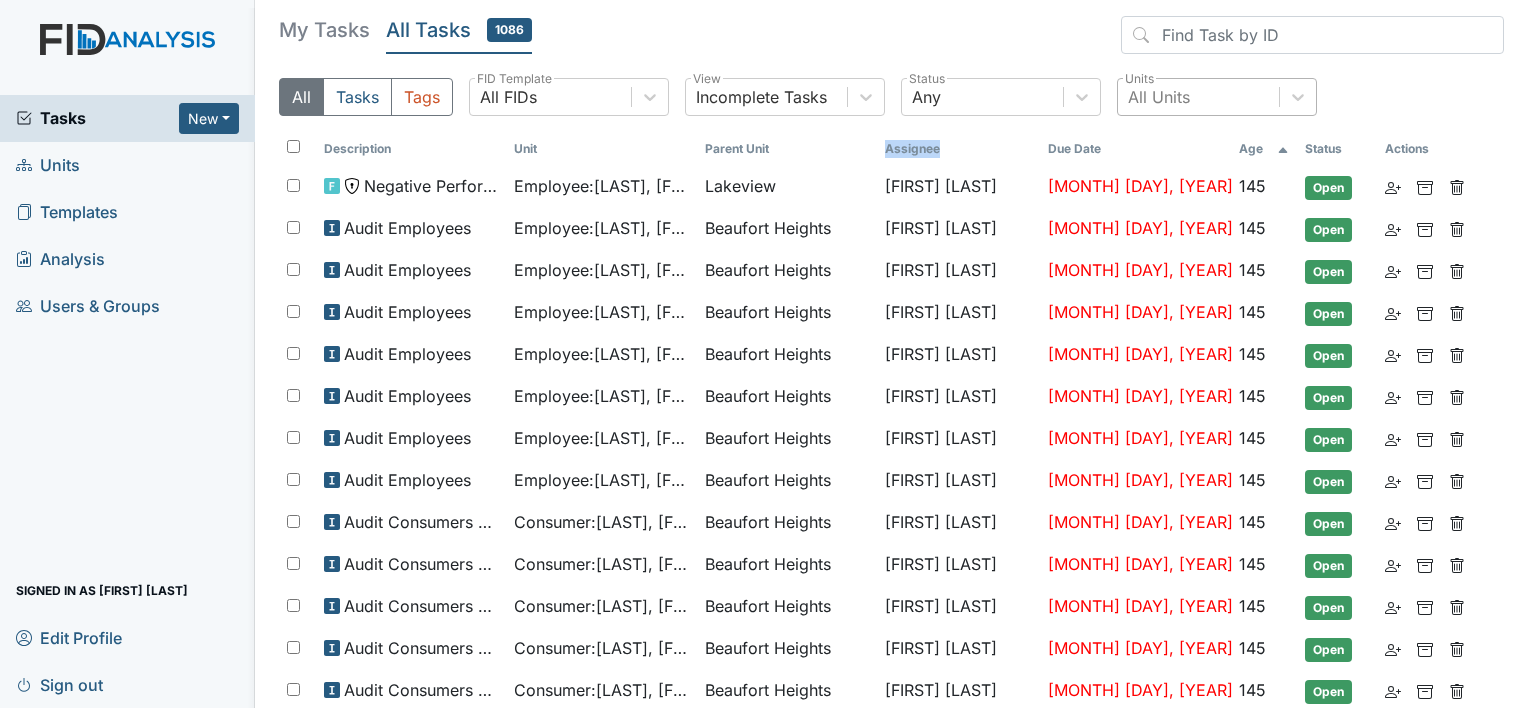 click on "Assignee" at bounding box center [958, 149] 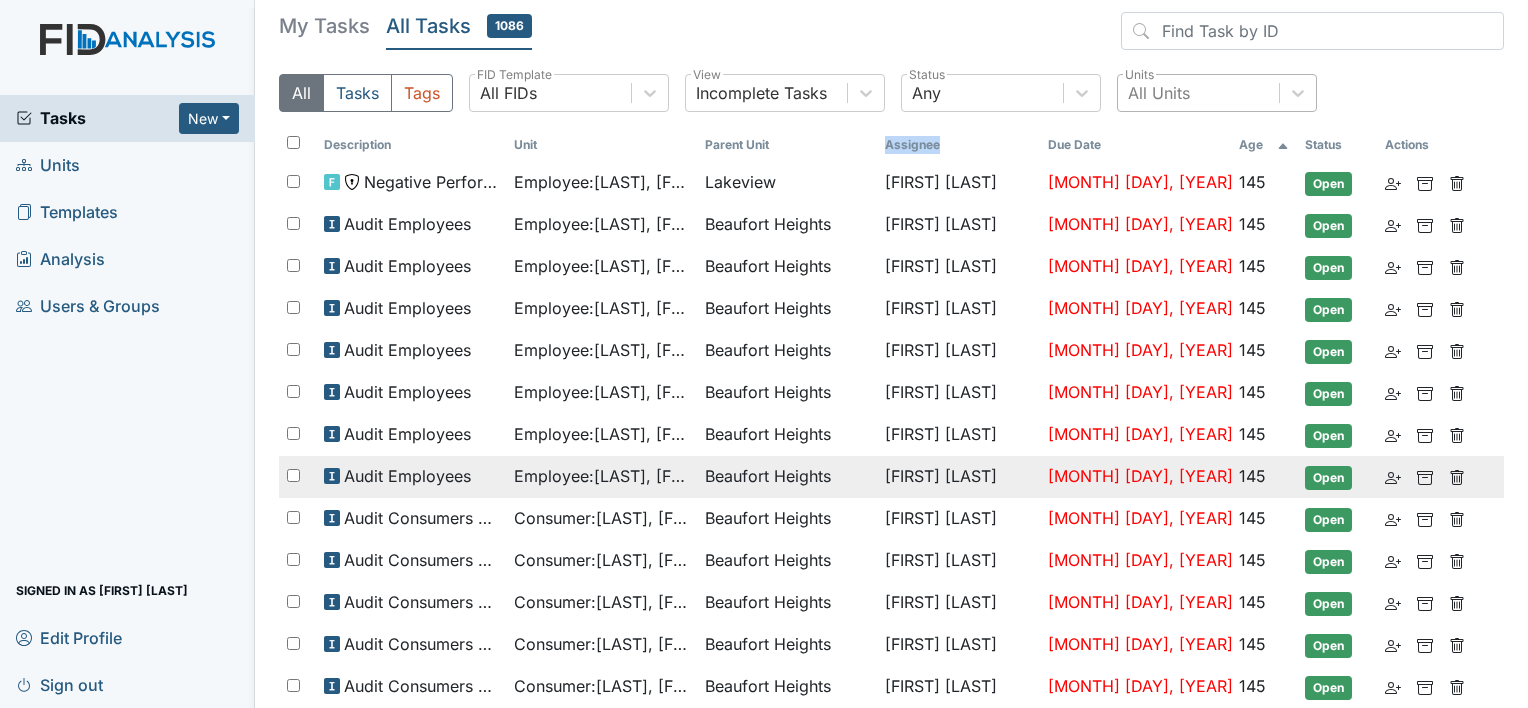 scroll, scrollTop: 0, scrollLeft: 0, axis: both 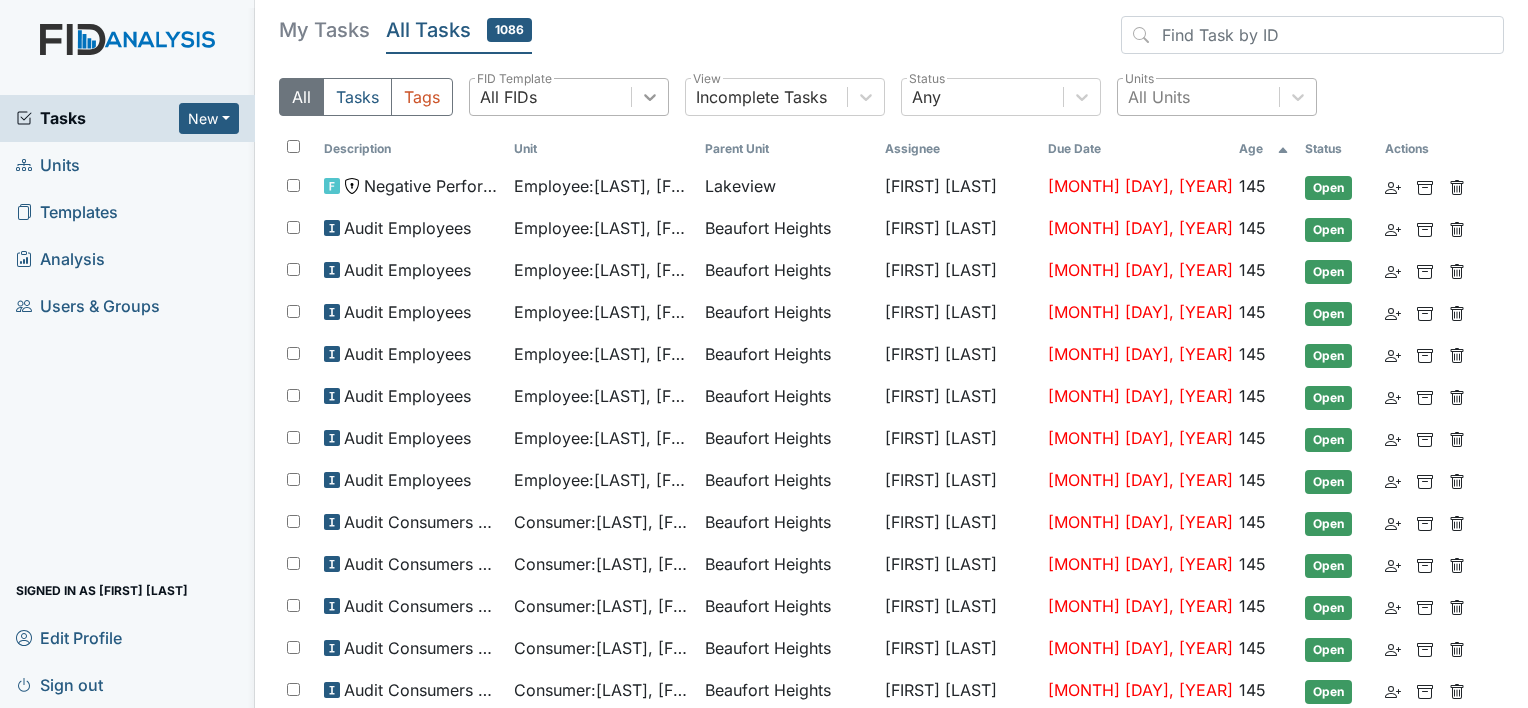click 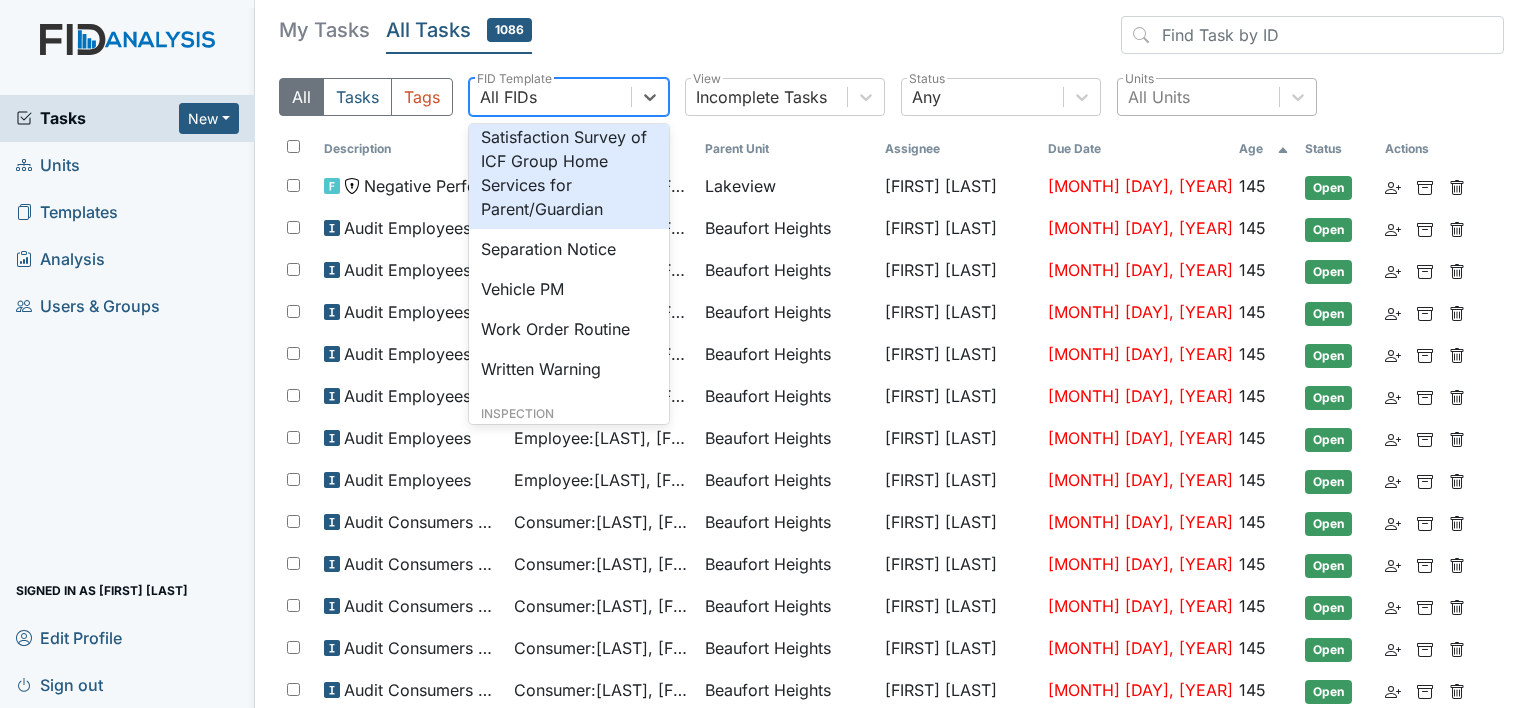 scroll, scrollTop: 1400, scrollLeft: 0, axis: vertical 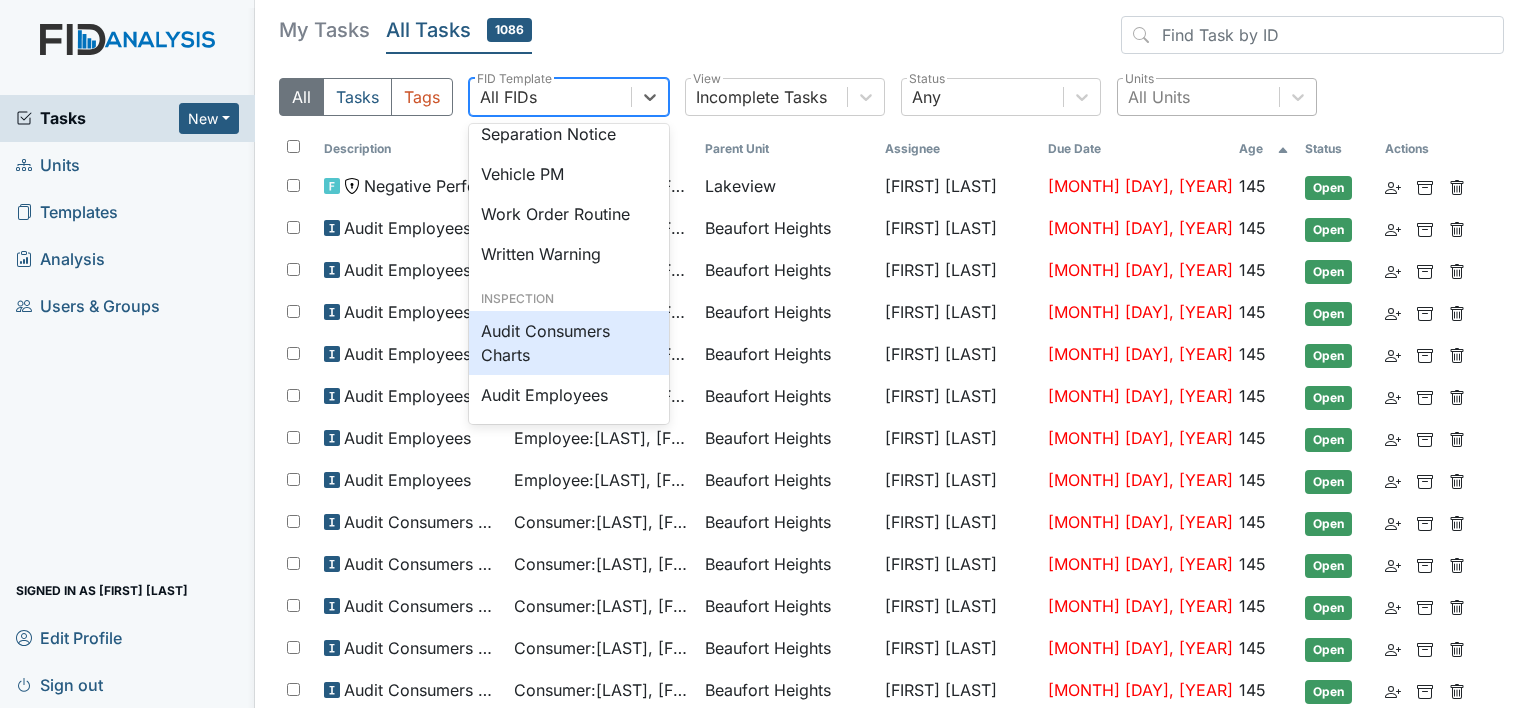 click on "Audit Consumers Charts" at bounding box center (569, 343) 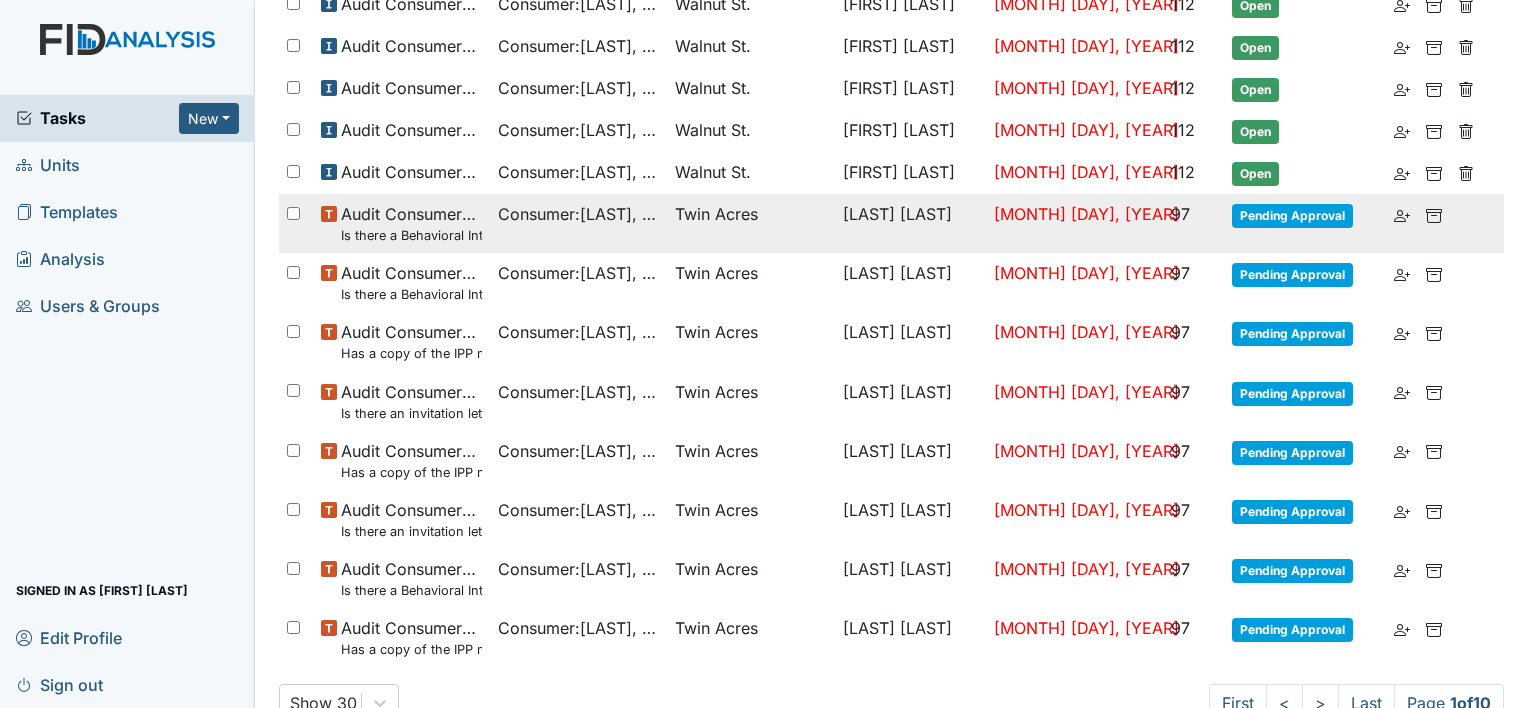 scroll, scrollTop: 924, scrollLeft: 0, axis: vertical 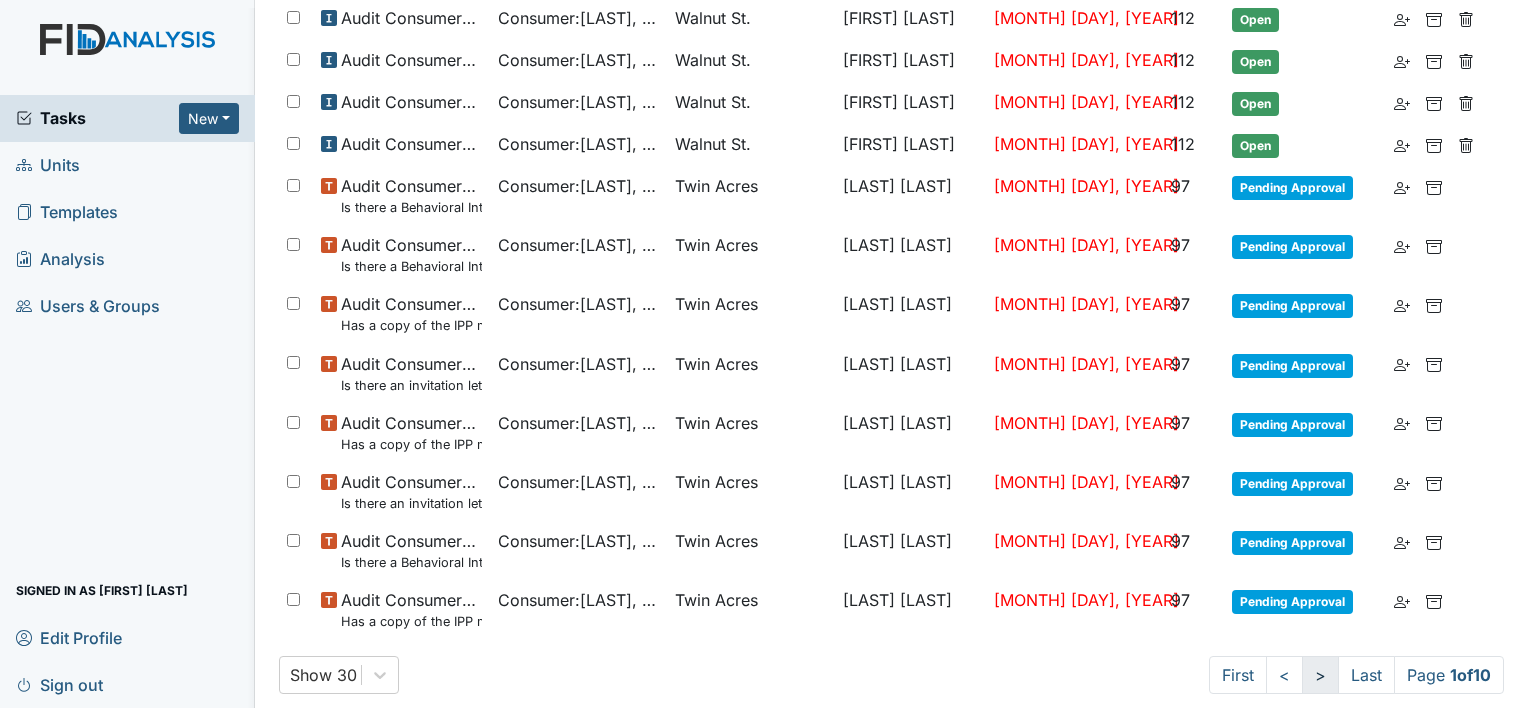 click on ">" at bounding box center (1320, 675) 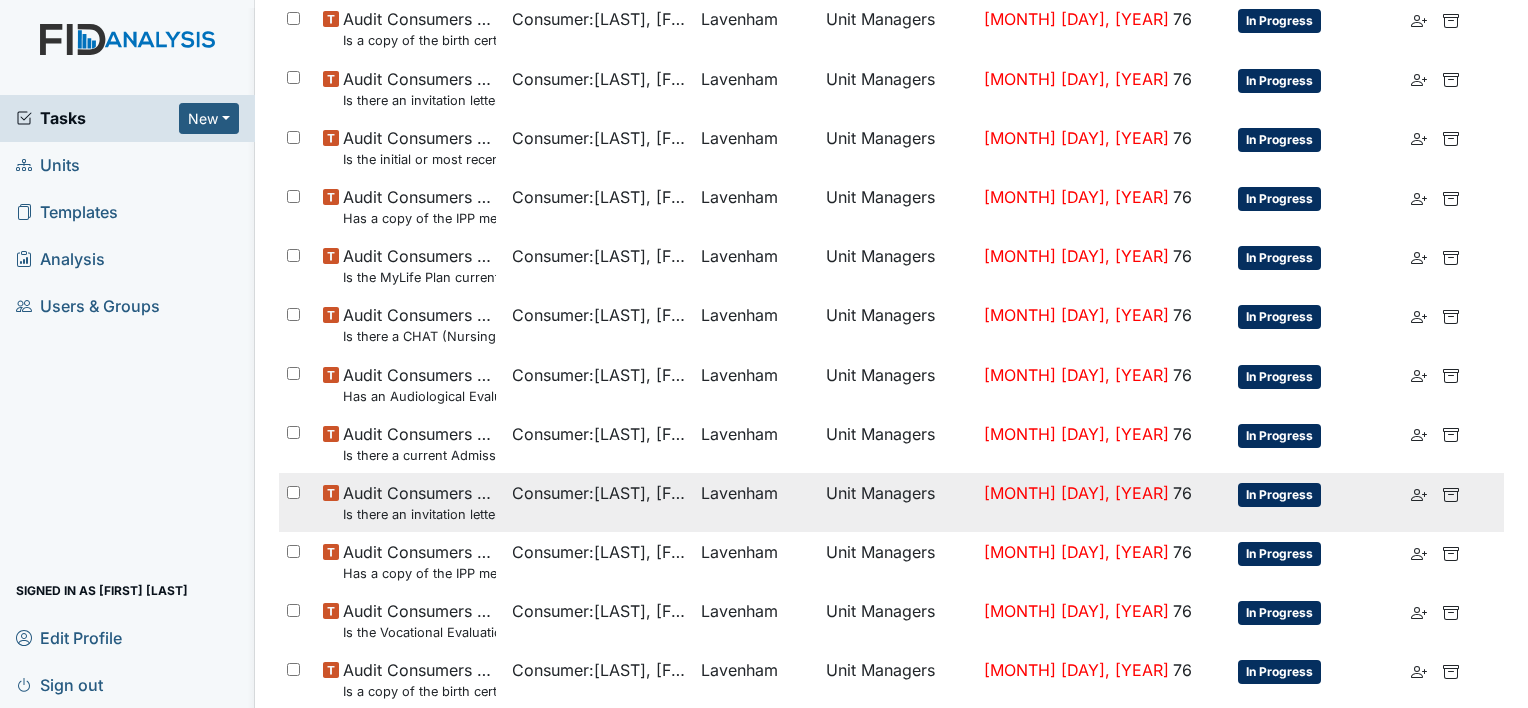 scroll, scrollTop: 1320, scrollLeft: 0, axis: vertical 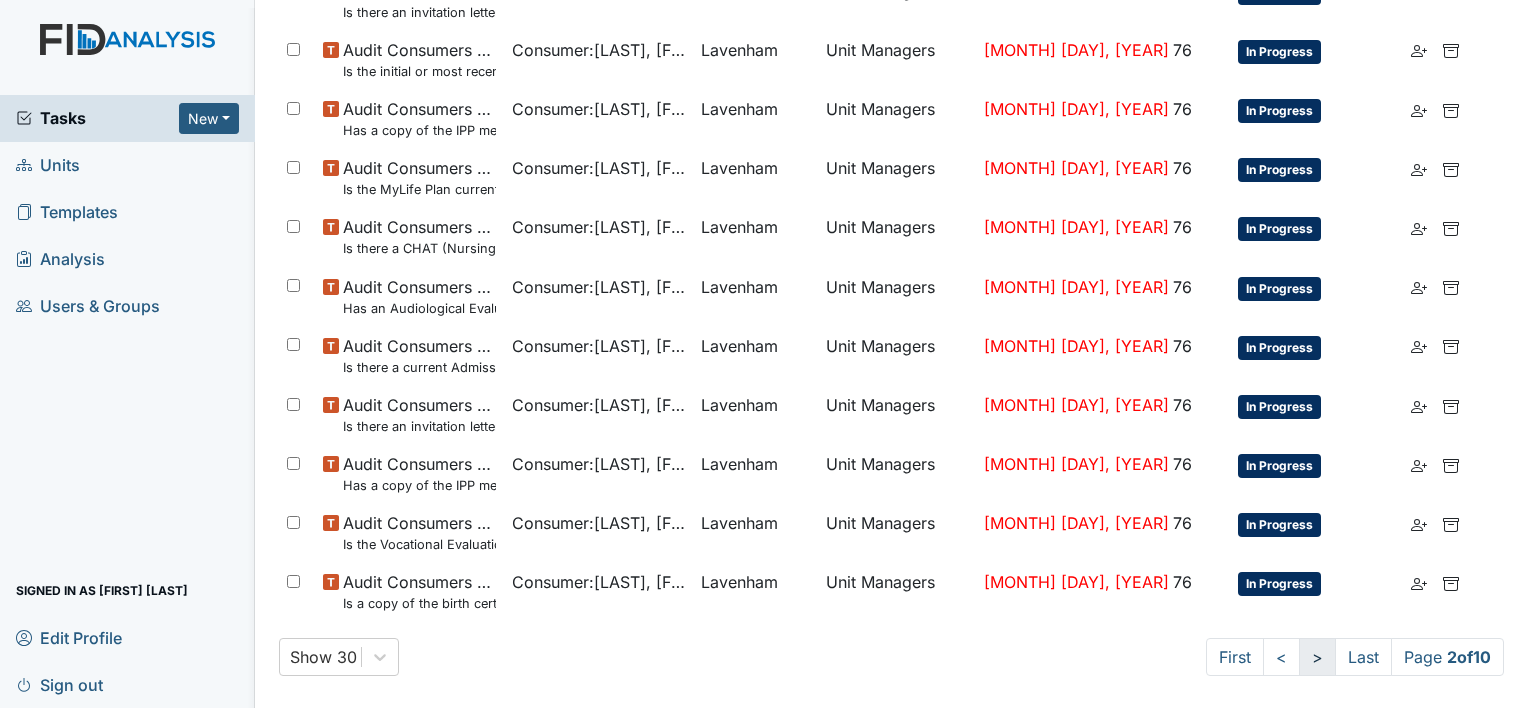 click on ">" at bounding box center (1317, 657) 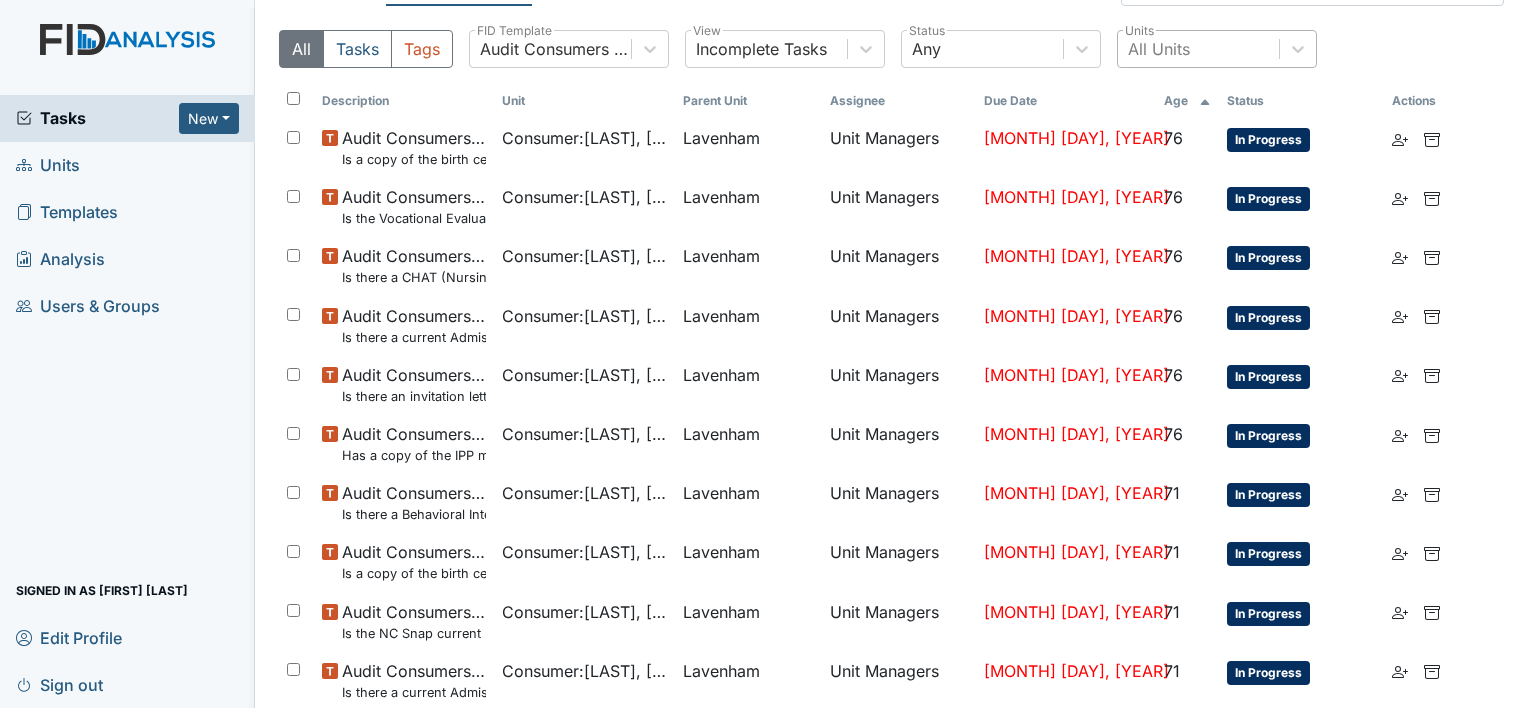 scroll, scrollTop: 0, scrollLeft: 0, axis: both 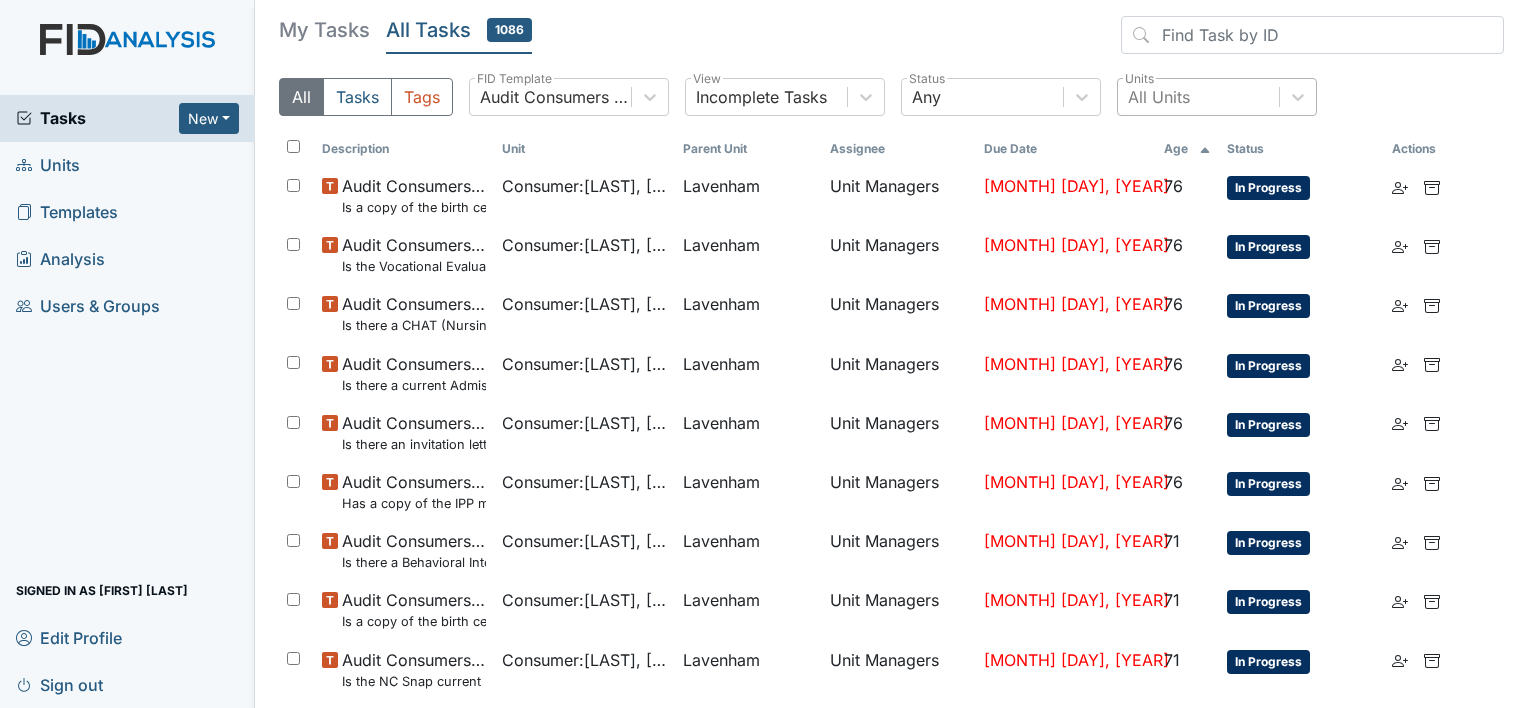 click on "All Tasks   1086" at bounding box center [459, 30] 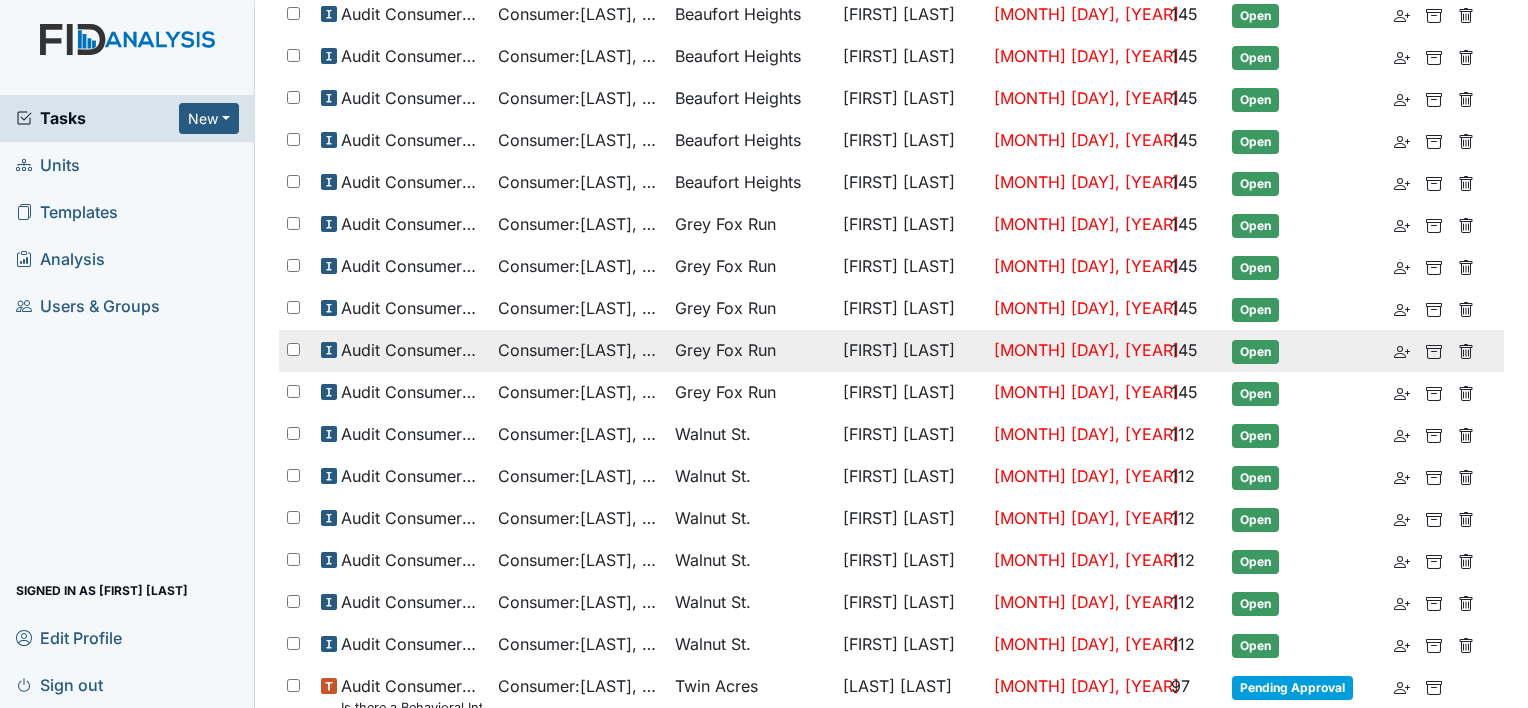 scroll, scrollTop: 324, scrollLeft: 0, axis: vertical 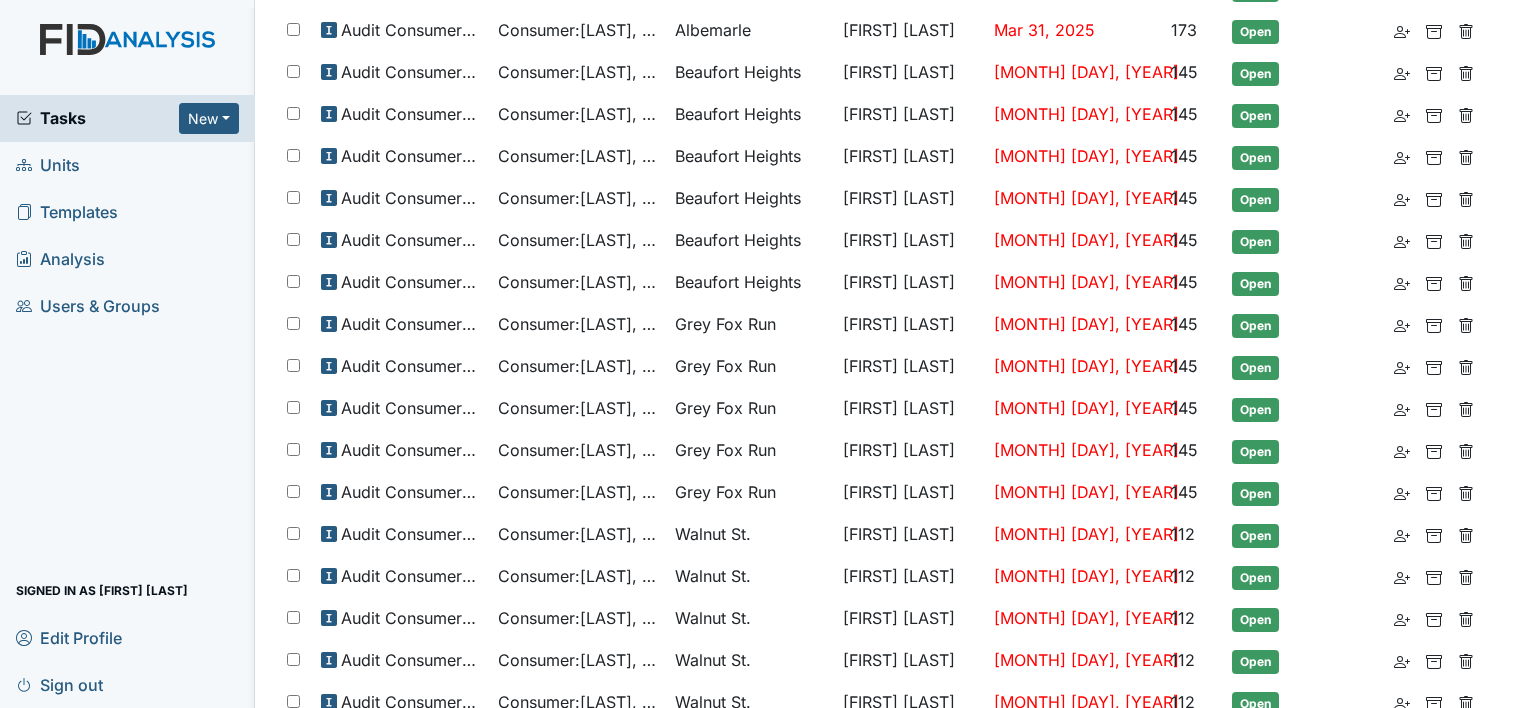 click on "Units" at bounding box center [48, 165] 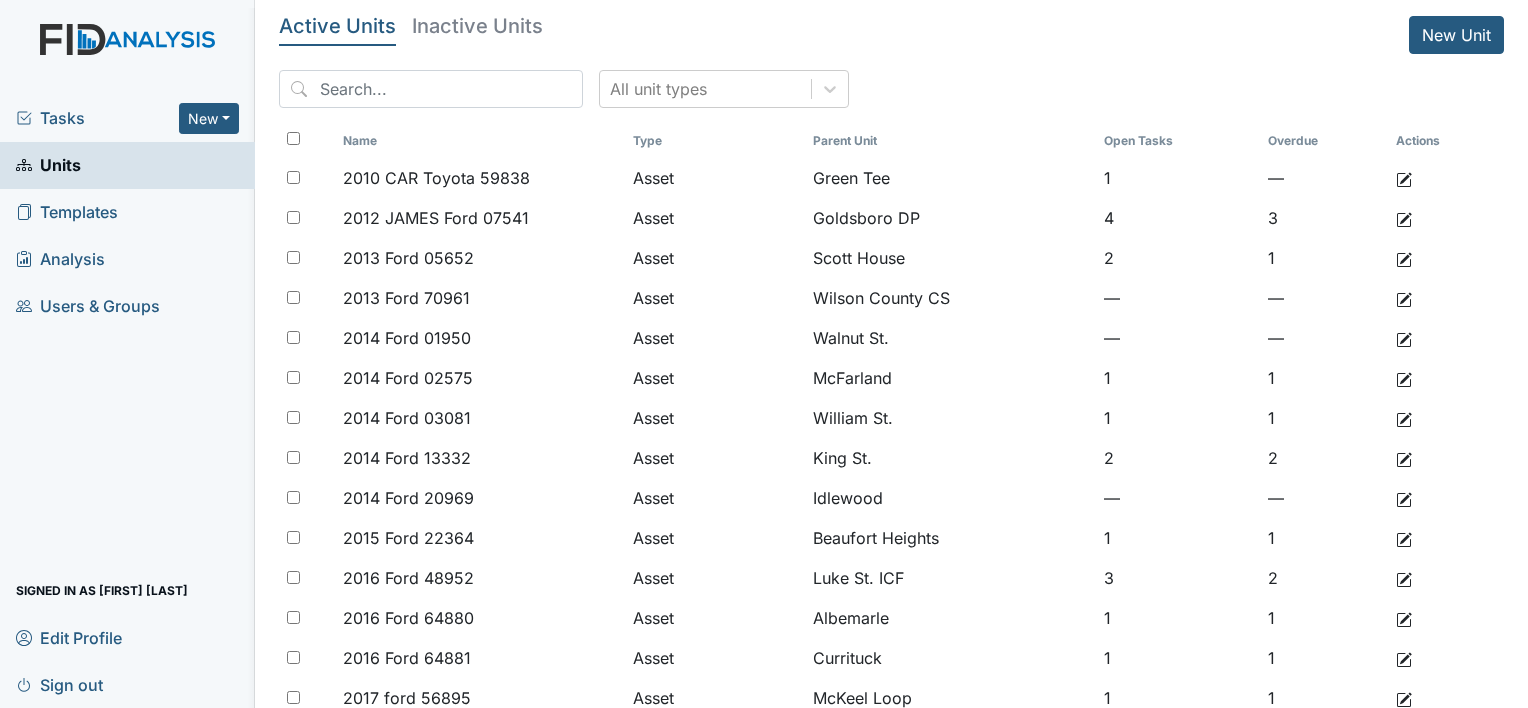 scroll, scrollTop: 0, scrollLeft: 0, axis: both 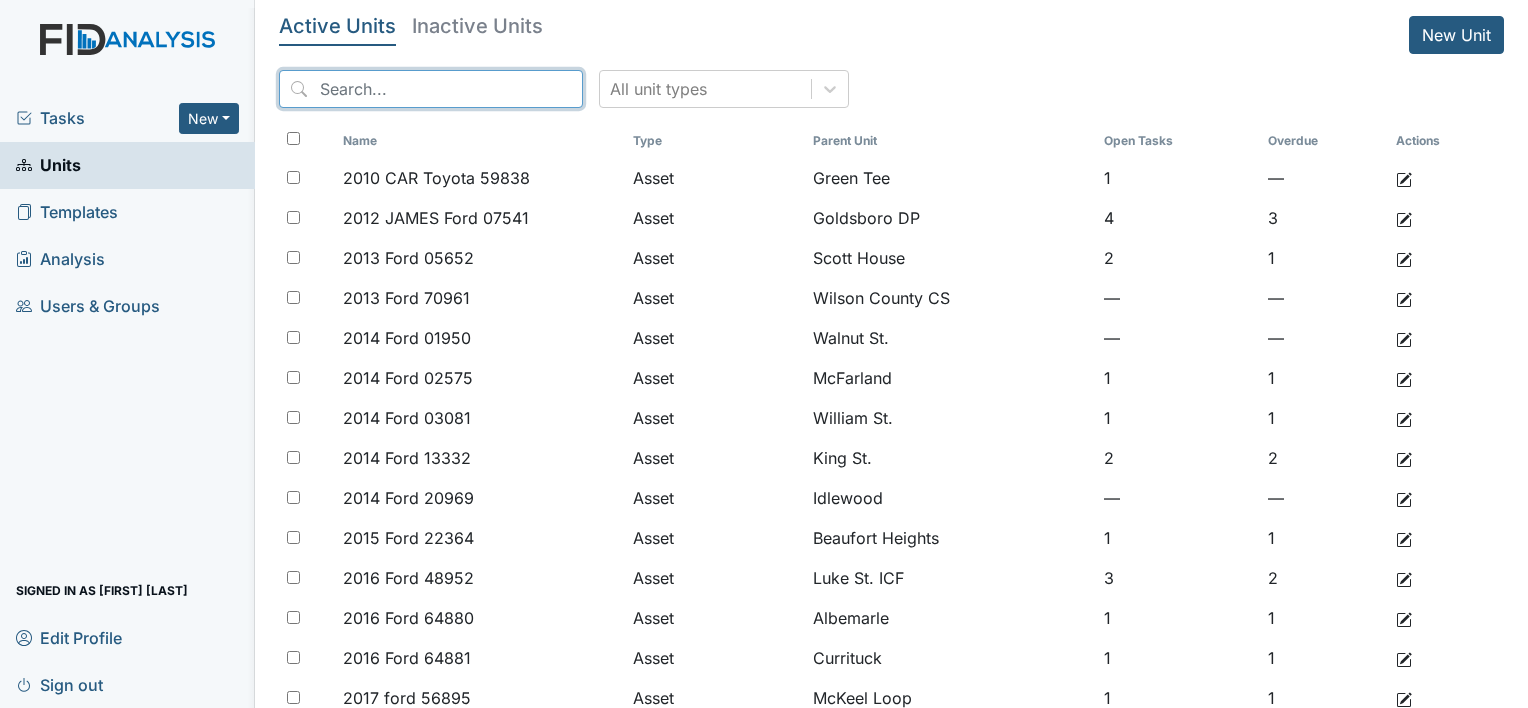 click at bounding box center [431, 89] 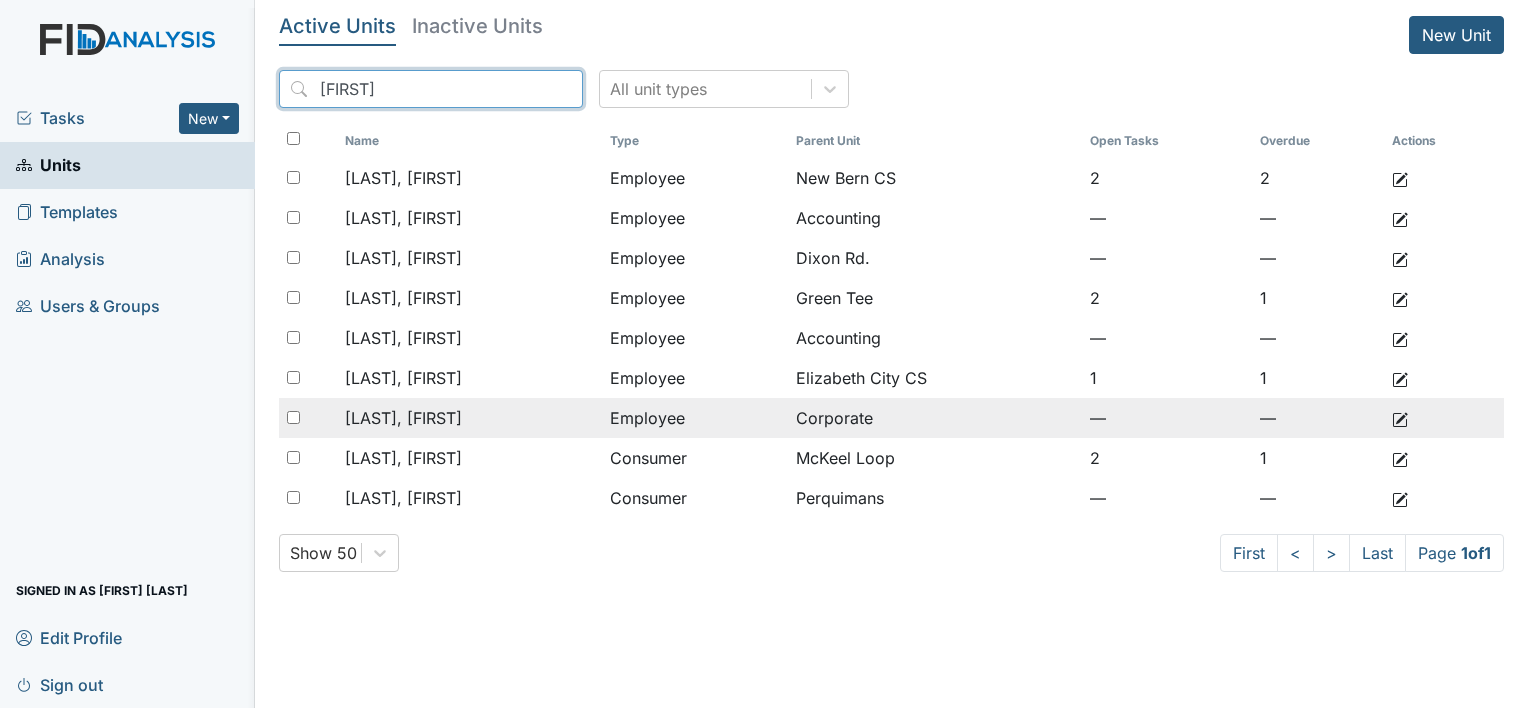 type on "kim" 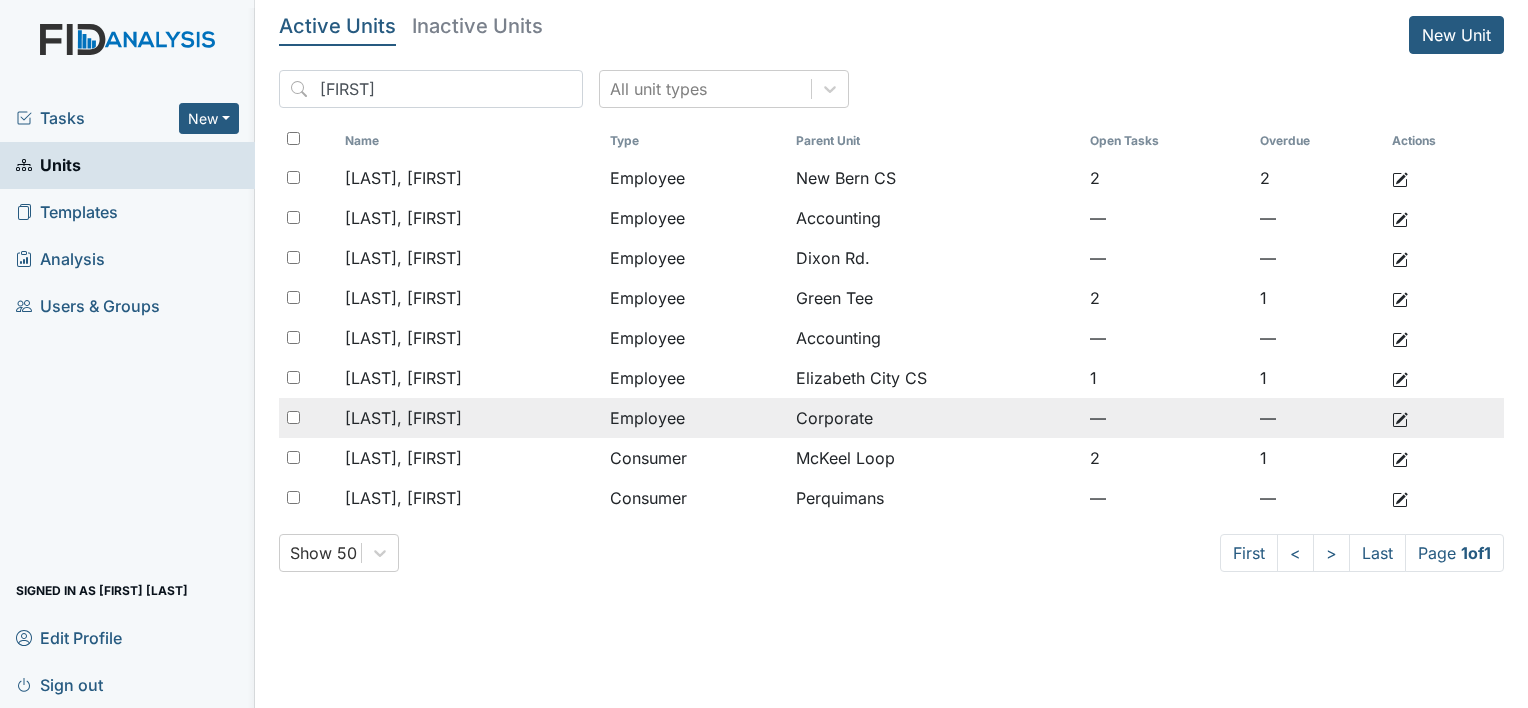 click on "McIntyre, Kimberly" at bounding box center (403, 418) 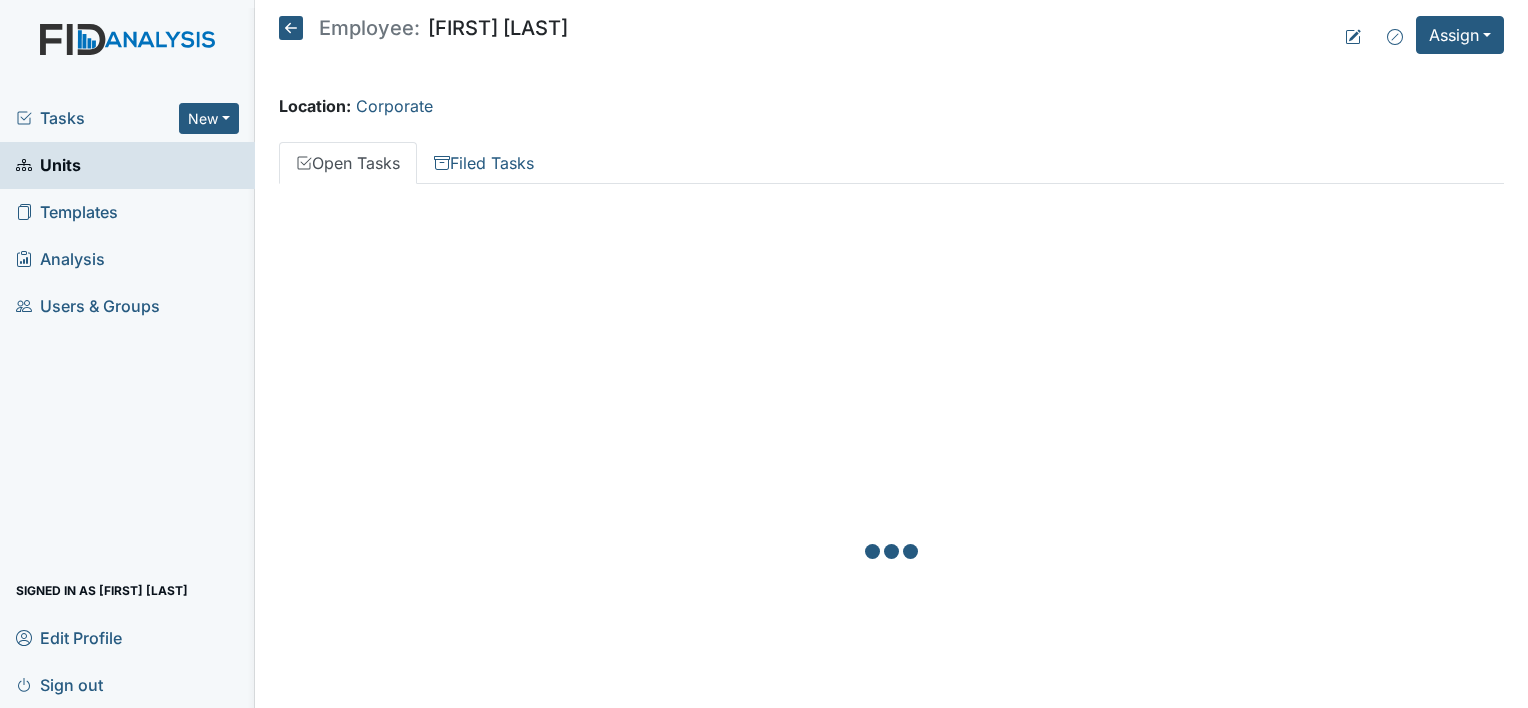 scroll, scrollTop: 0, scrollLeft: 0, axis: both 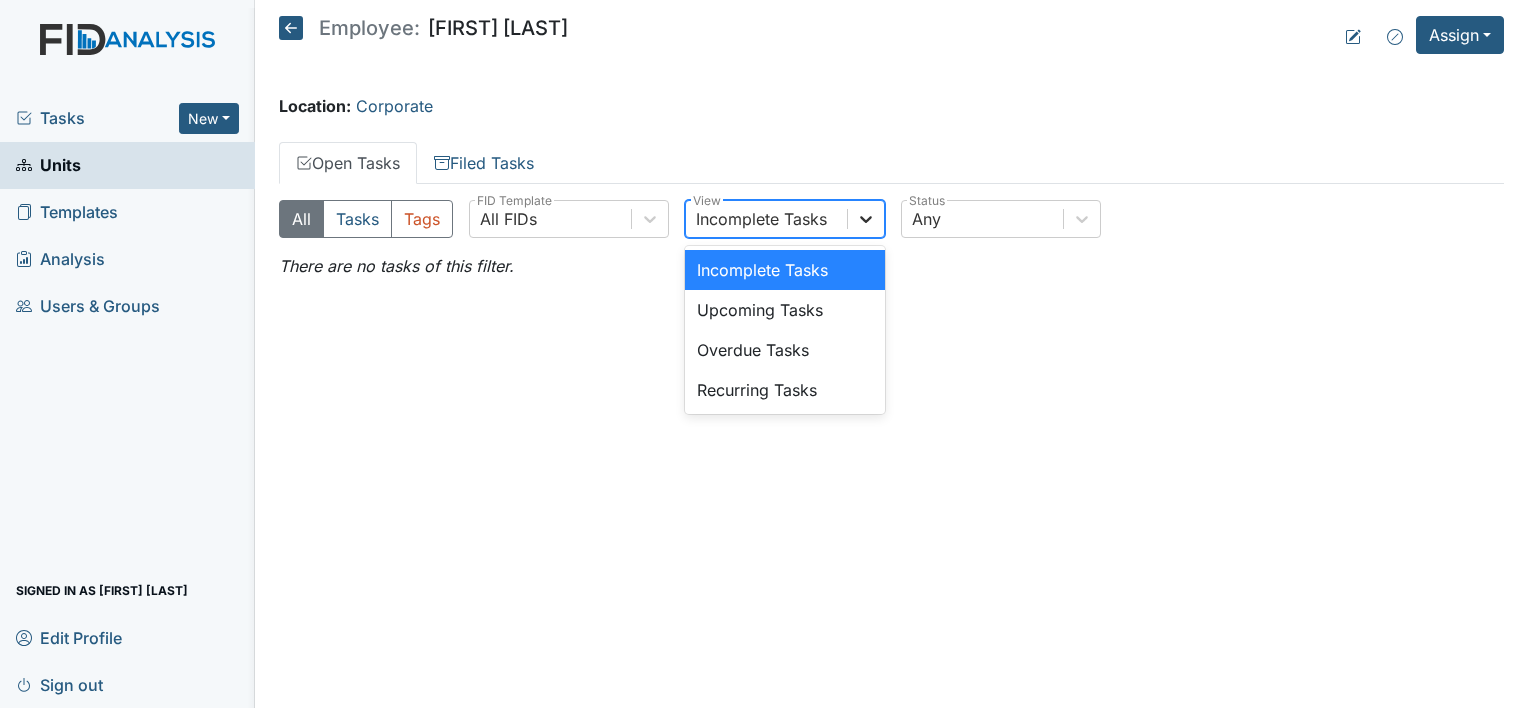 click 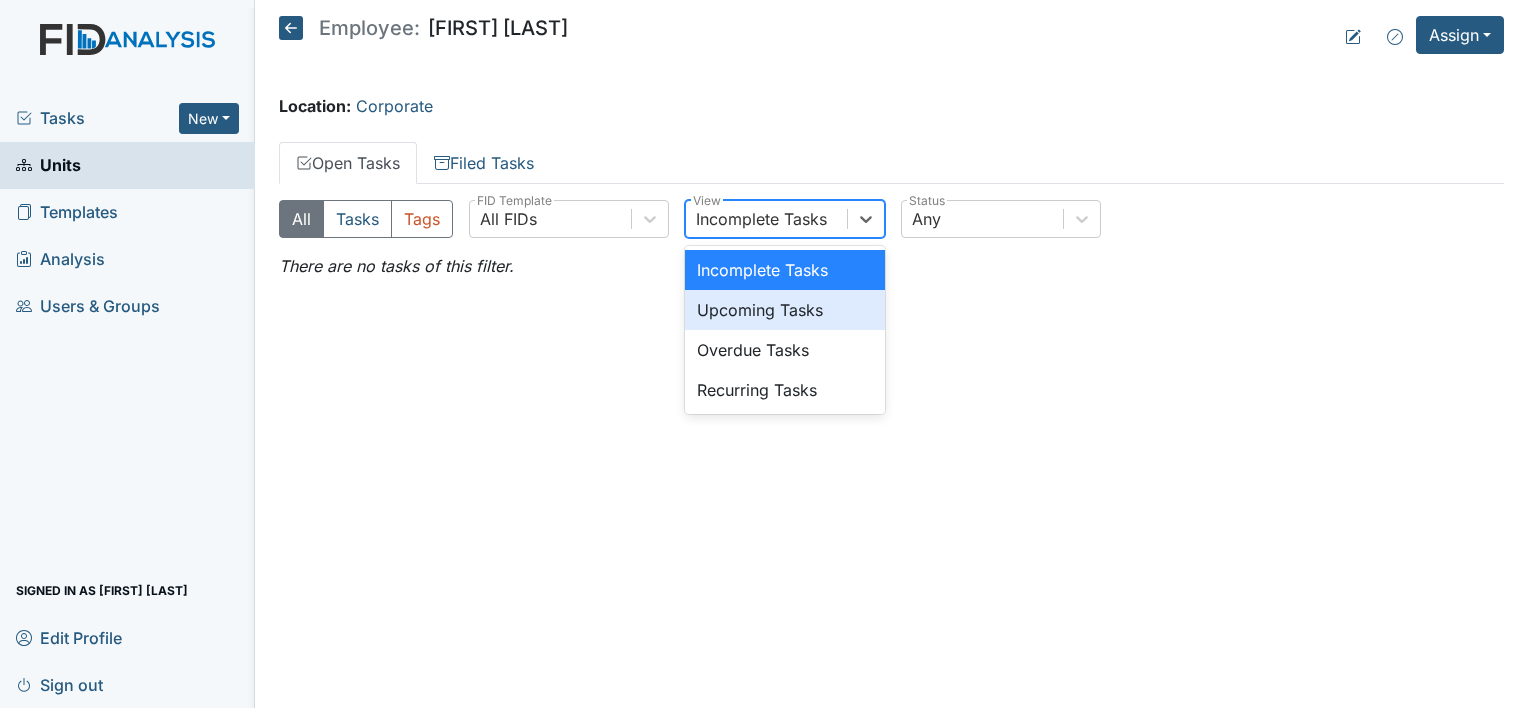click on "Upcoming Tasks" at bounding box center (785, 310) 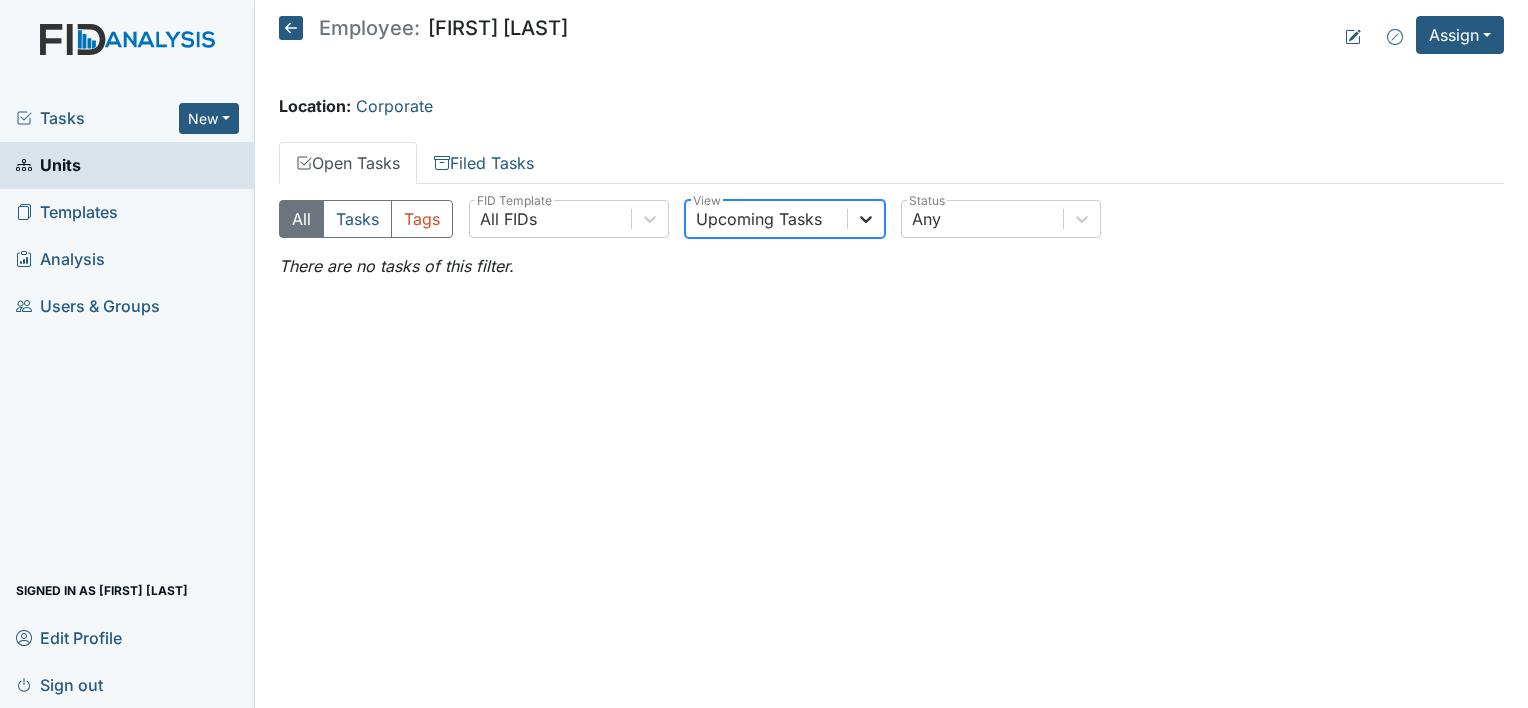 click 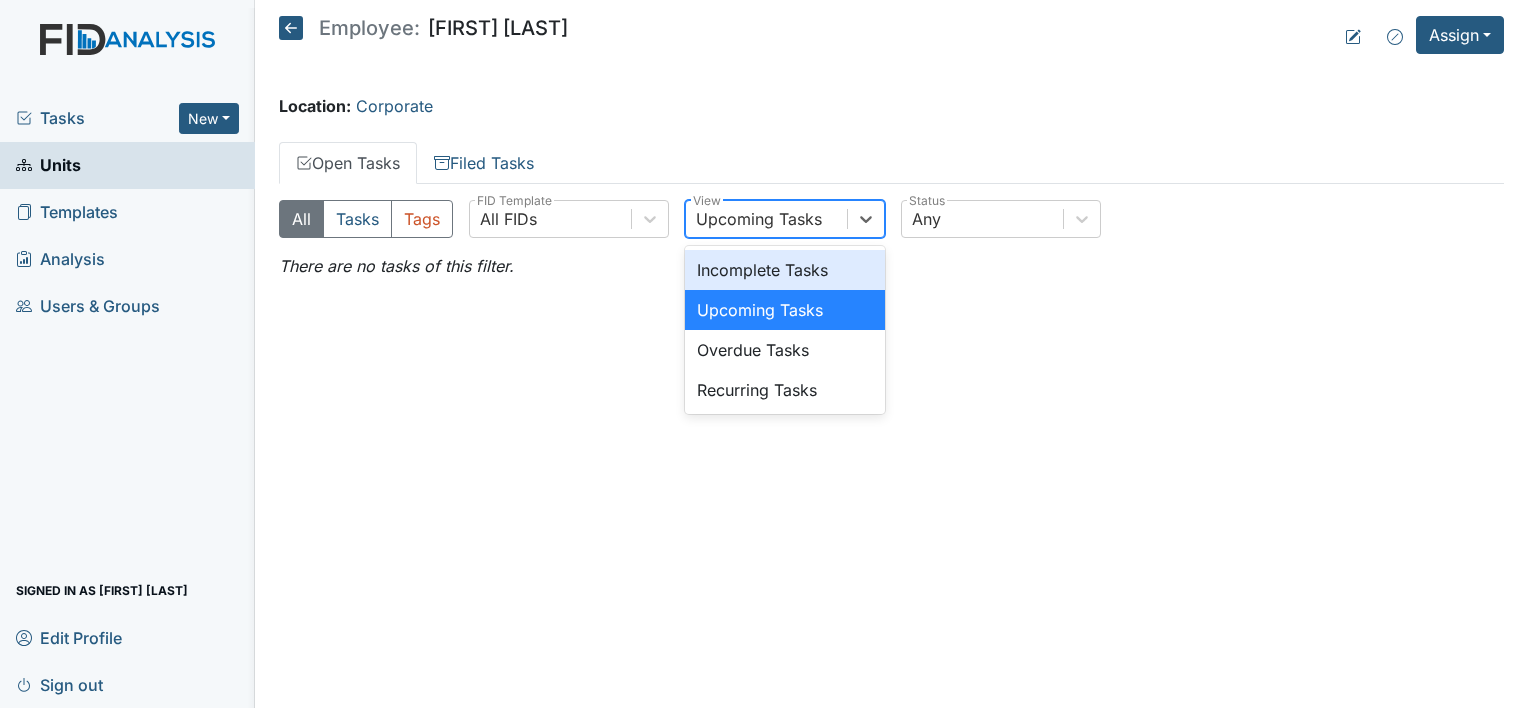 click on "Incomplete Tasks" at bounding box center (785, 270) 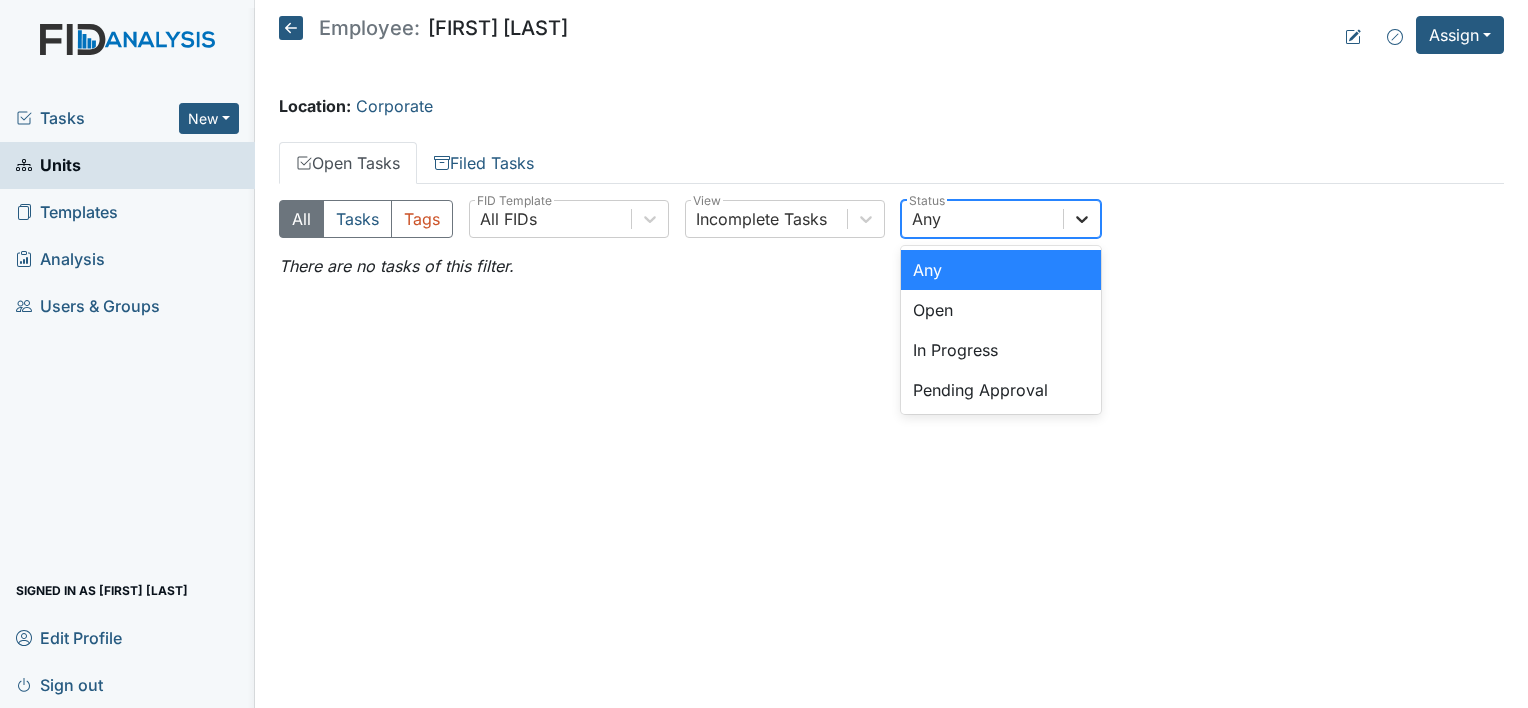click 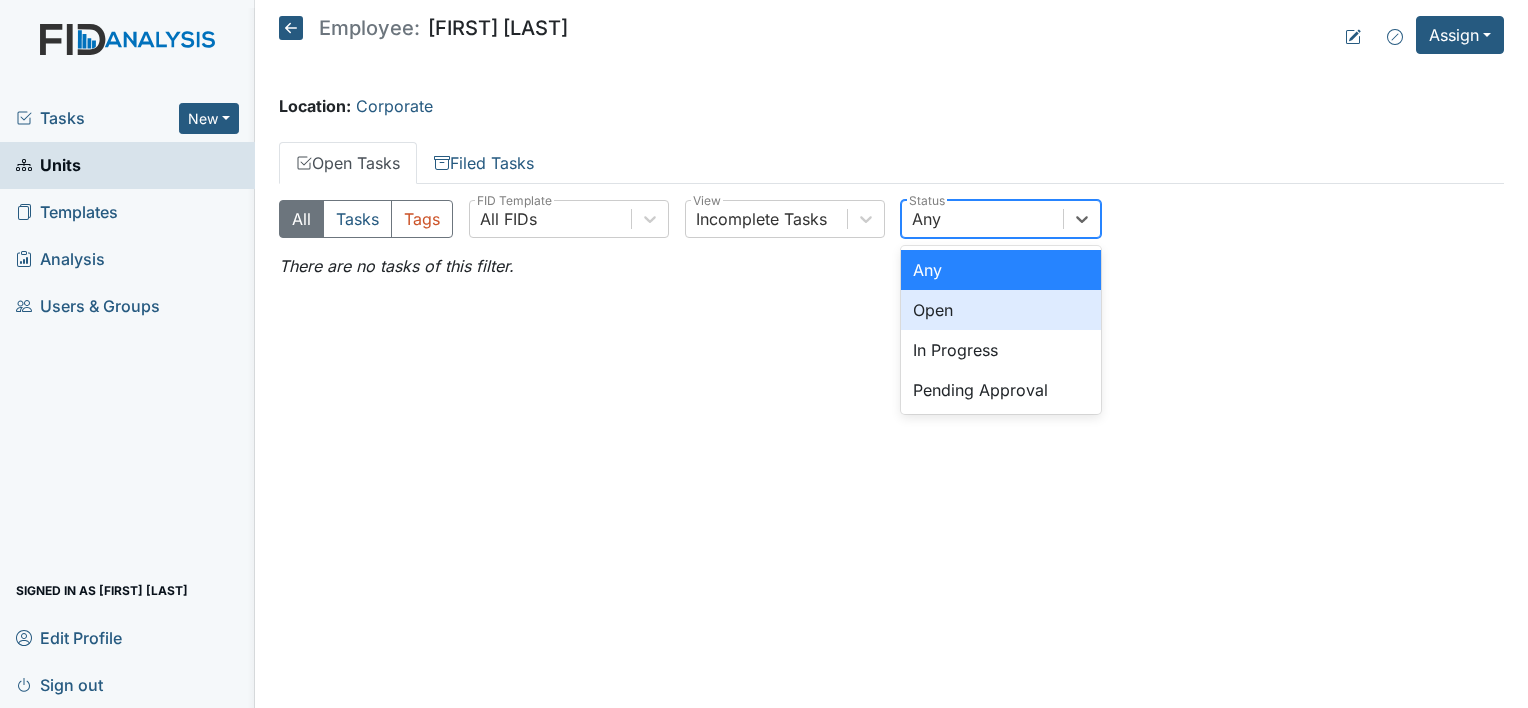 click on "Open" at bounding box center (1001, 310) 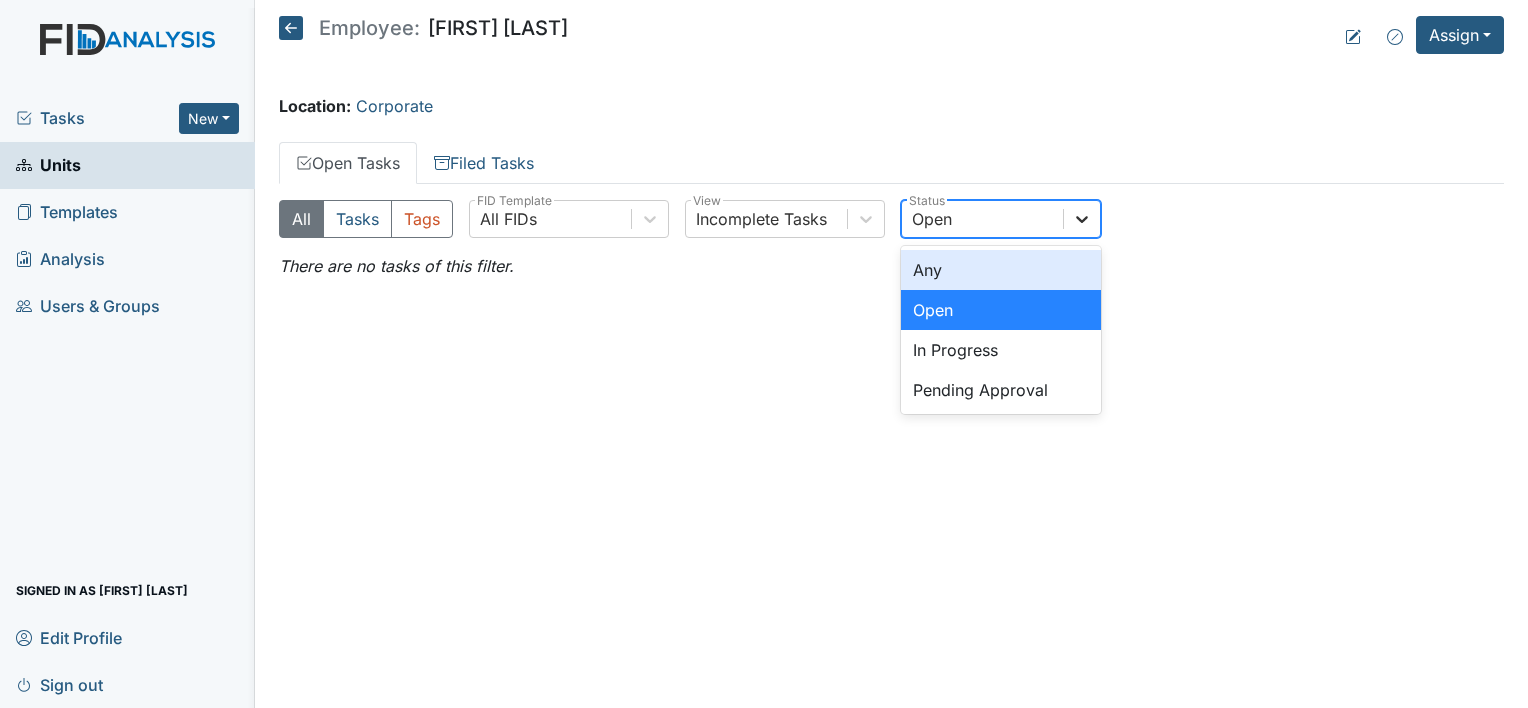 click 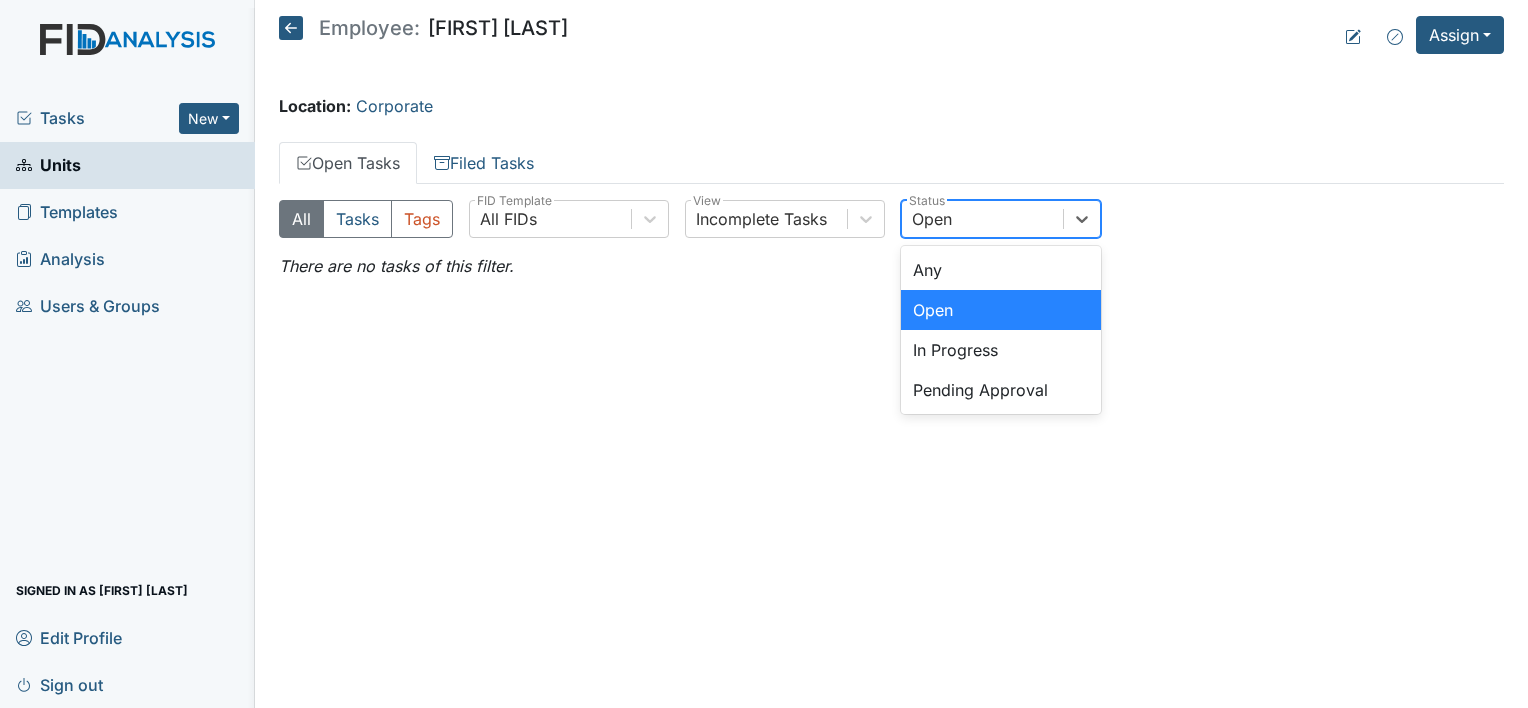 click on "Open" at bounding box center (1001, 310) 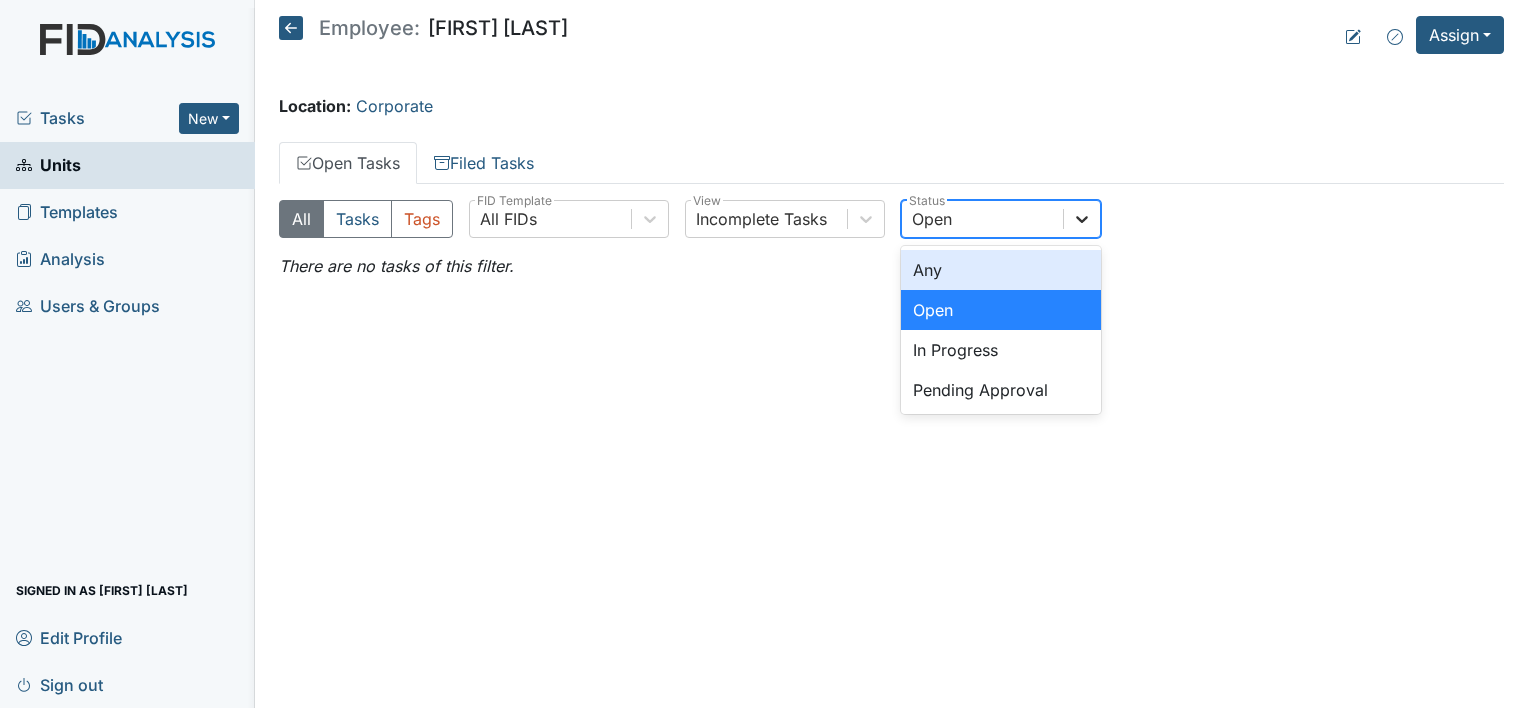 click 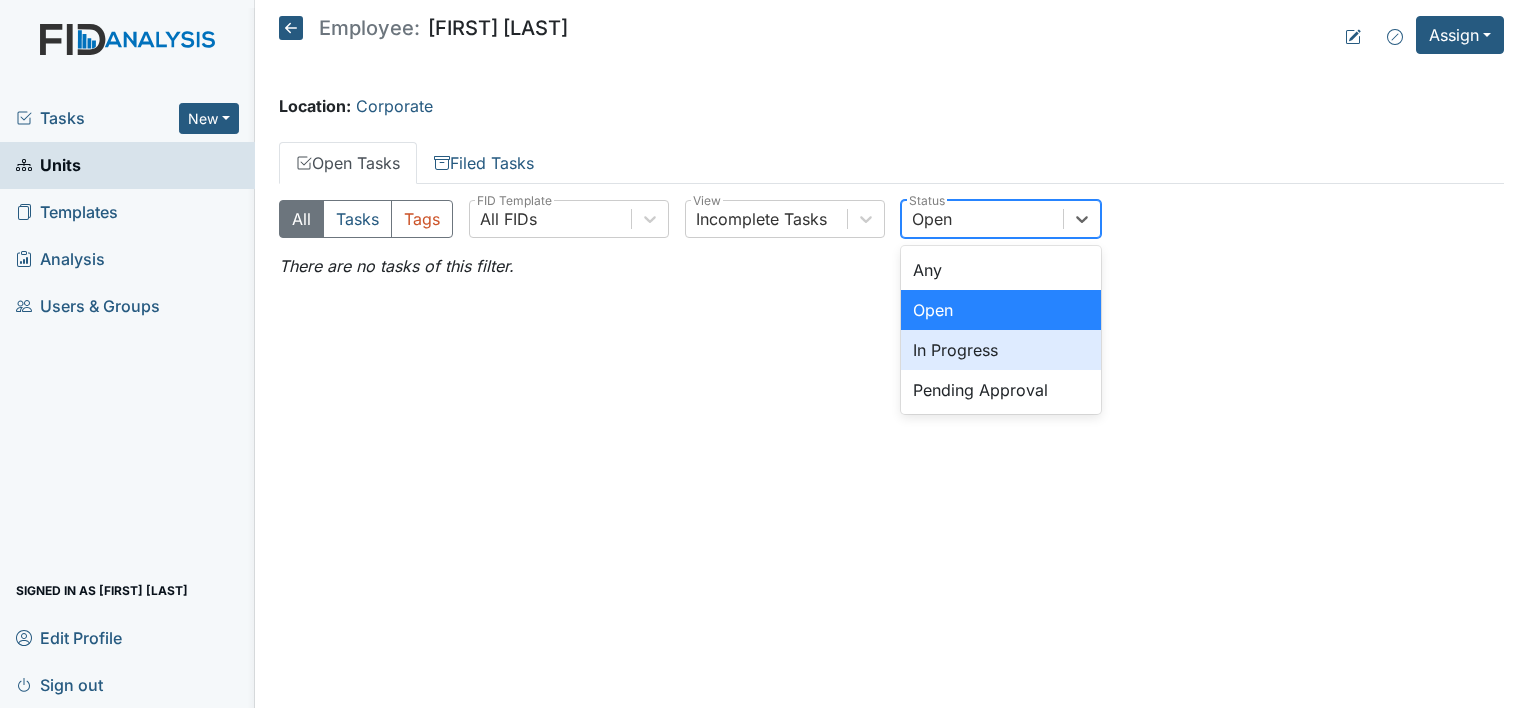 click on "In Progress" at bounding box center [1001, 350] 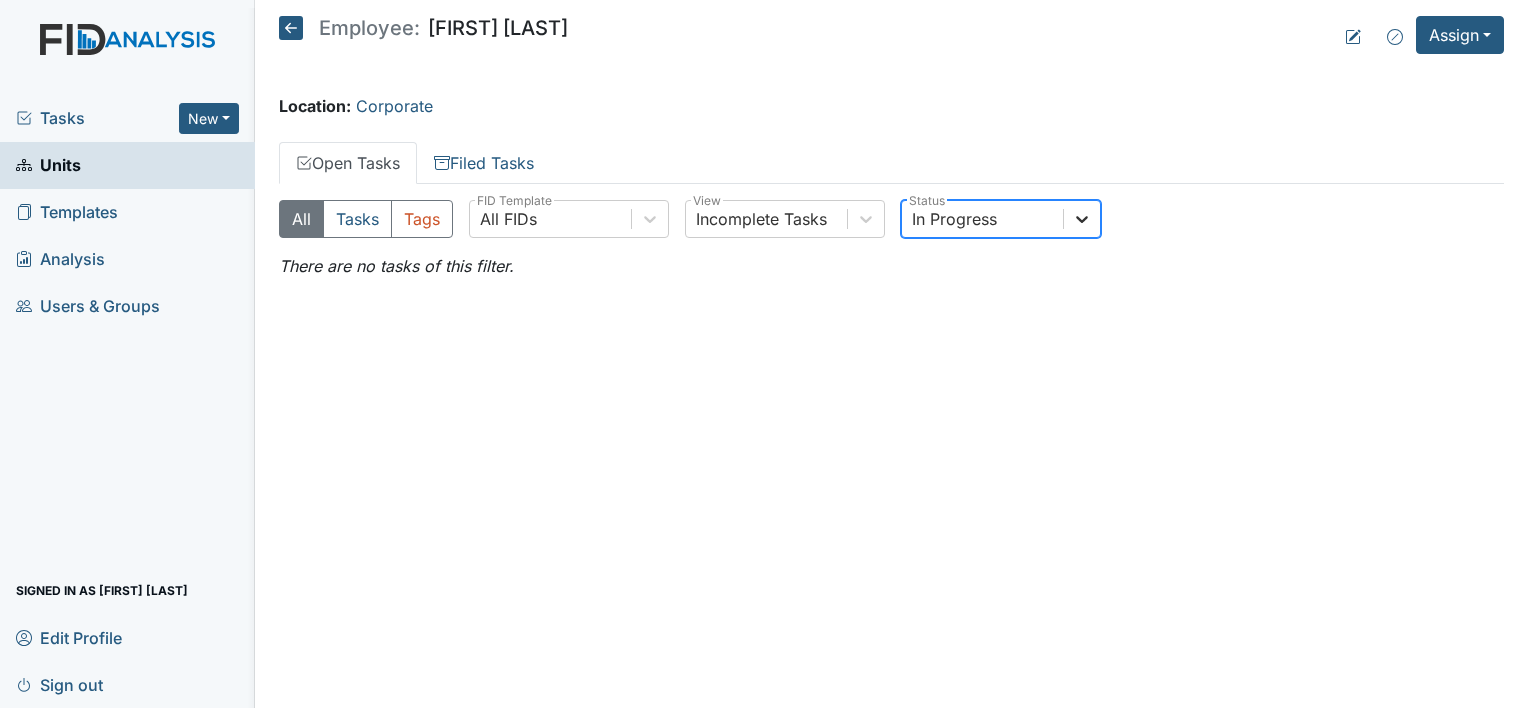 click 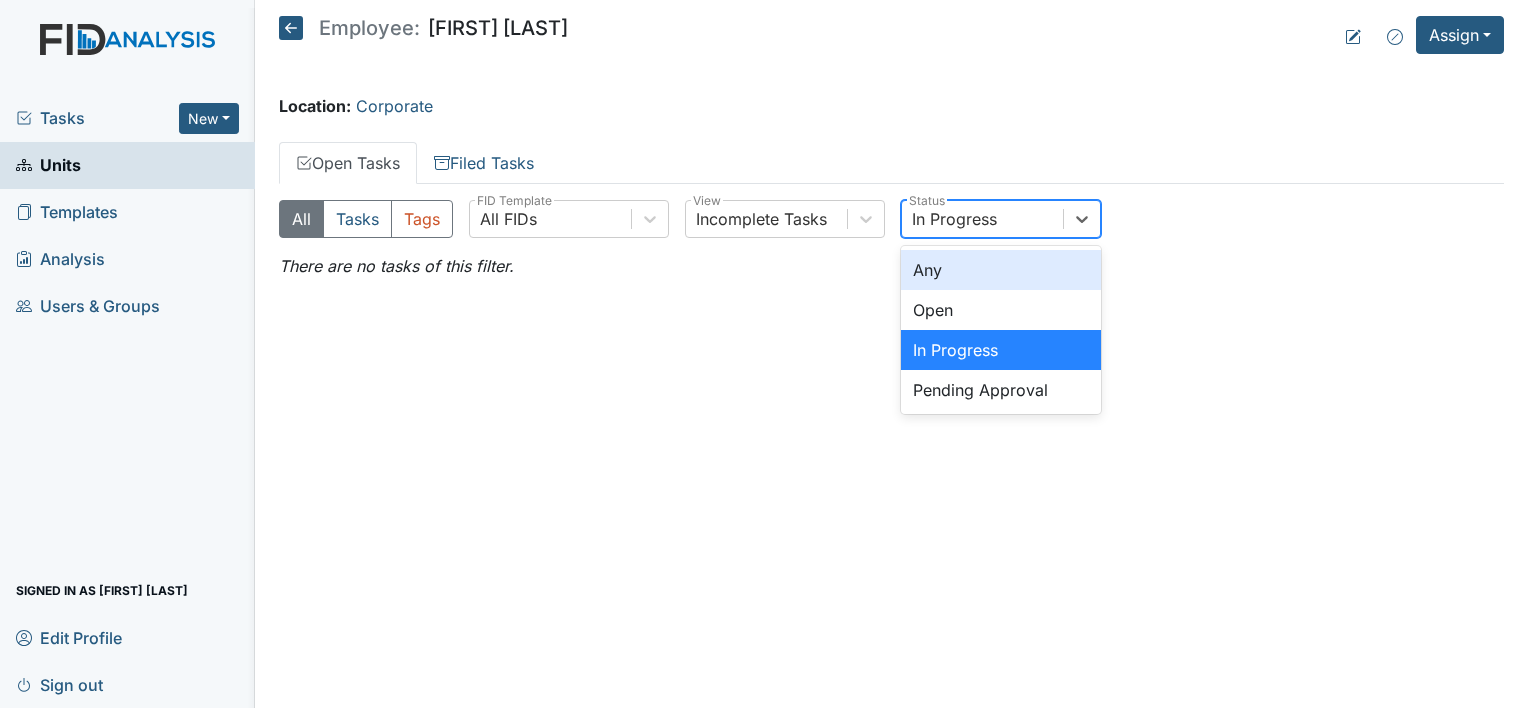click on "Any" at bounding box center [1001, 270] 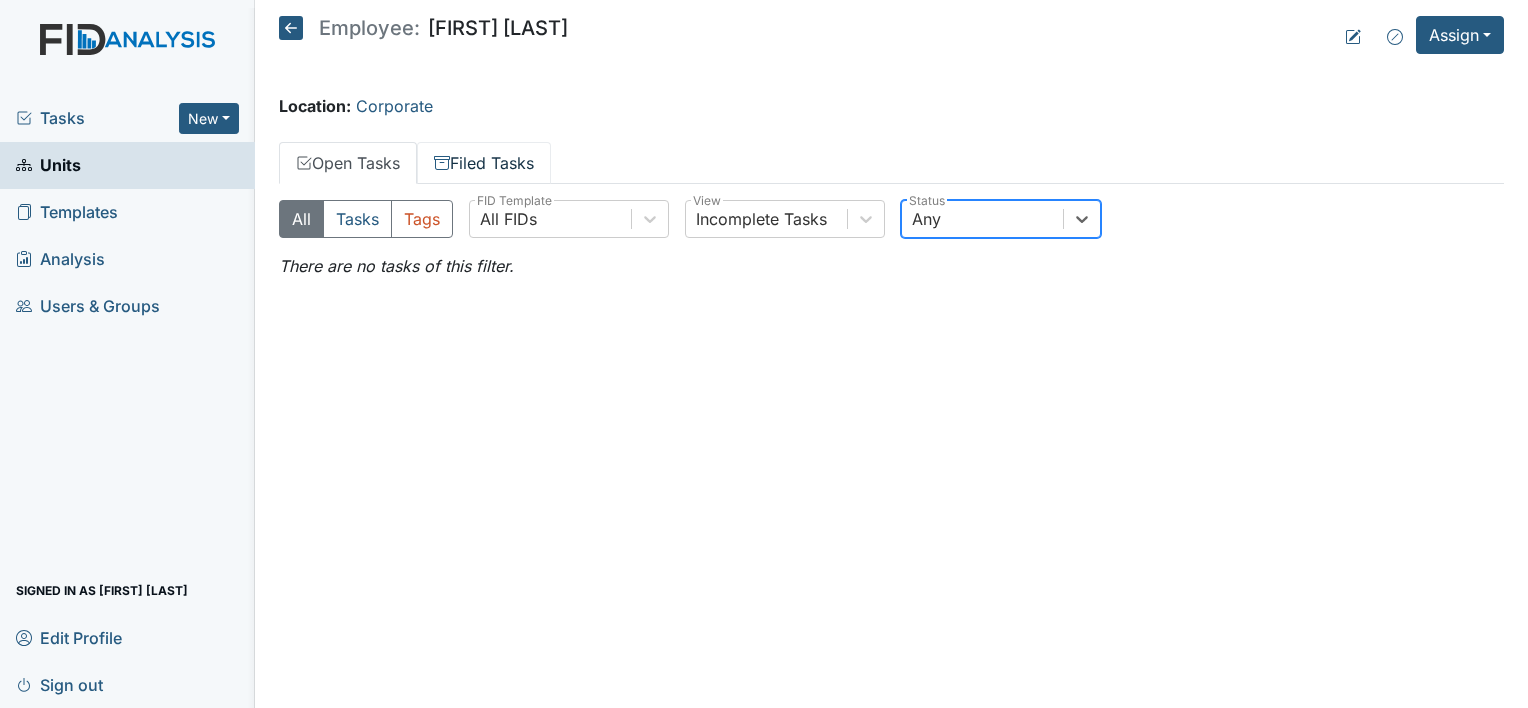 click on "Filed Tasks" at bounding box center (484, 163) 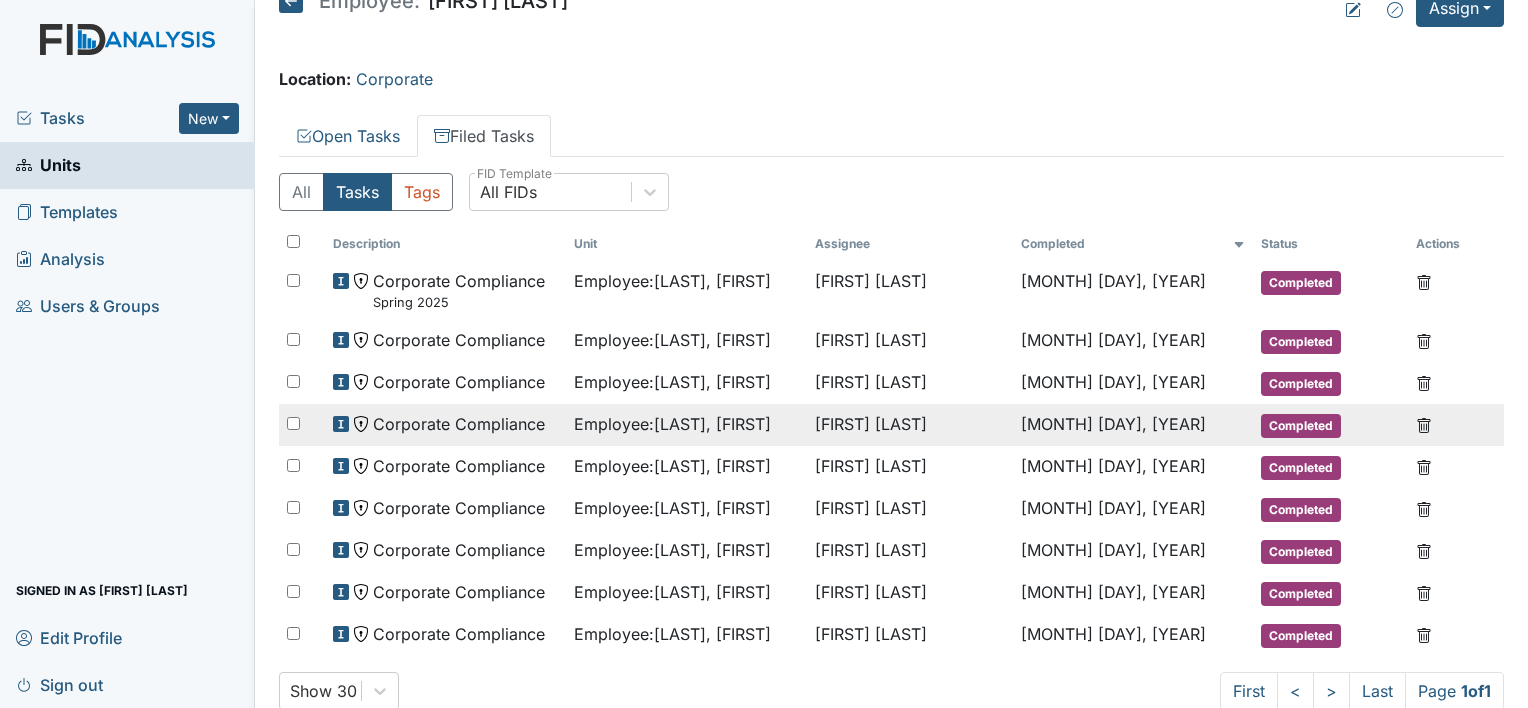 scroll, scrollTop: 70, scrollLeft: 0, axis: vertical 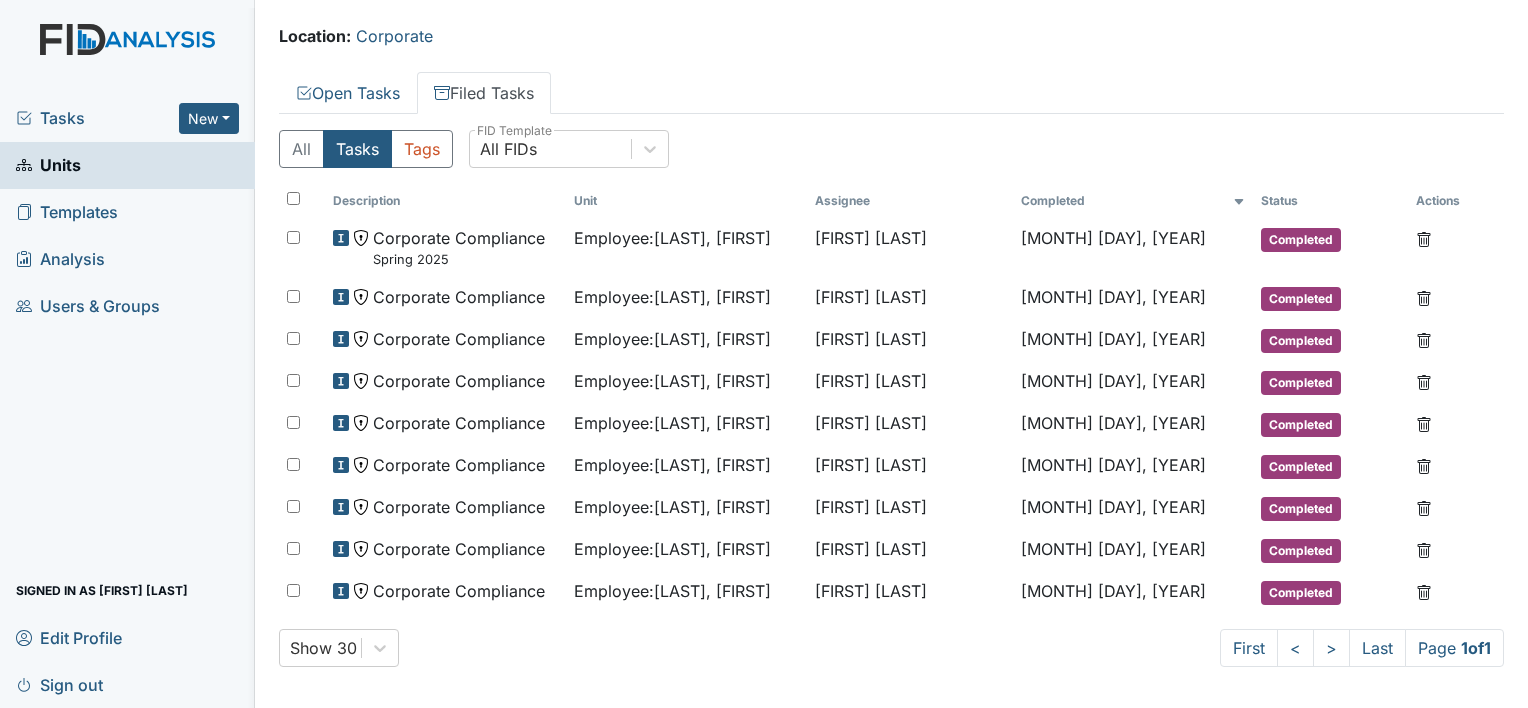 click on "Units" at bounding box center (48, 165) 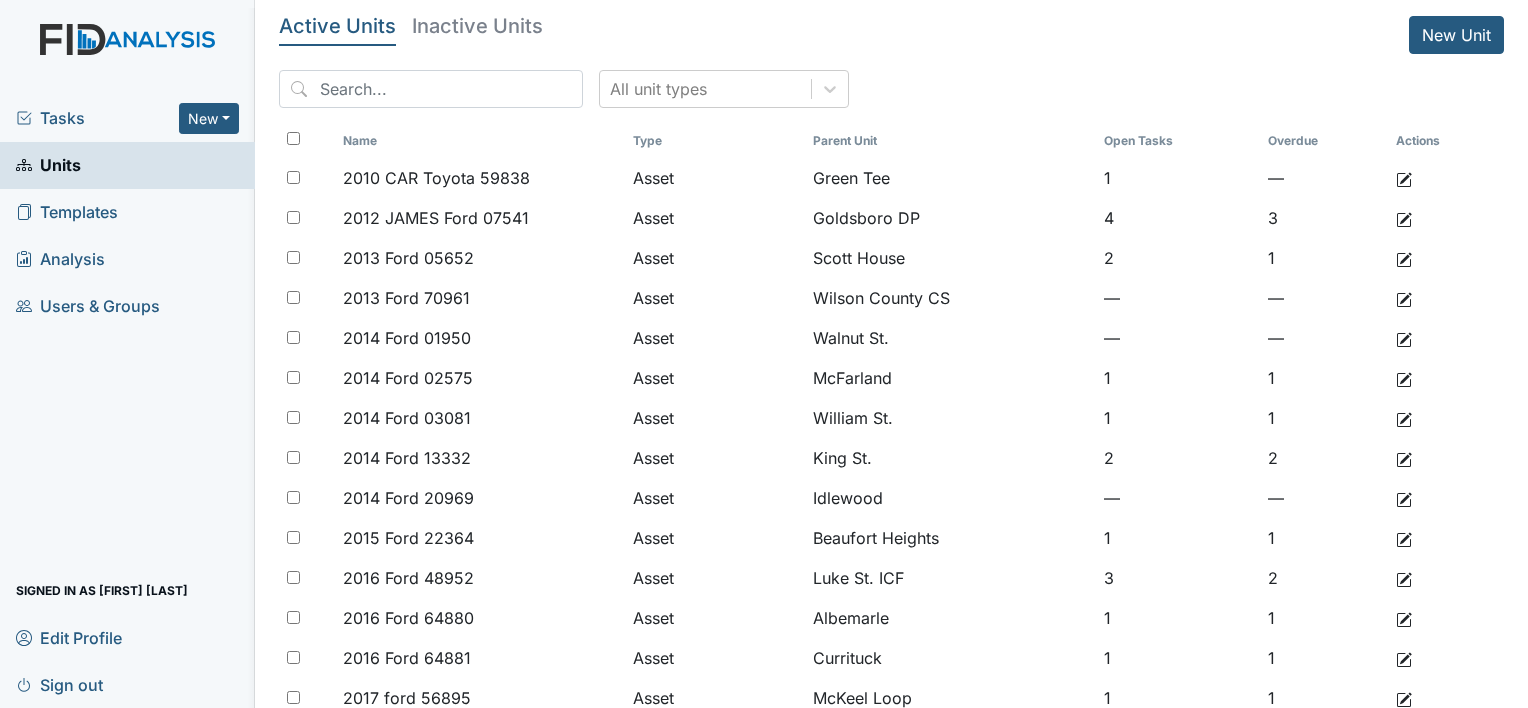 scroll, scrollTop: 0, scrollLeft: 0, axis: both 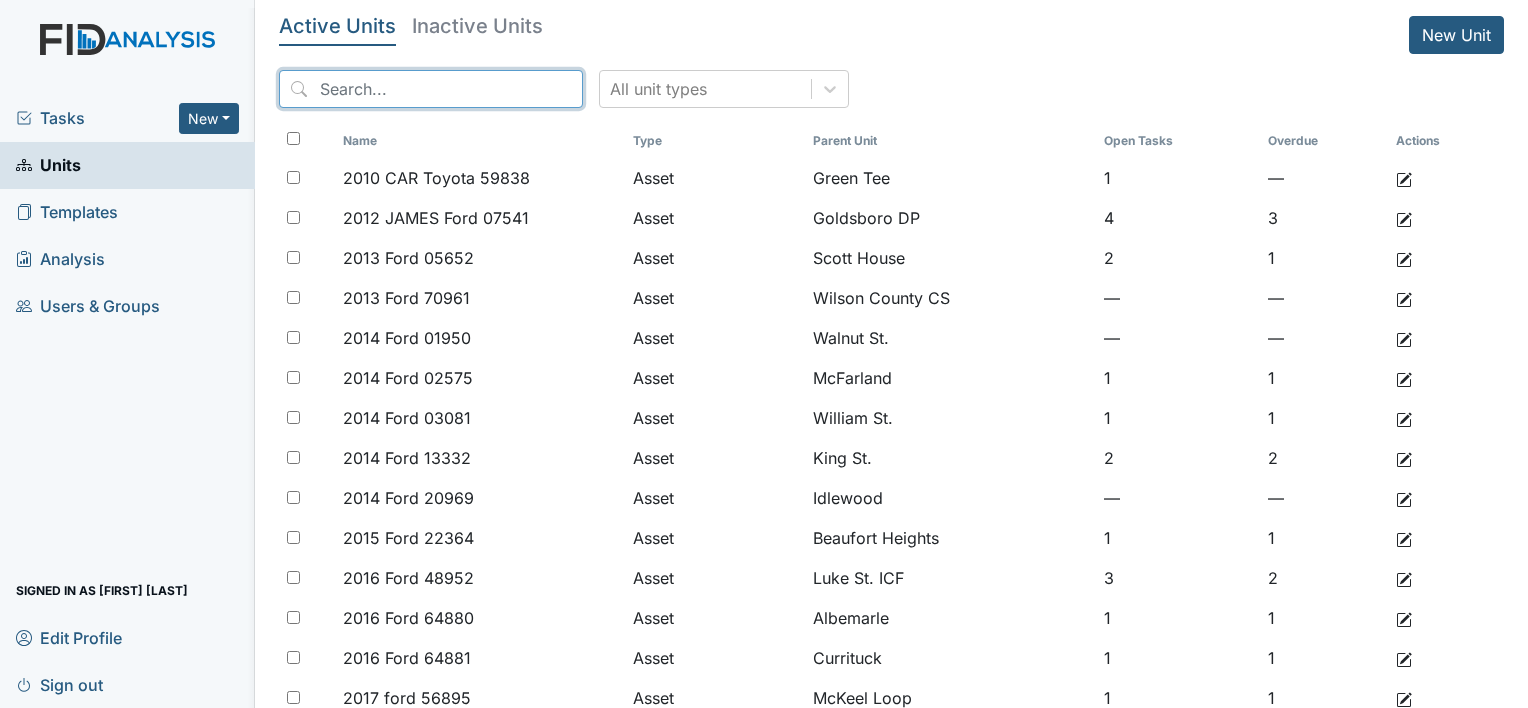 click at bounding box center (431, 89) 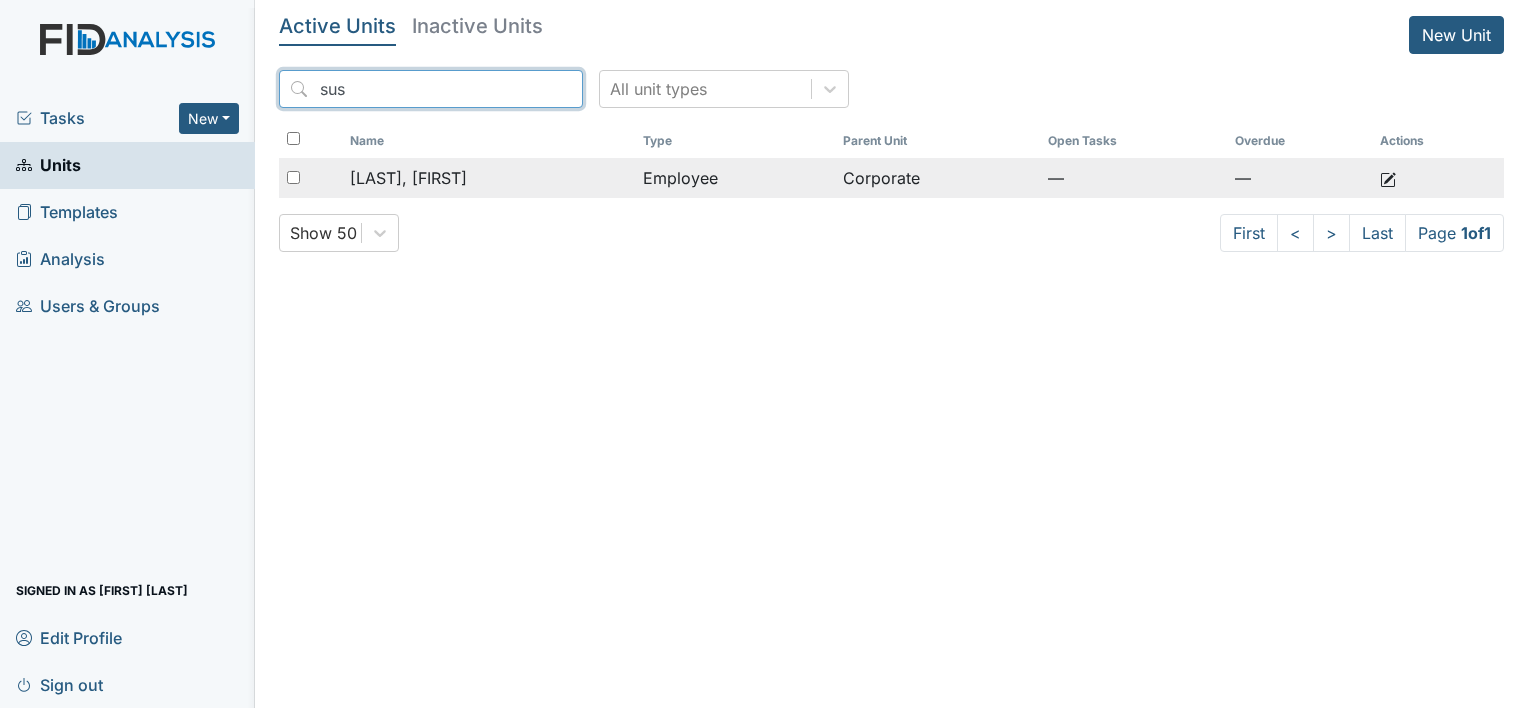 type on "sus" 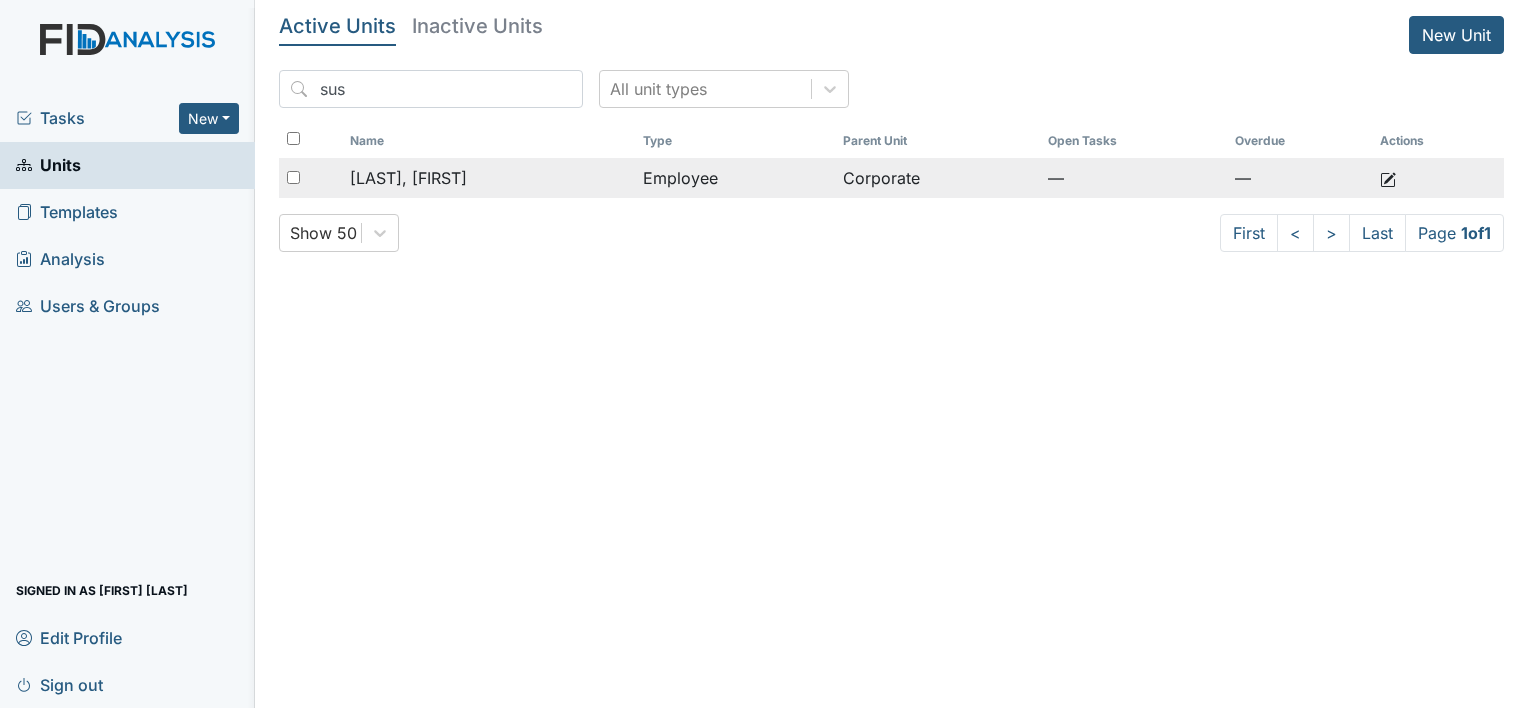 click on "[LAST], [FIRST]" at bounding box center (488, 178) 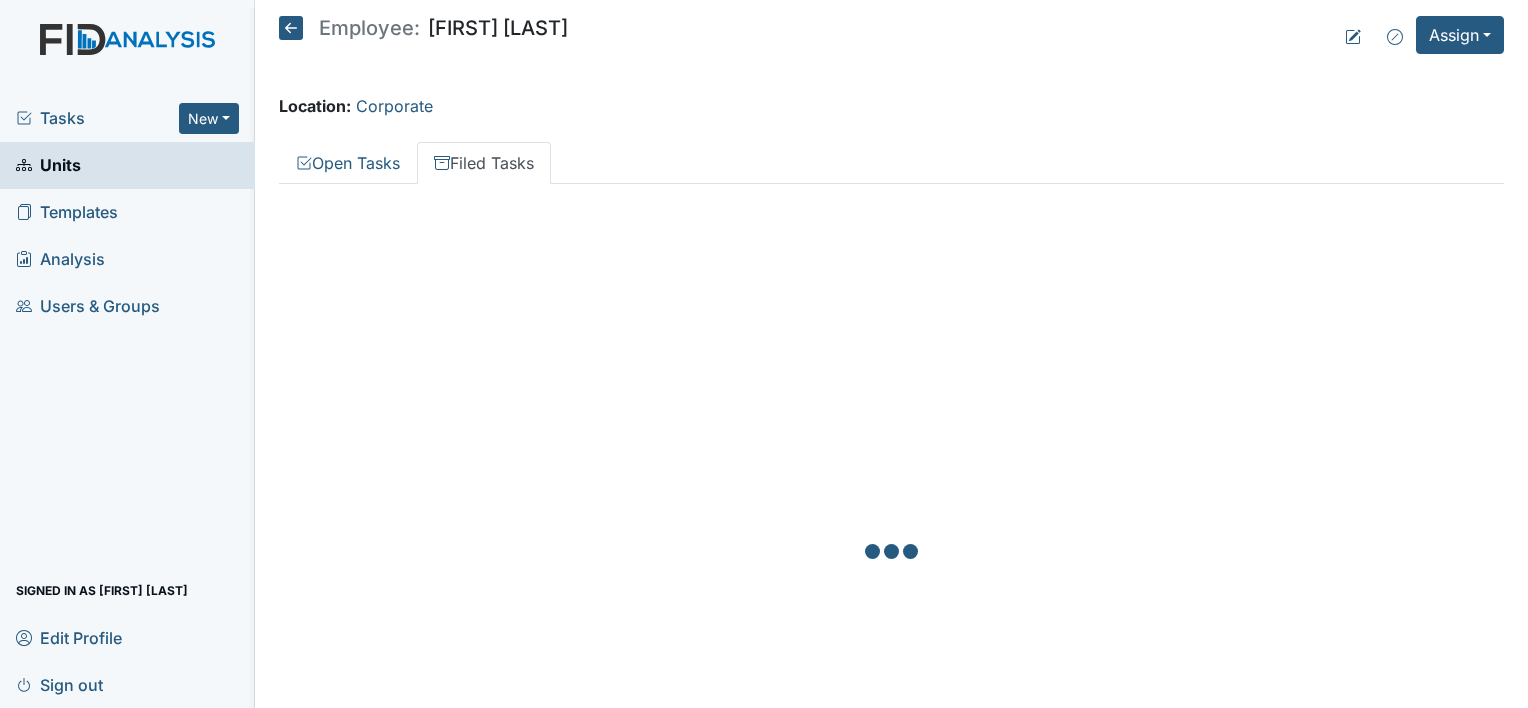 scroll, scrollTop: 0, scrollLeft: 0, axis: both 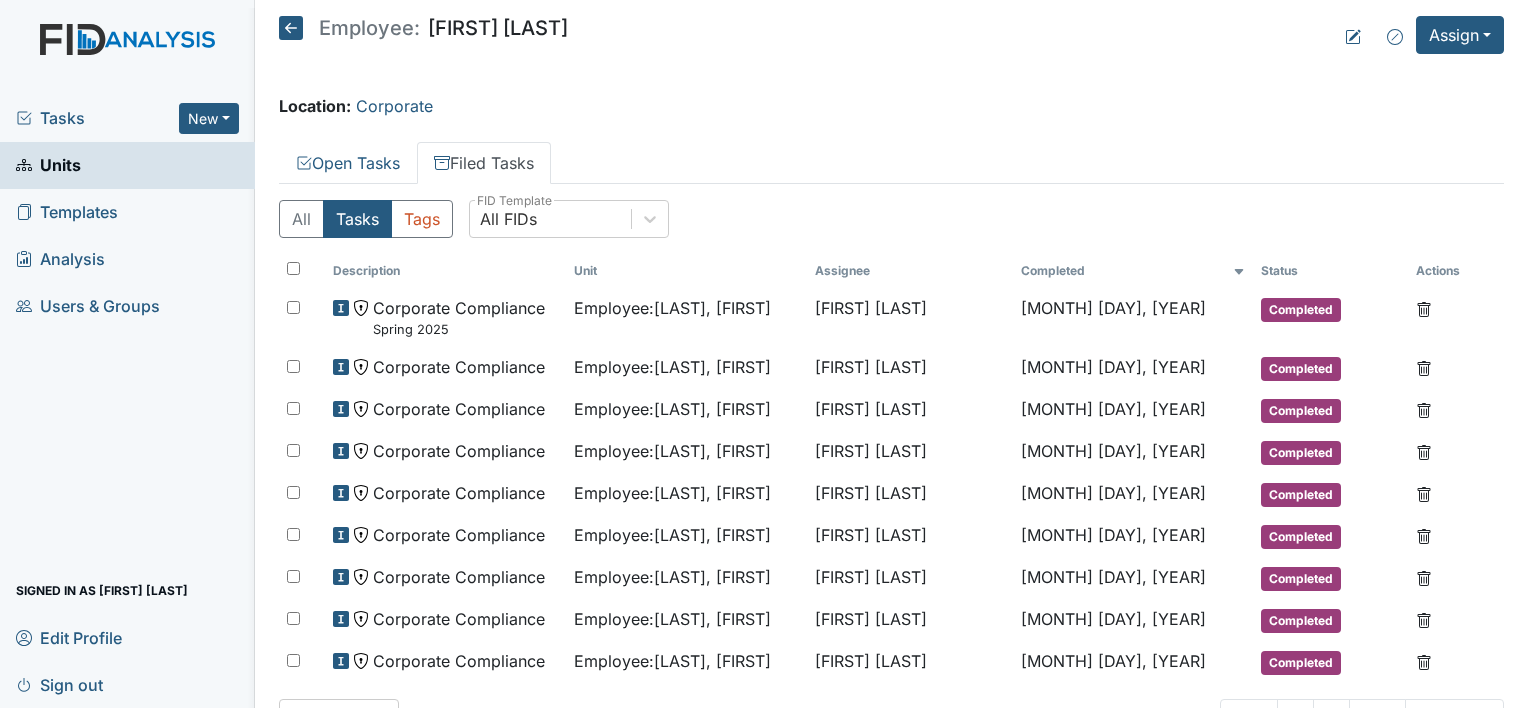 click on "Filed Tasks" at bounding box center [484, 163] 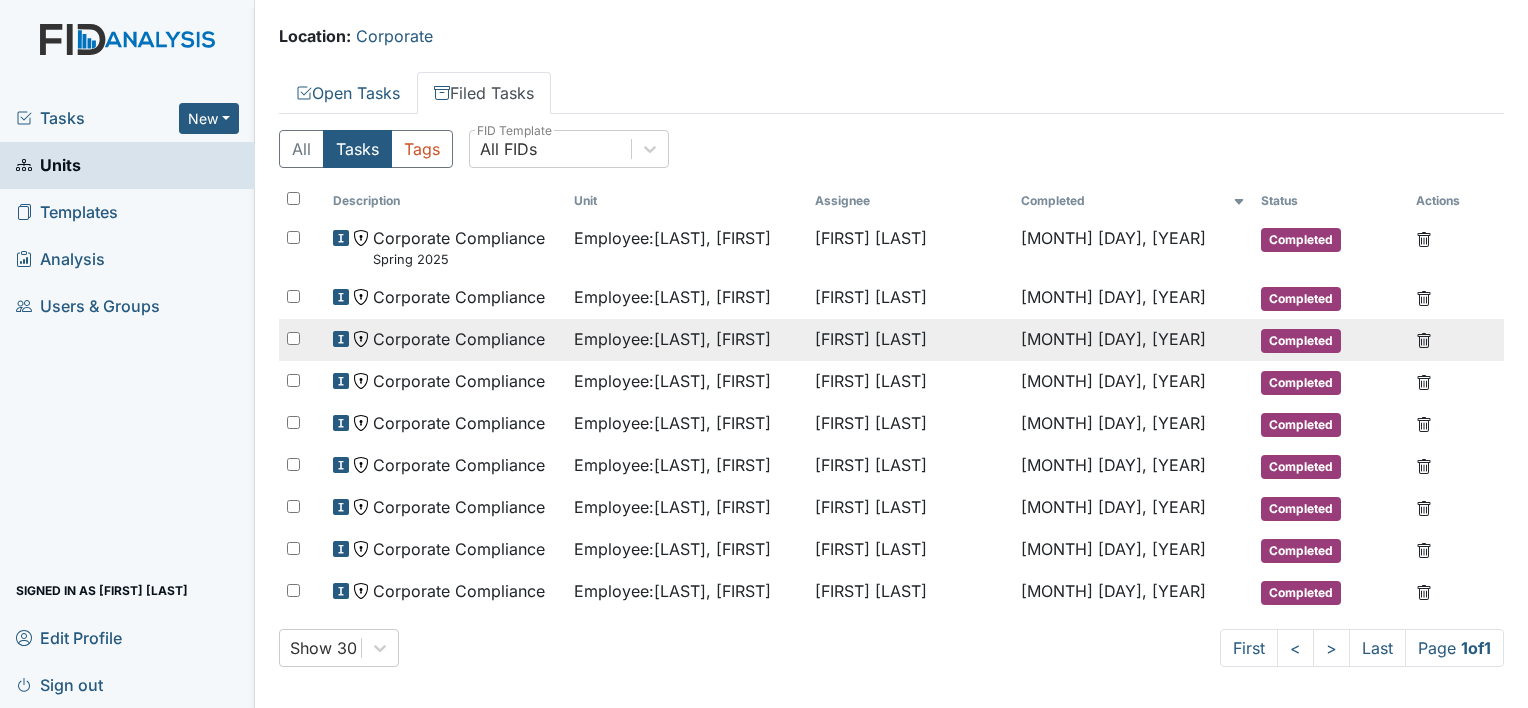 scroll, scrollTop: 0, scrollLeft: 0, axis: both 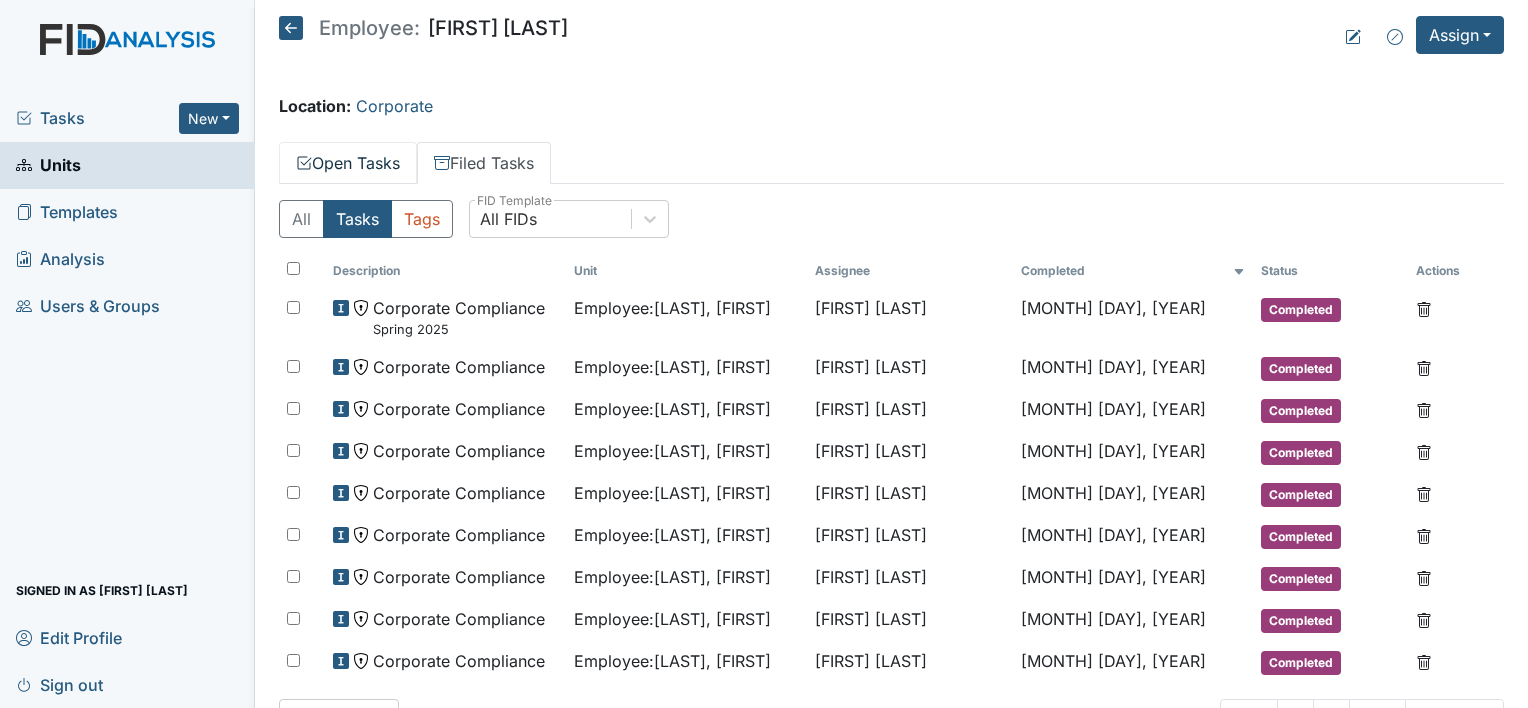 click on "Open Tasks" at bounding box center [348, 163] 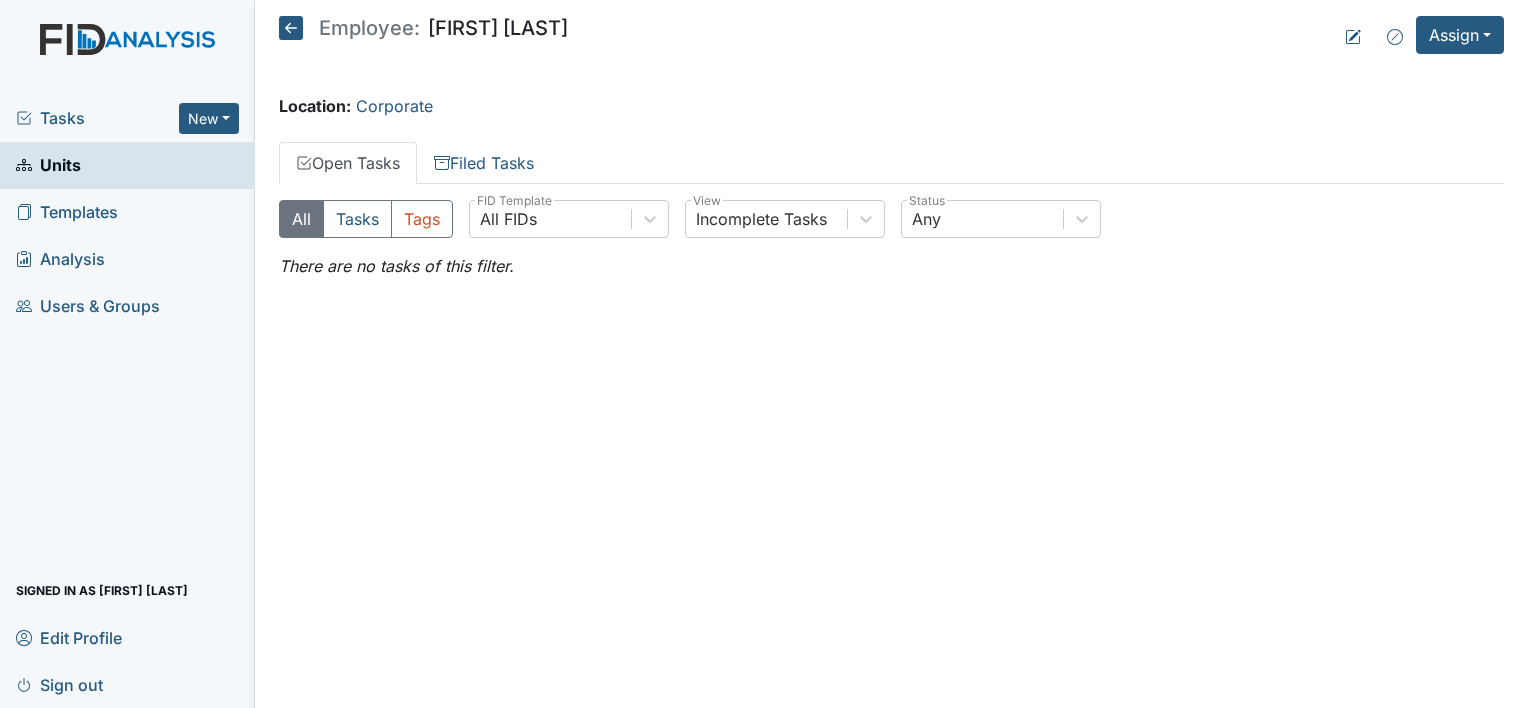 click on "Tasks" at bounding box center (97, 118) 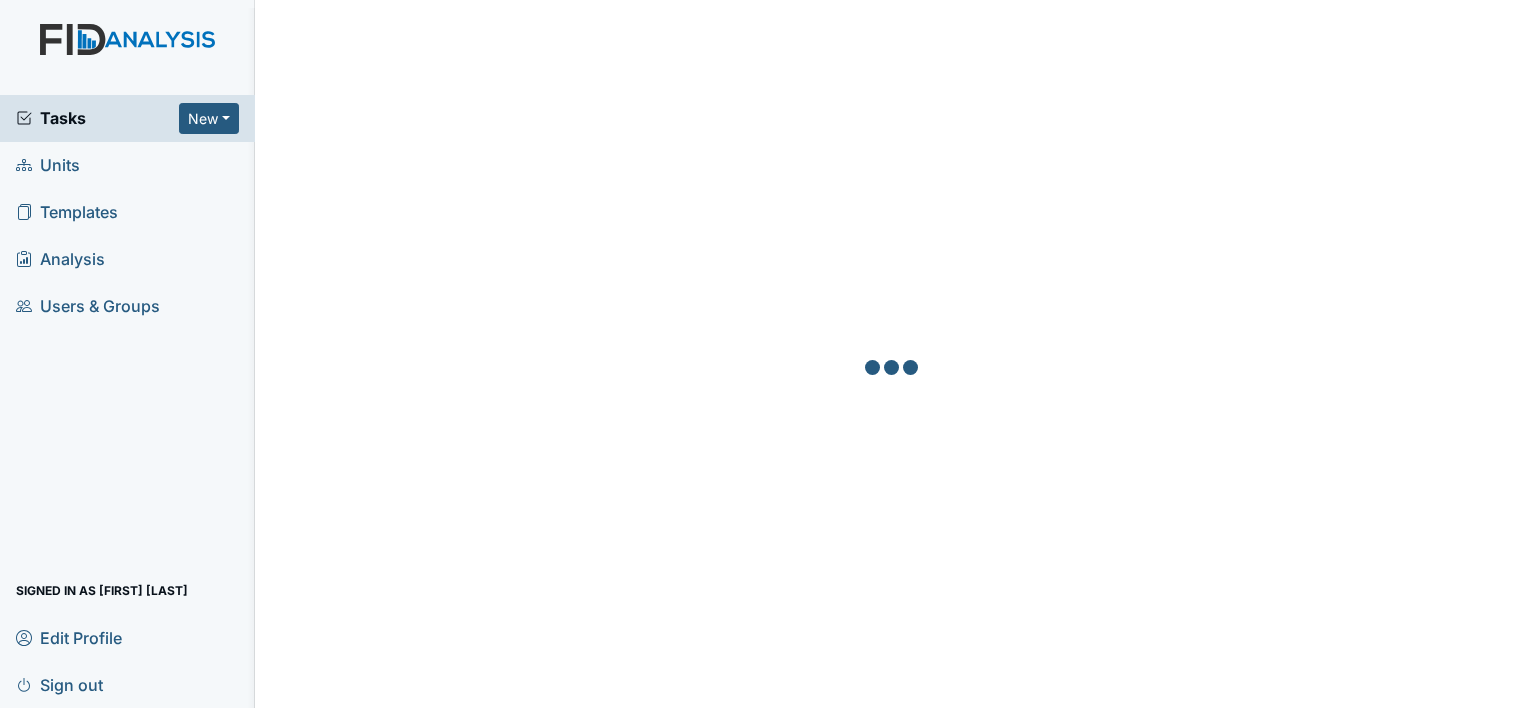 scroll, scrollTop: 0, scrollLeft: 0, axis: both 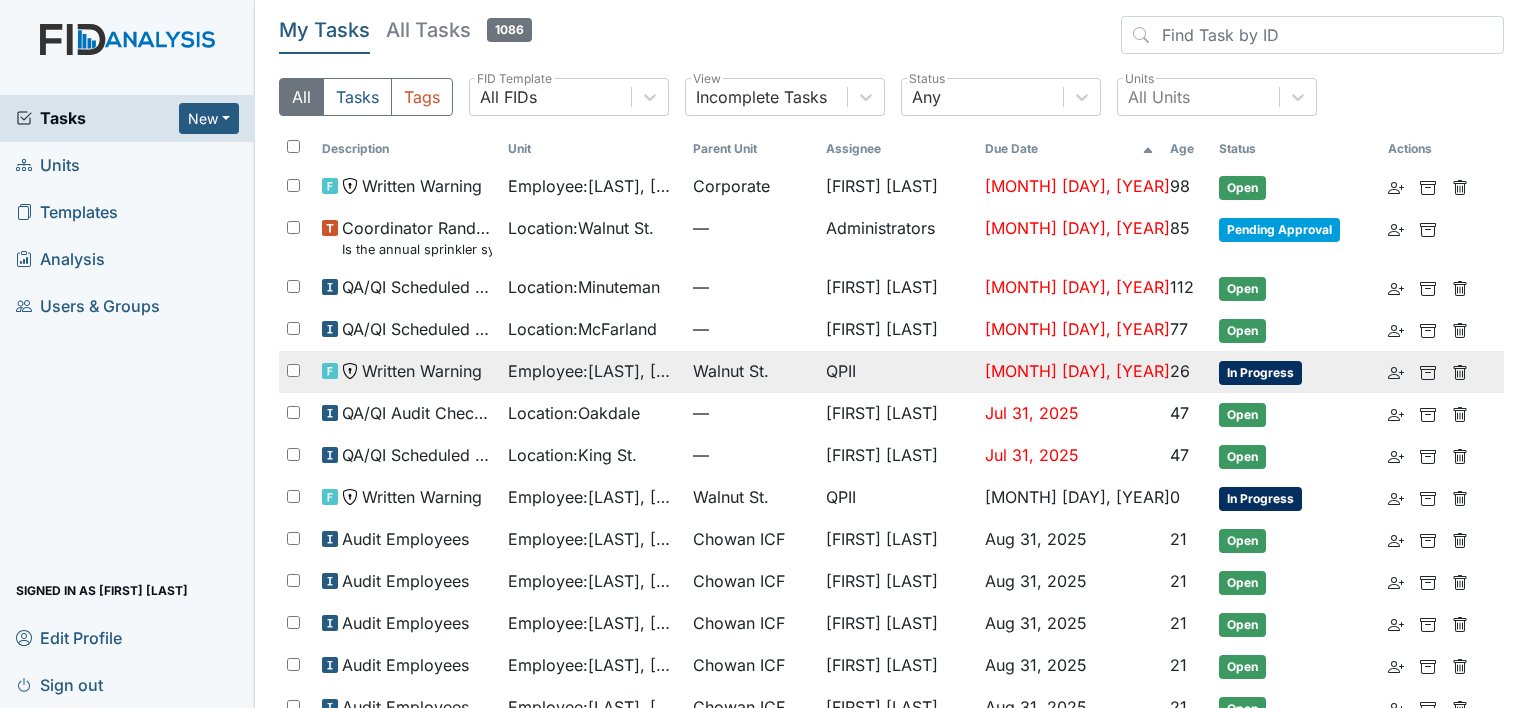 click on "Employee :  Coppage, Marquetta" at bounding box center (592, 371) 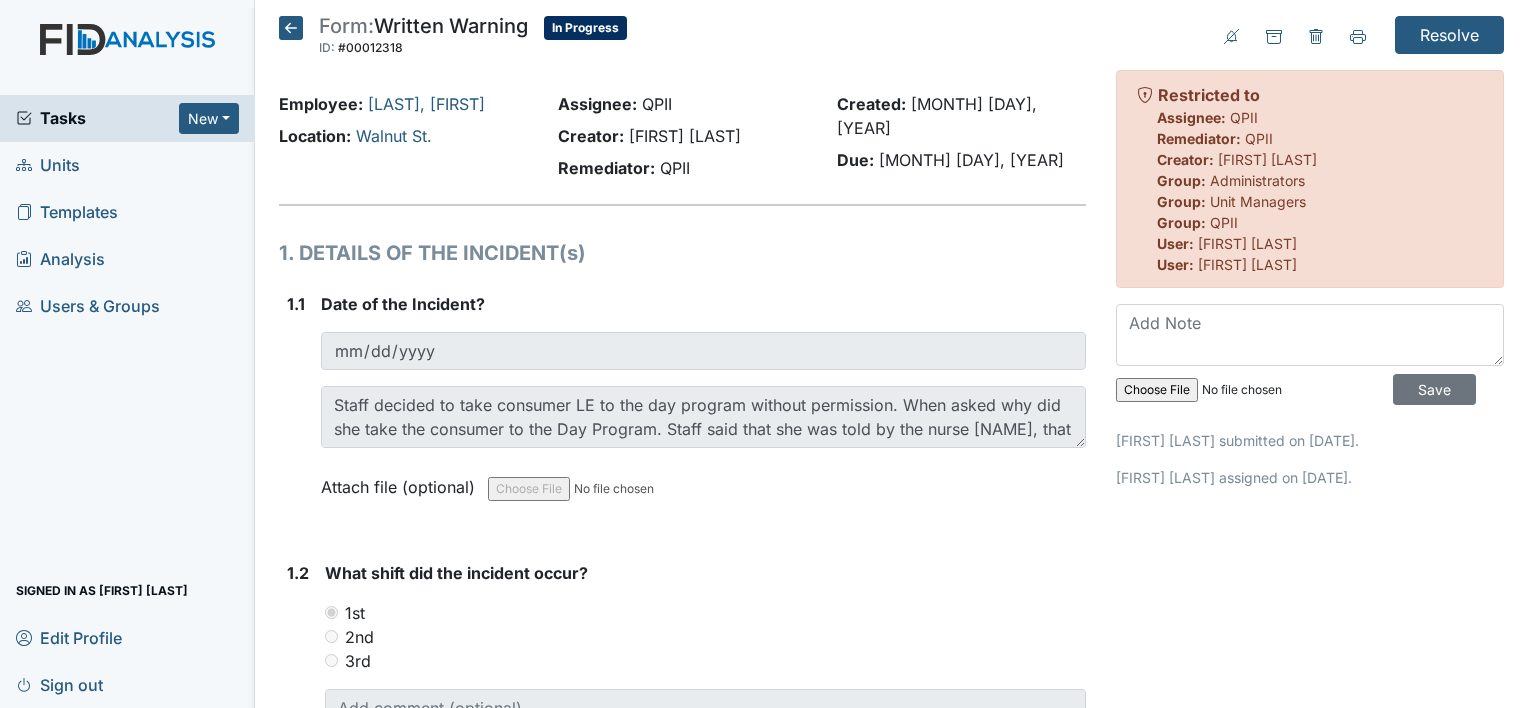 scroll, scrollTop: 0, scrollLeft: 0, axis: both 